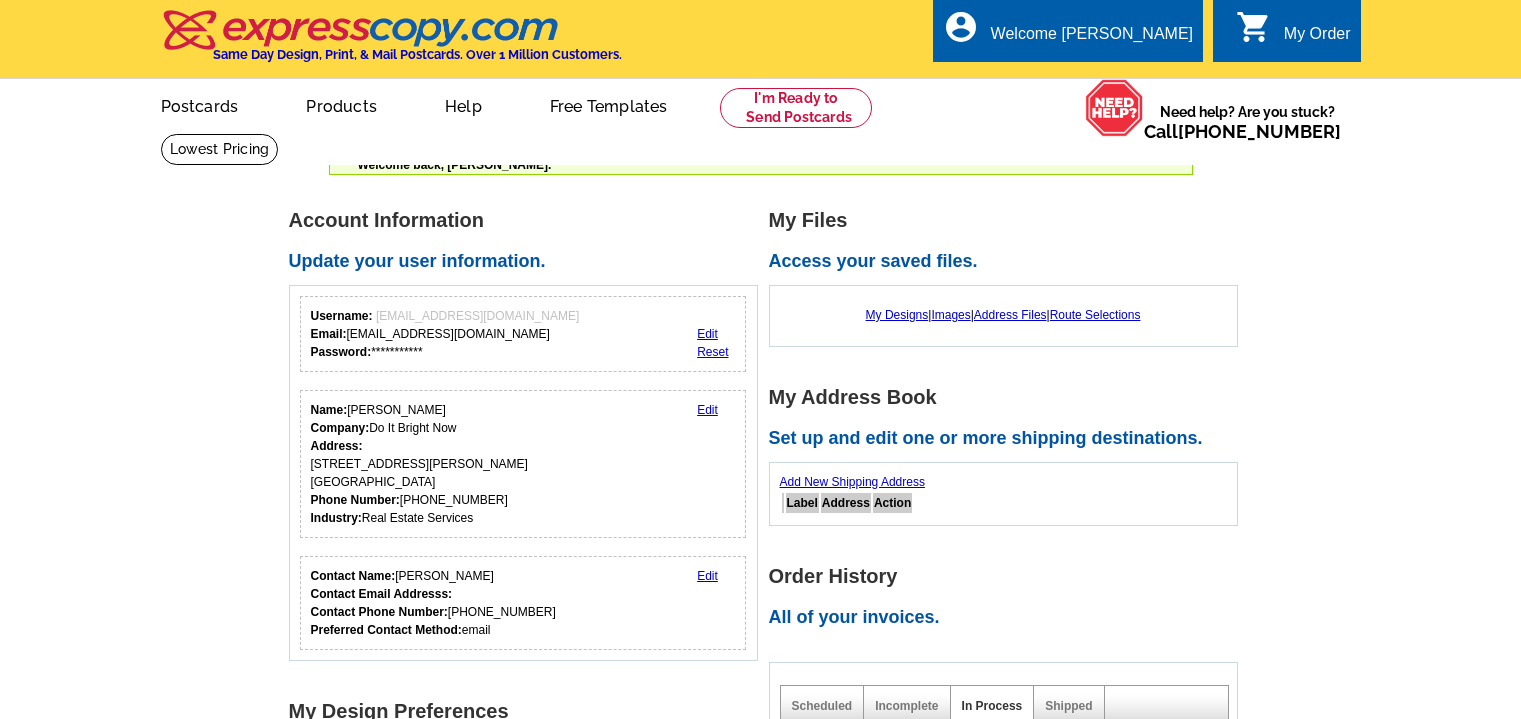 scroll, scrollTop: 0, scrollLeft: 0, axis: both 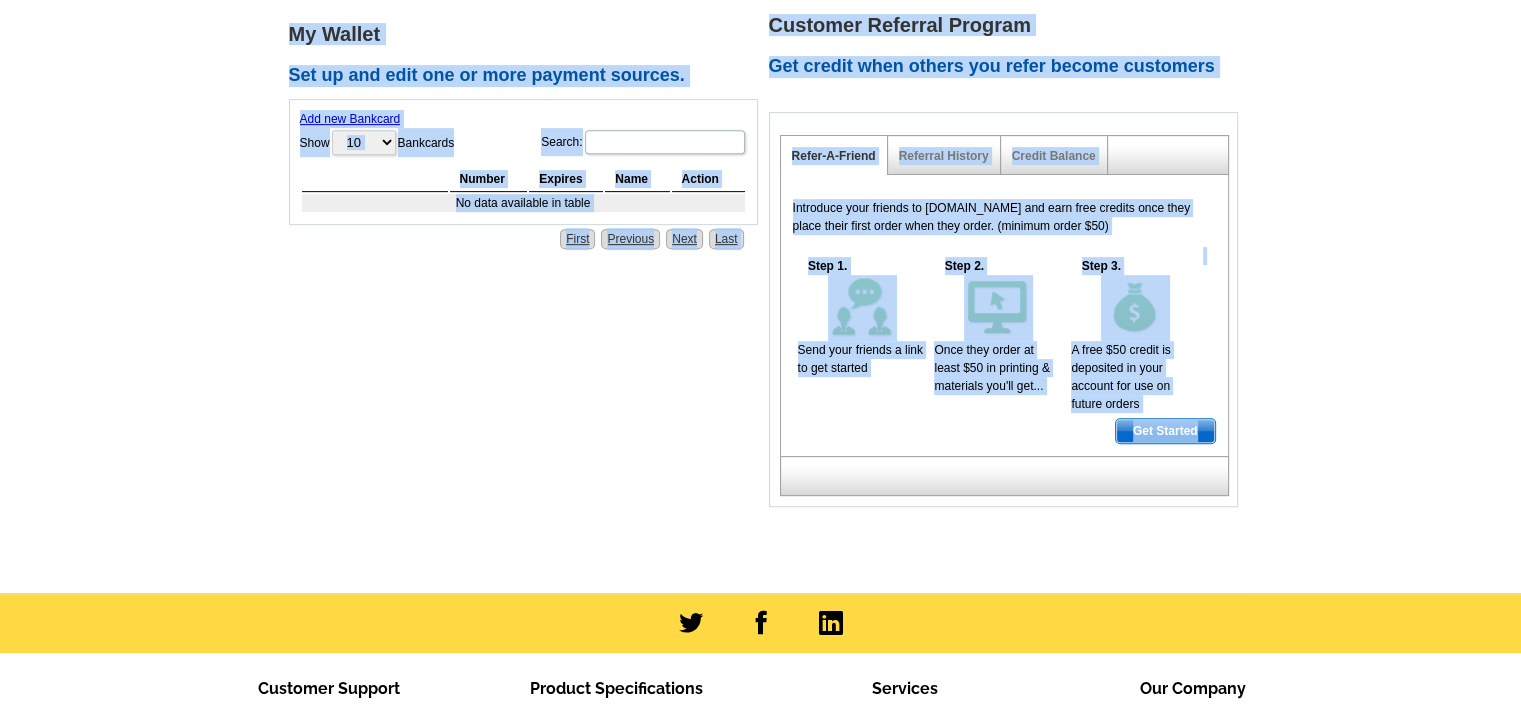 click on "Introduce your friends to [DOMAIN_NAME] and earn free credits once they place their first order
when they order. (minimum order $50)
Step 1.
Send your friends a link to get started
Step 2.
Once they order at least $50                    in printing & materials you'll get...
Step 3.
A free $50 credit is deposited in your account for use on future orders
Get
Started" at bounding box center [1004, 315] 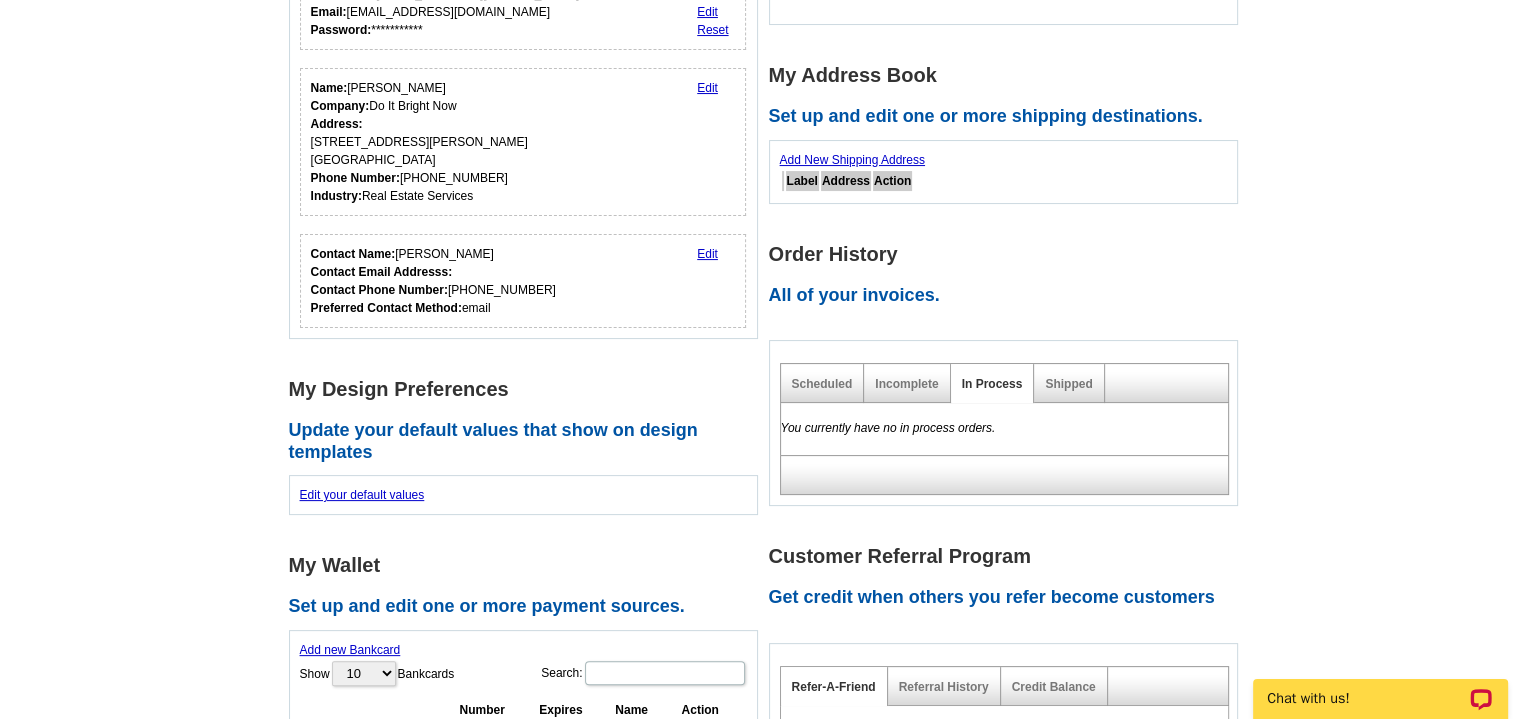 scroll, scrollTop: 320, scrollLeft: 0, axis: vertical 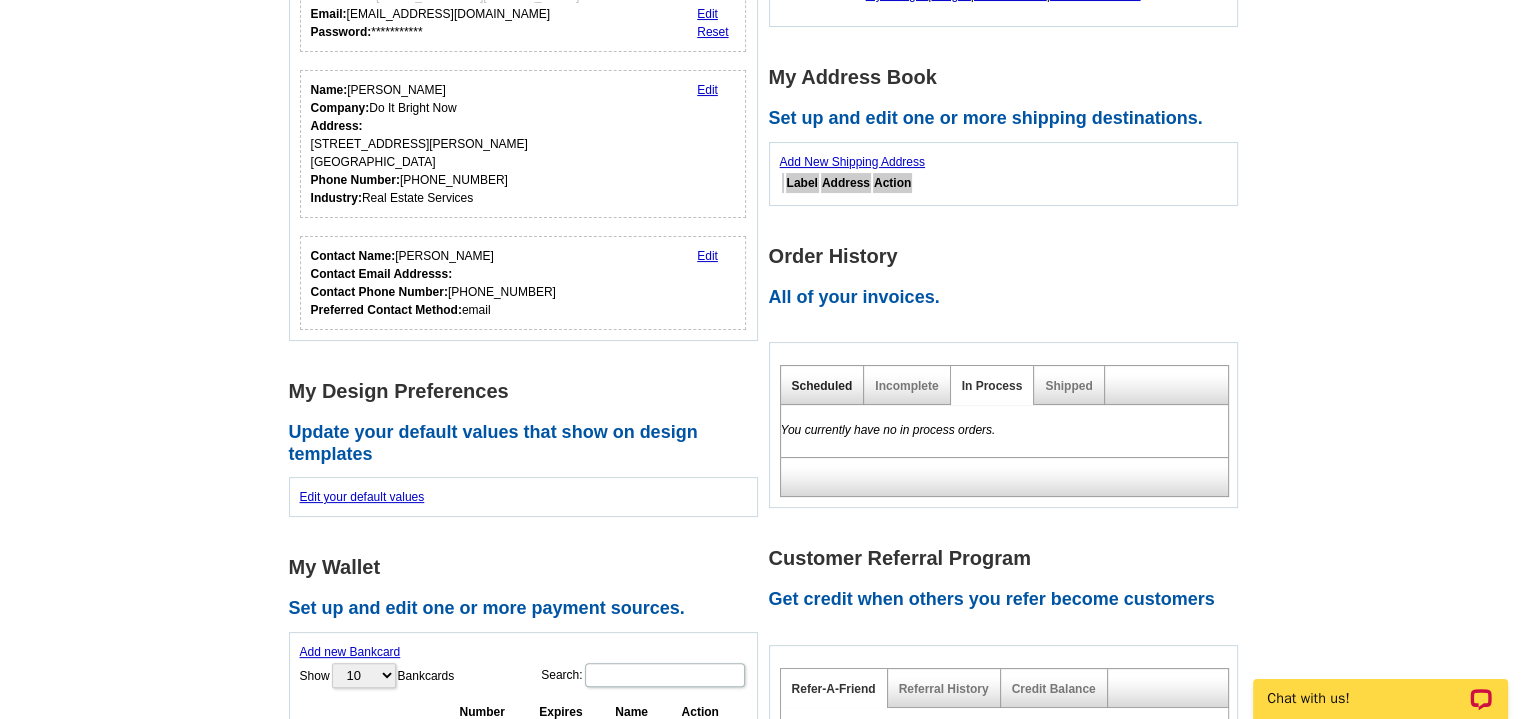 click on "Scheduled" at bounding box center (822, 386) 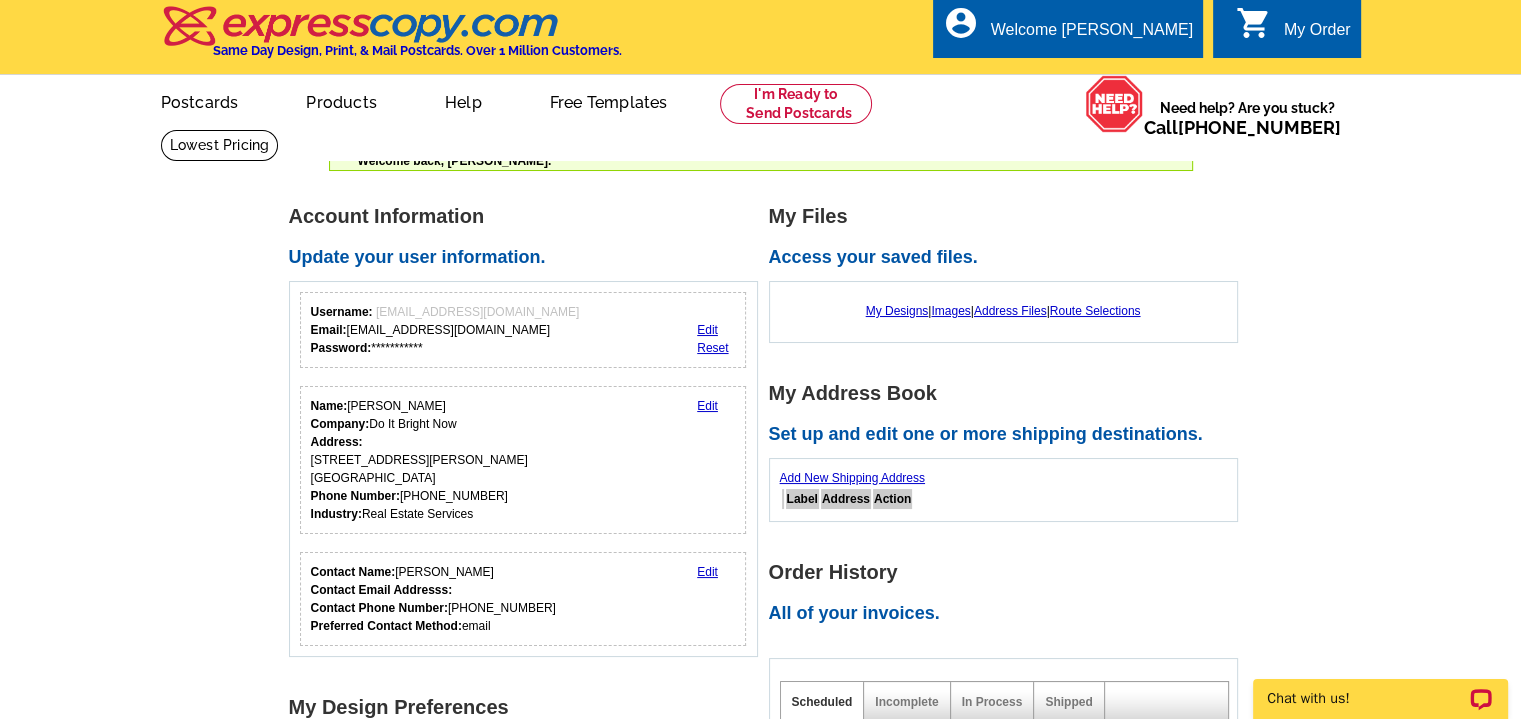 scroll, scrollTop: 0, scrollLeft: 0, axis: both 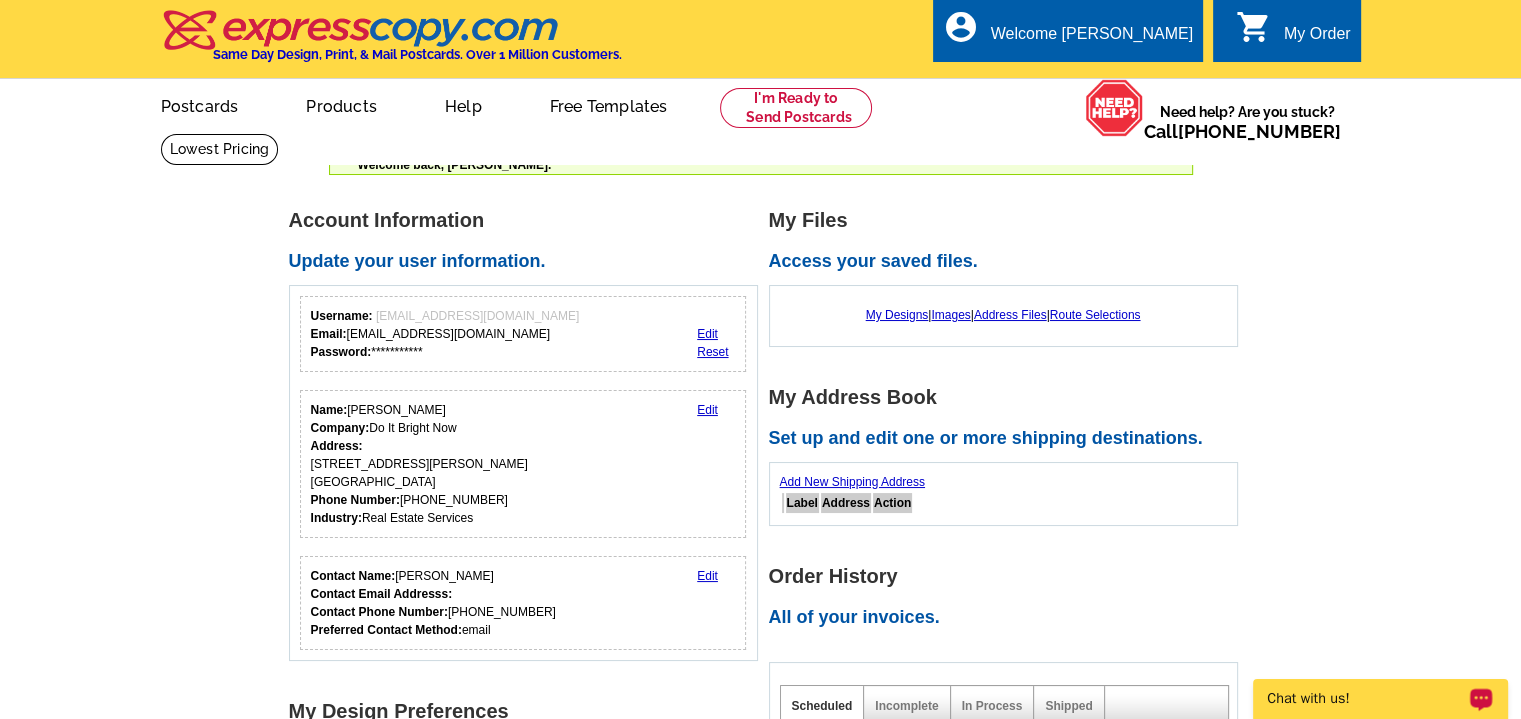 click on "Chat with us!" at bounding box center [1367, 699] 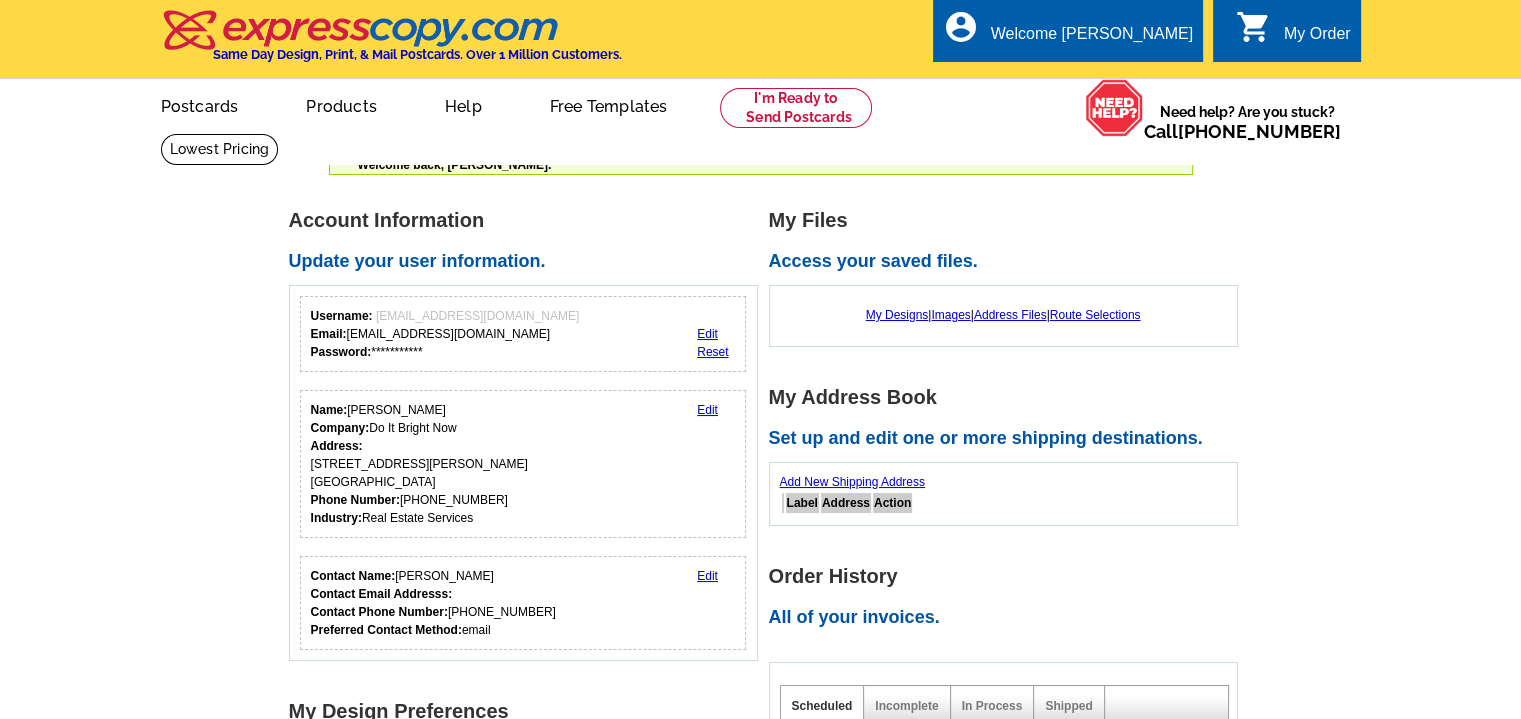 click on "**********" at bounding box center [760, 811] 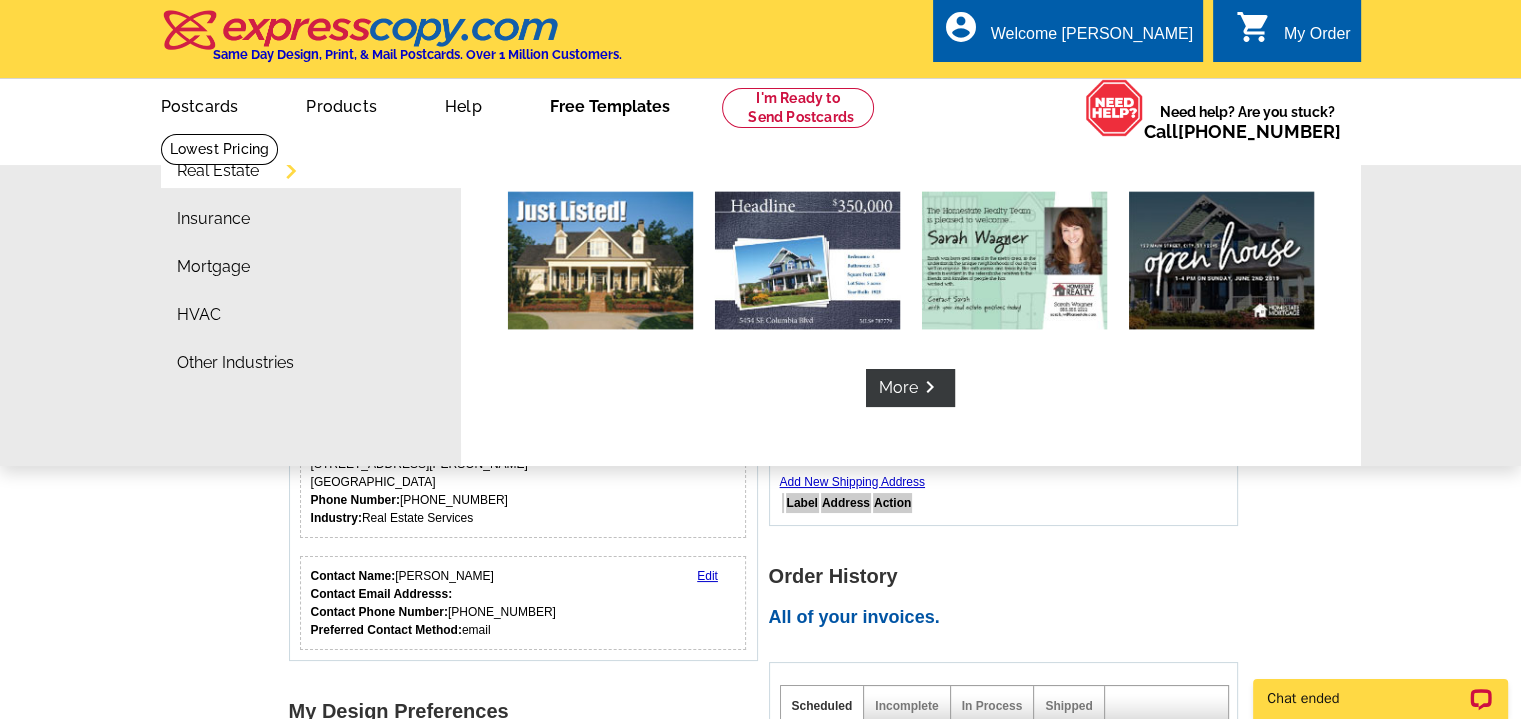 click on "Free Templates" at bounding box center (610, 104) 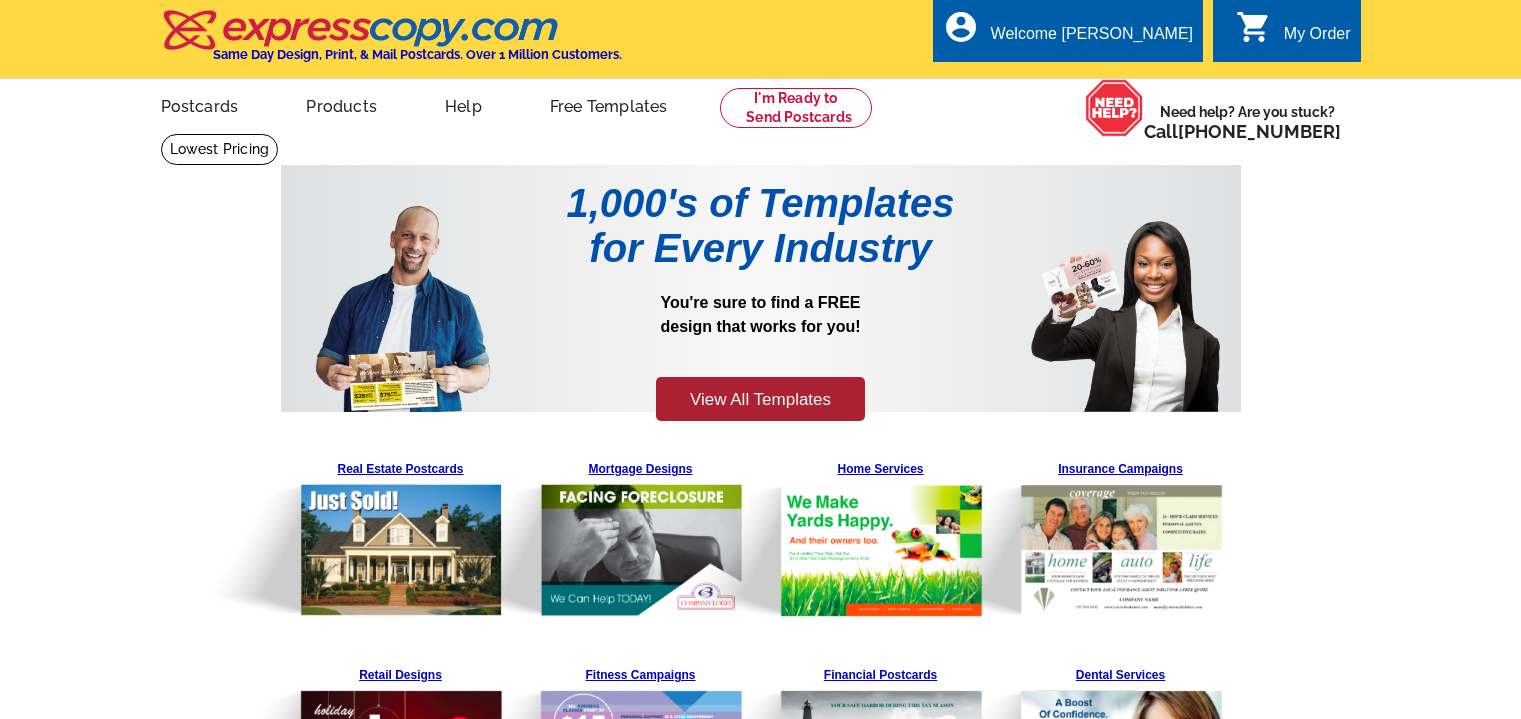 scroll, scrollTop: 0, scrollLeft: 0, axis: both 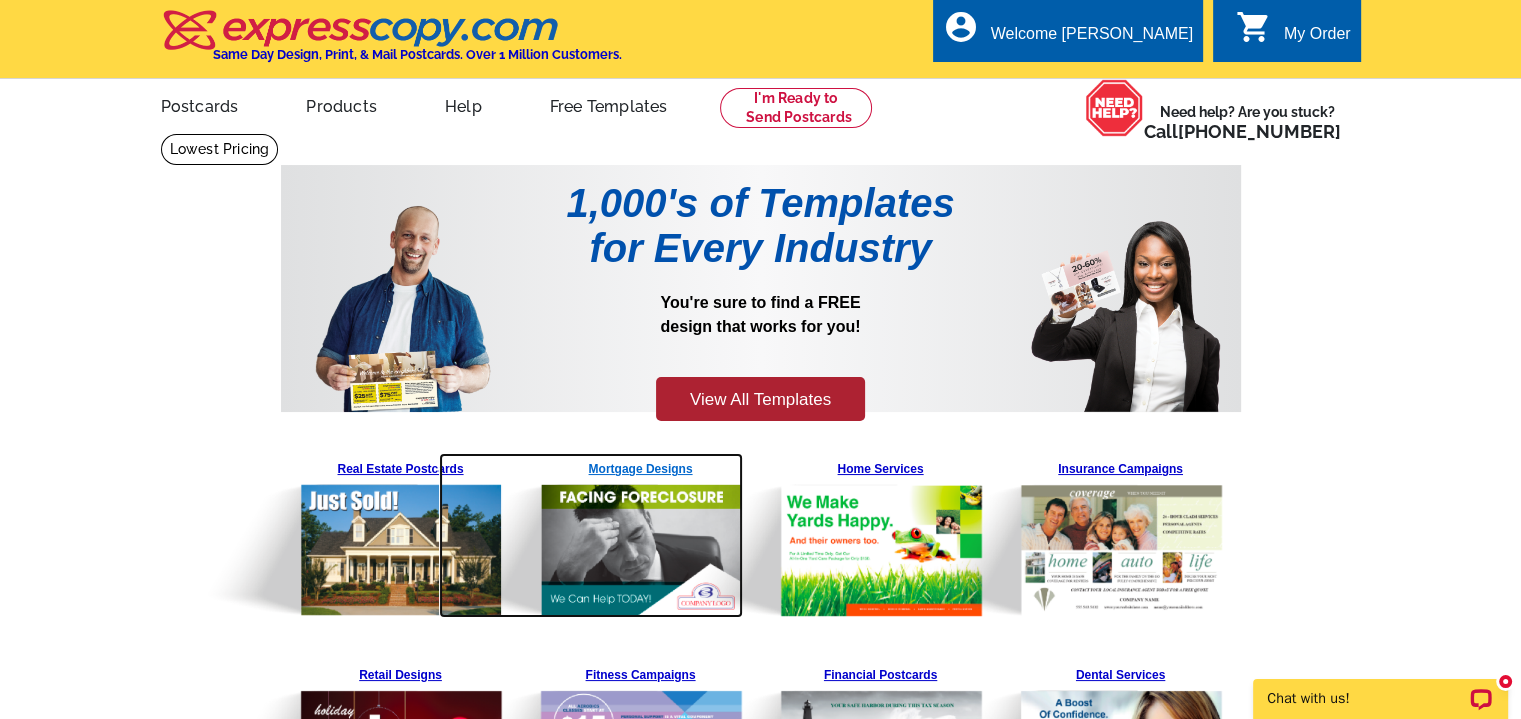 click at bounding box center [591, 535] 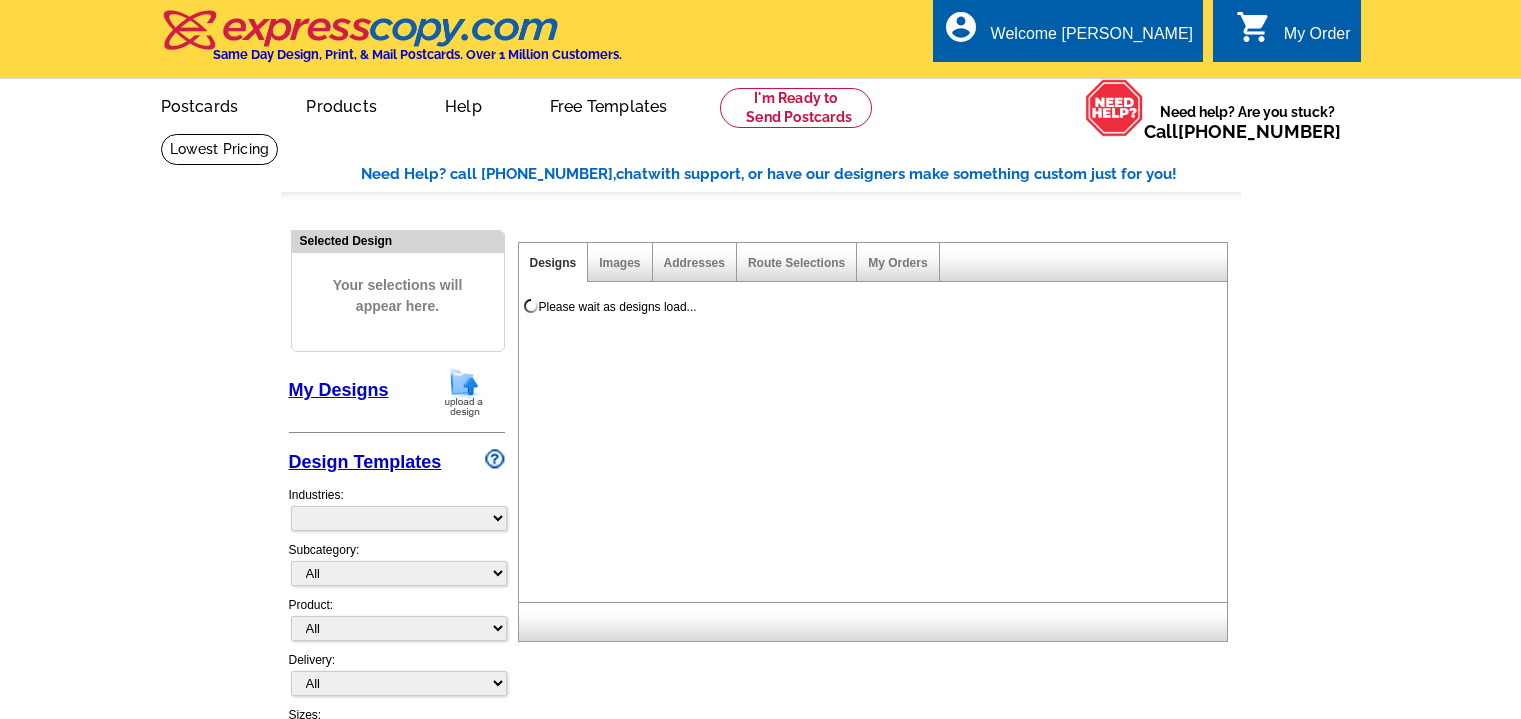 scroll, scrollTop: 0, scrollLeft: 0, axis: both 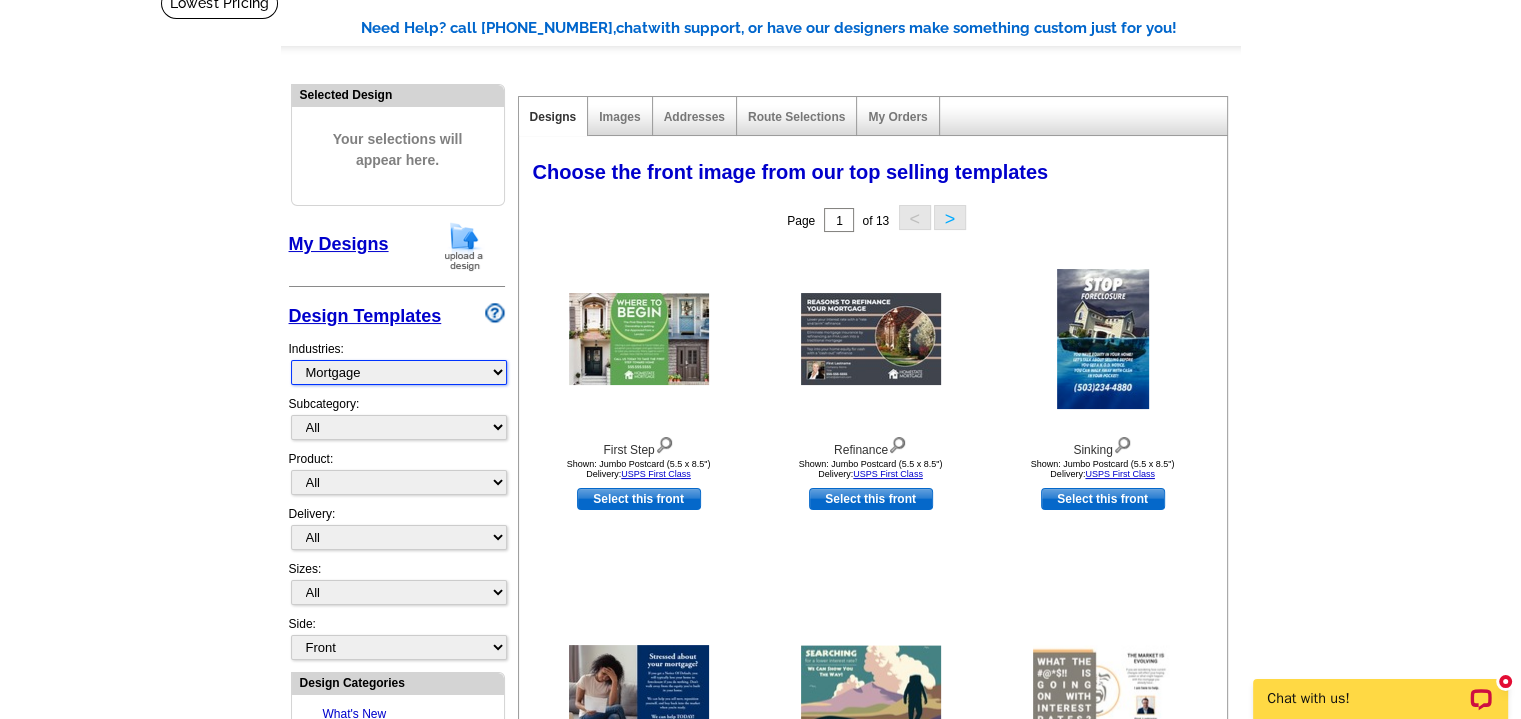 click on "What's New Real Estate Mortgage Insurance HVAC Dental Solar EDDM - NEW! Calendar Postcards Arts & Entertainment Assisted Living Automotive Beauty & Fitness Business Services Education, Camps & Childcare Financial Services Food & Beverage Healthcare Holiday Home Services Keep-in-Touch Legal Non-Profit Personal Projects Pets & Veterinarians Photo Cards Religion & Faith Retail Seasonal Sports & Recreation Sports Schedules Travel Greeting Cards All Postcards All Flyers & Brochures All Business Cards All Door Hangers All Greeting Cards" at bounding box center [399, 372] 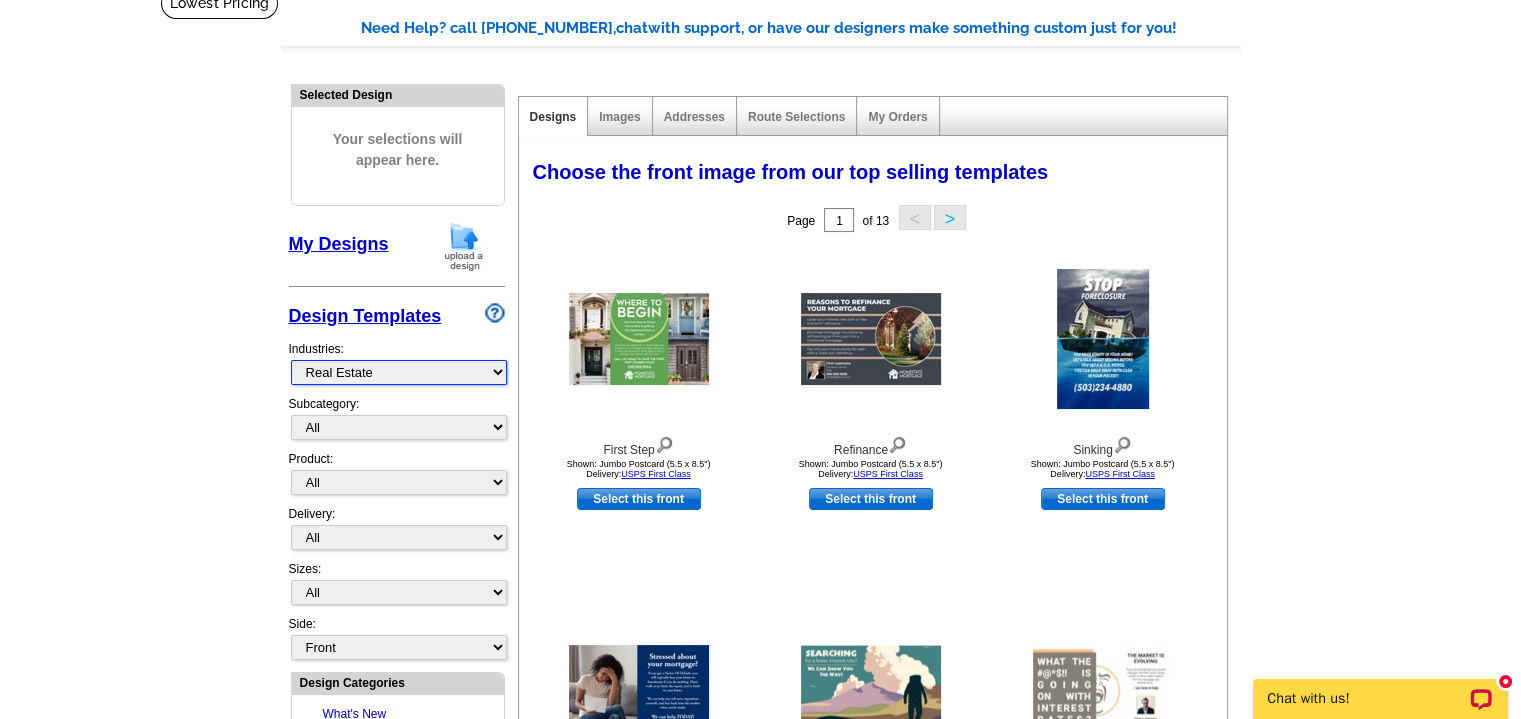click on "What's New Real Estate Mortgage Insurance HVAC Dental Solar EDDM - NEW! Calendar Postcards Arts & Entertainment Assisted Living Automotive Beauty & Fitness Business Services Education, Camps & Childcare Financial Services Food & Beverage Healthcare Holiday Home Services Keep-in-Touch Legal Non-Profit Personal Projects Pets & Veterinarians Photo Cards Religion & Faith Retail Seasonal Sports & Recreation Sports Schedules Travel Greeting Cards All Postcards All Flyers & Brochures All Business Cards All Door Hangers All Greeting Cards" at bounding box center (399, 372) 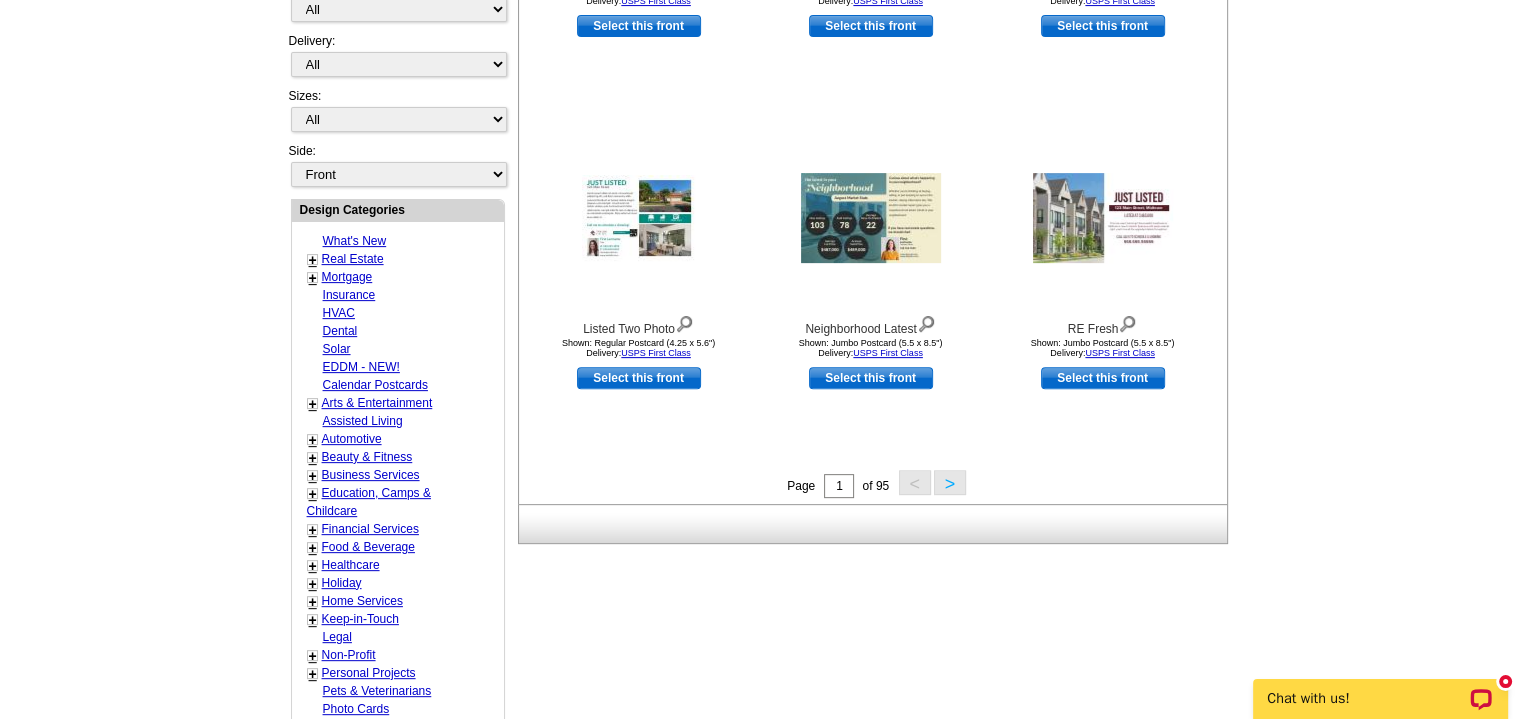 scroll, scrollTop: 588, scrollLeft: 0, axis: vertical 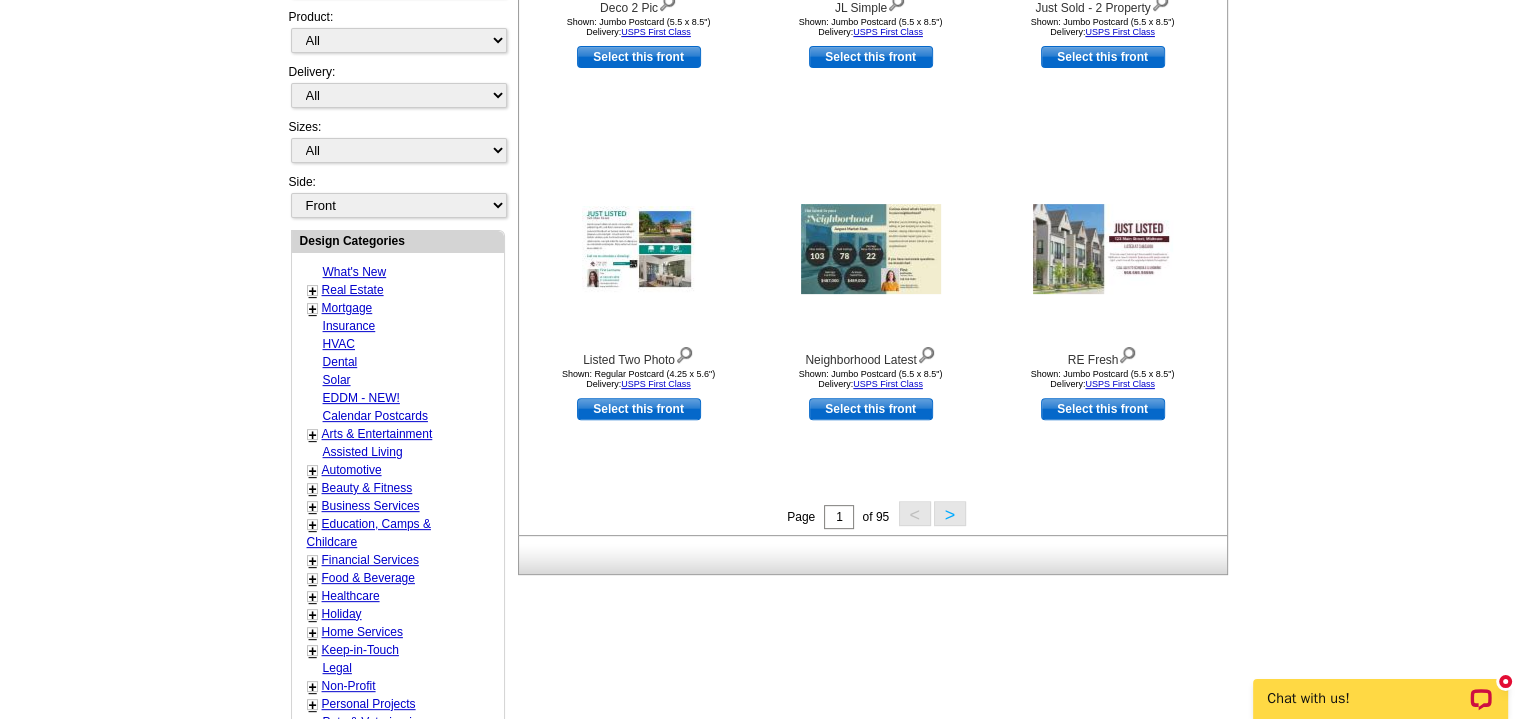 click on ">" at bounding box center (950, 513) 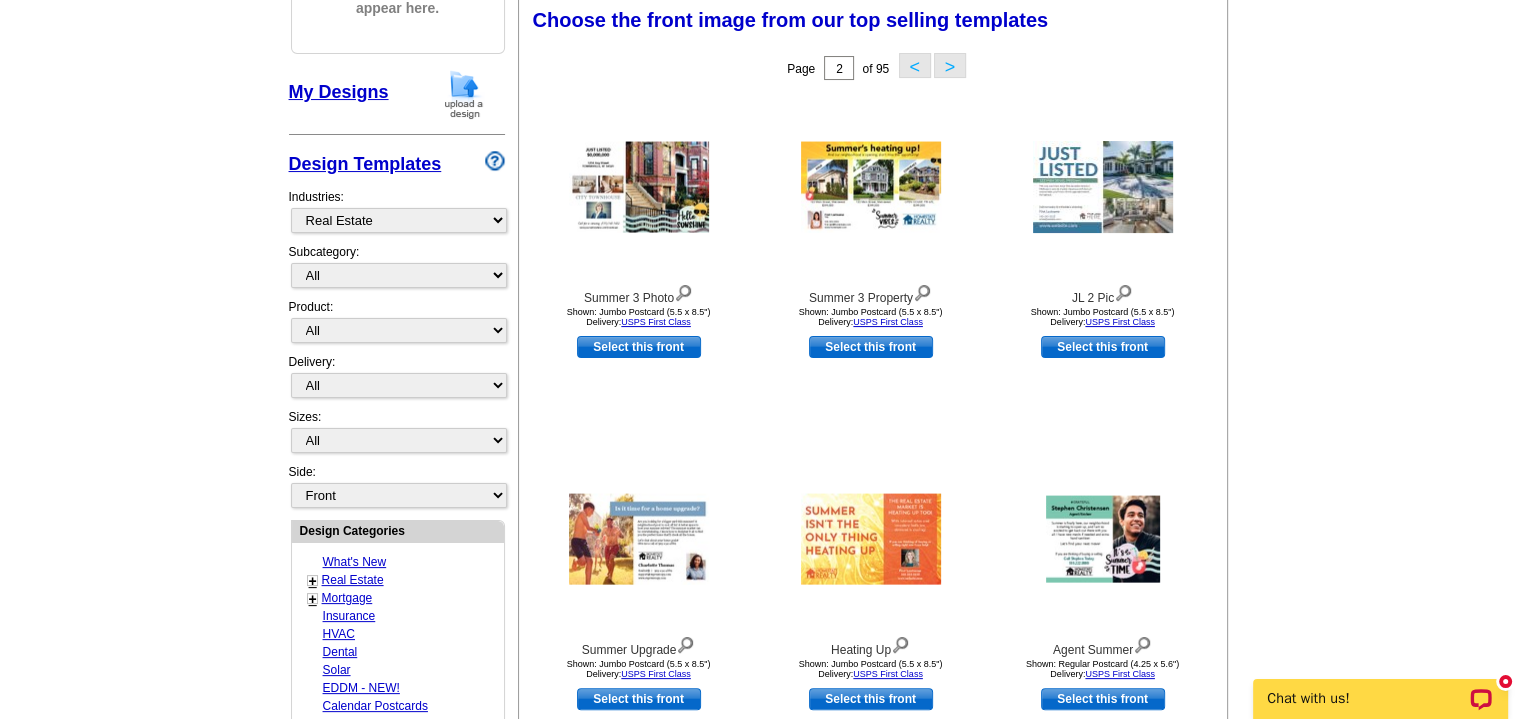 scroll, scrollTop: 295, scrollLeft: 0, axis: vertical 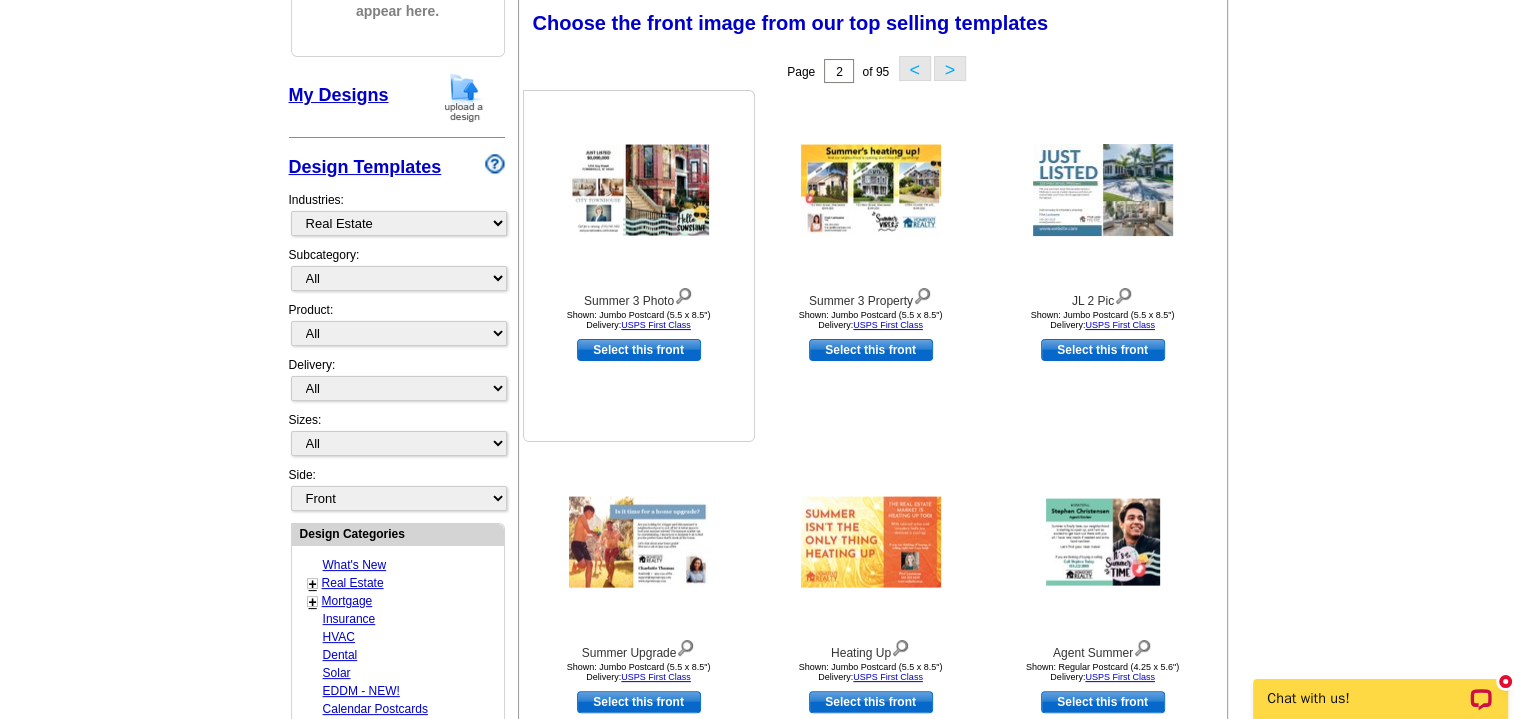 click at bounding box center (639, 190) 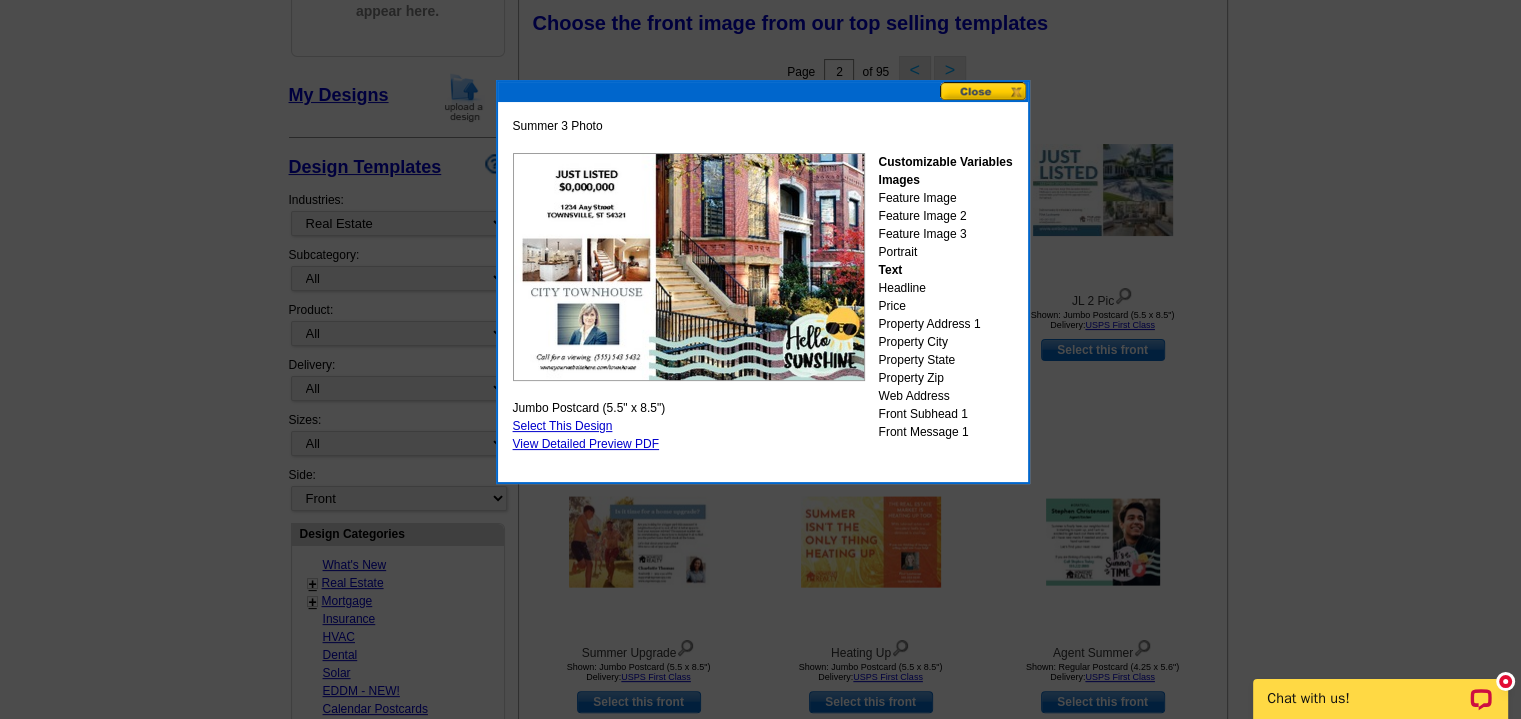 click at bounding box center (760, 212) 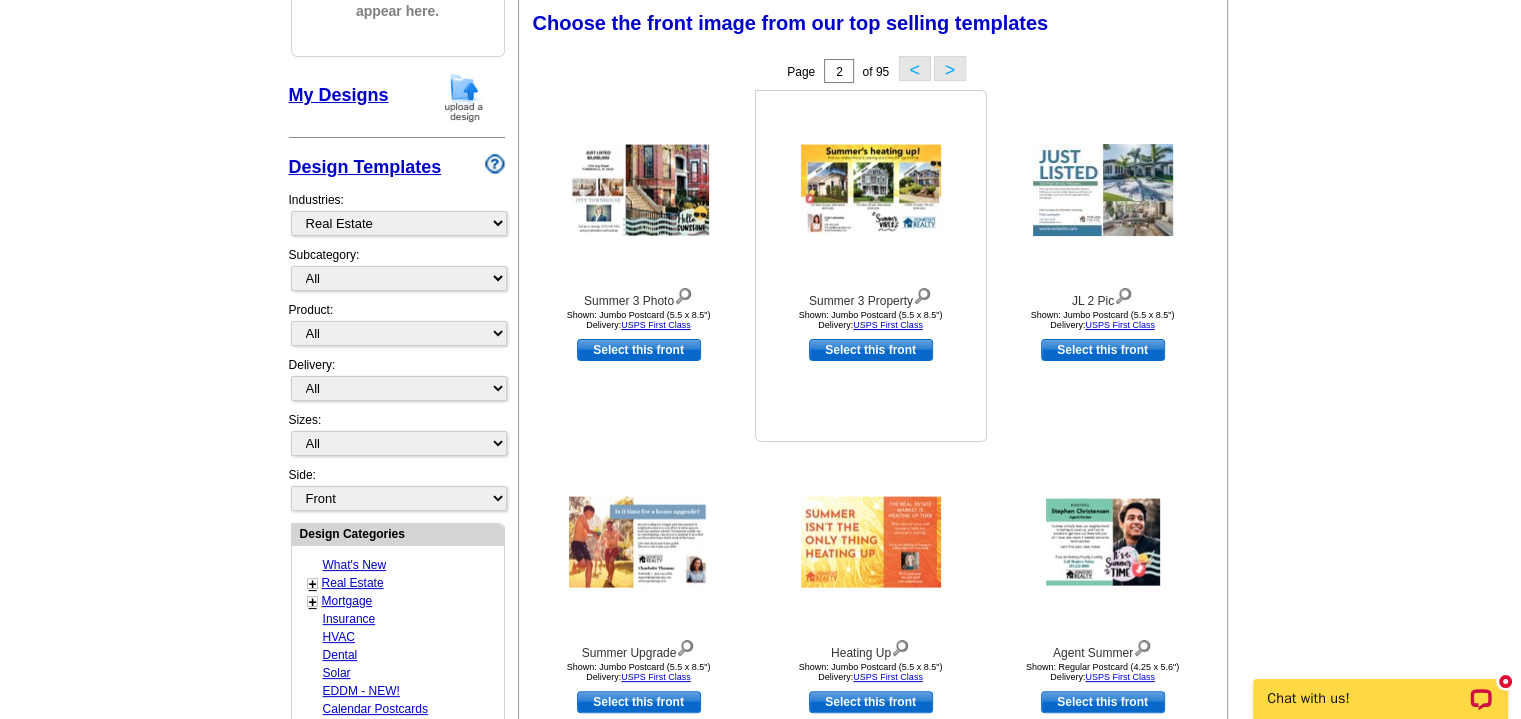 click at bounding box center (871, 190) 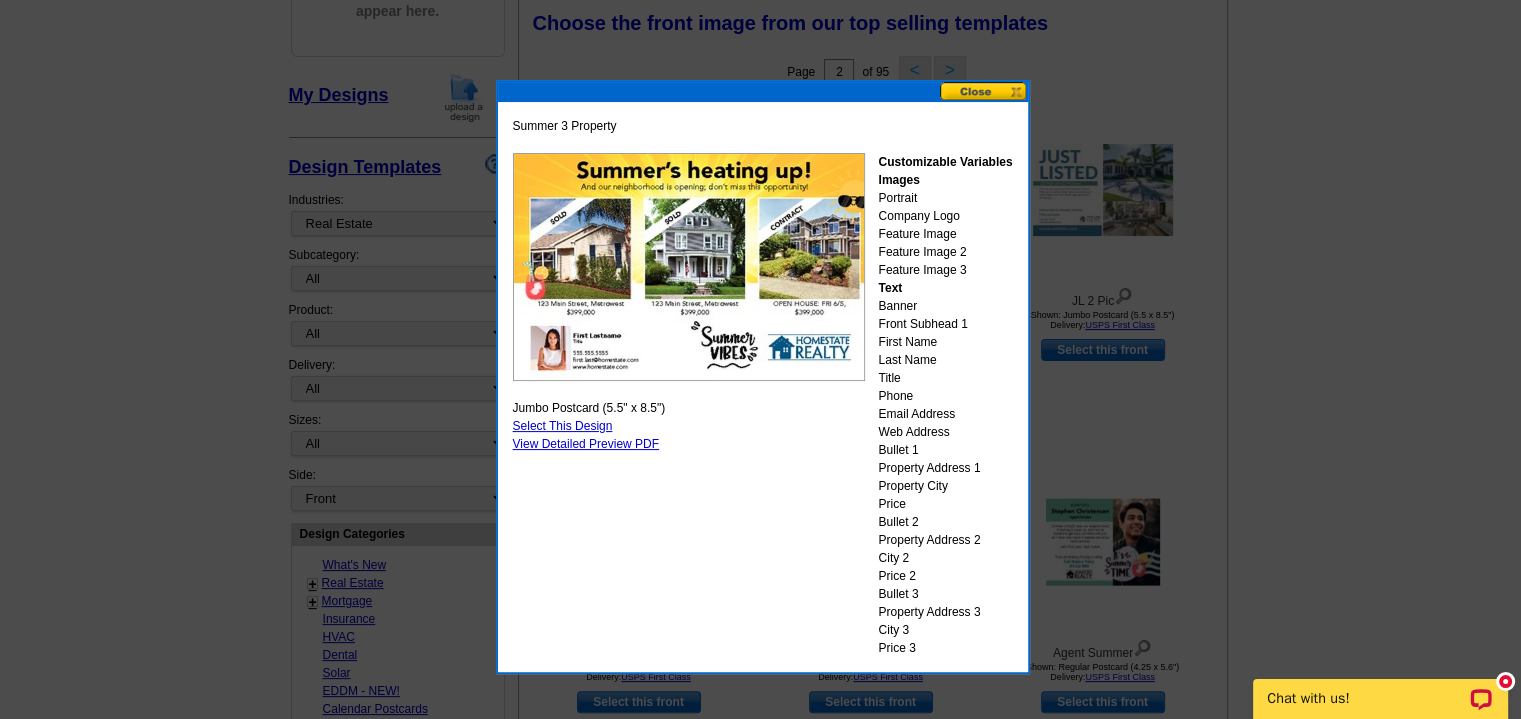 click at bounding box center [984, 91] 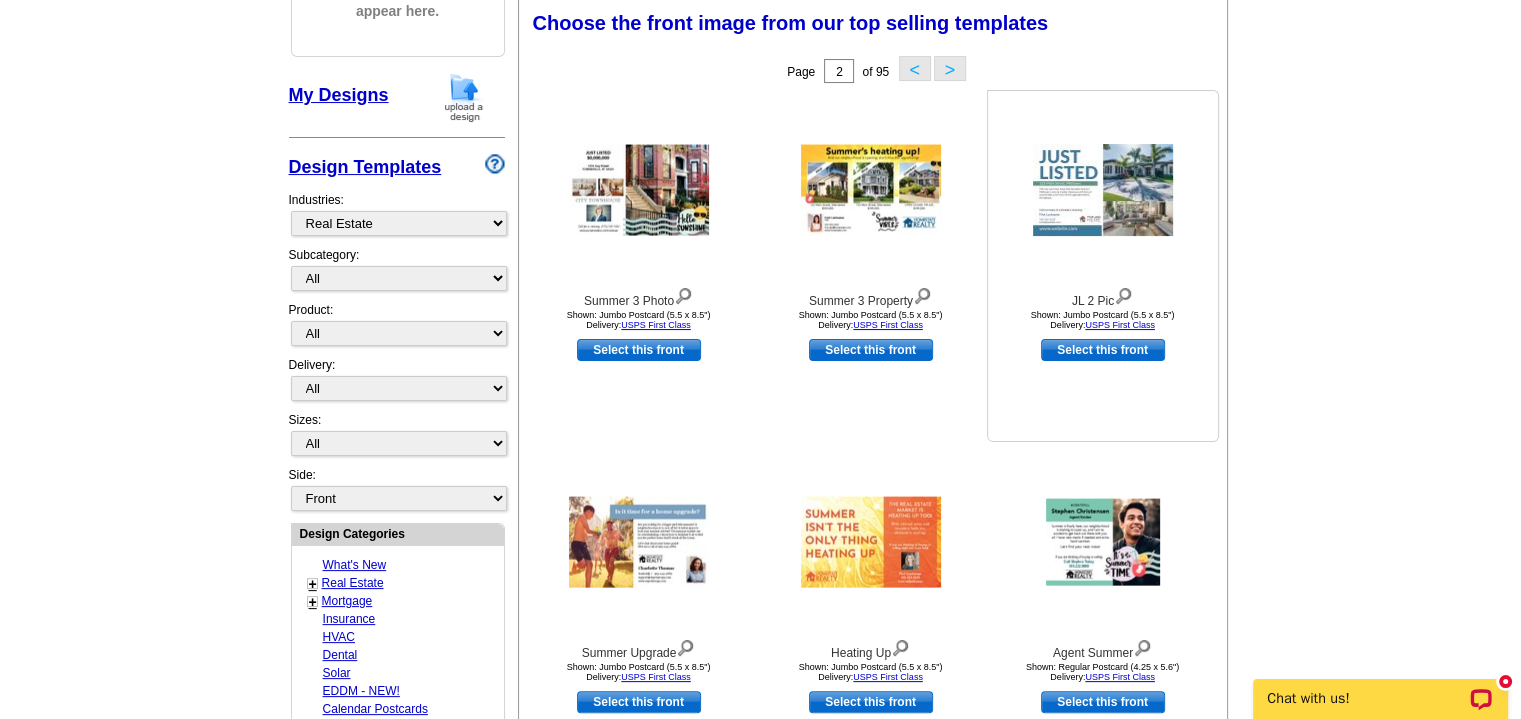 click at bounding box center (1103, 190) 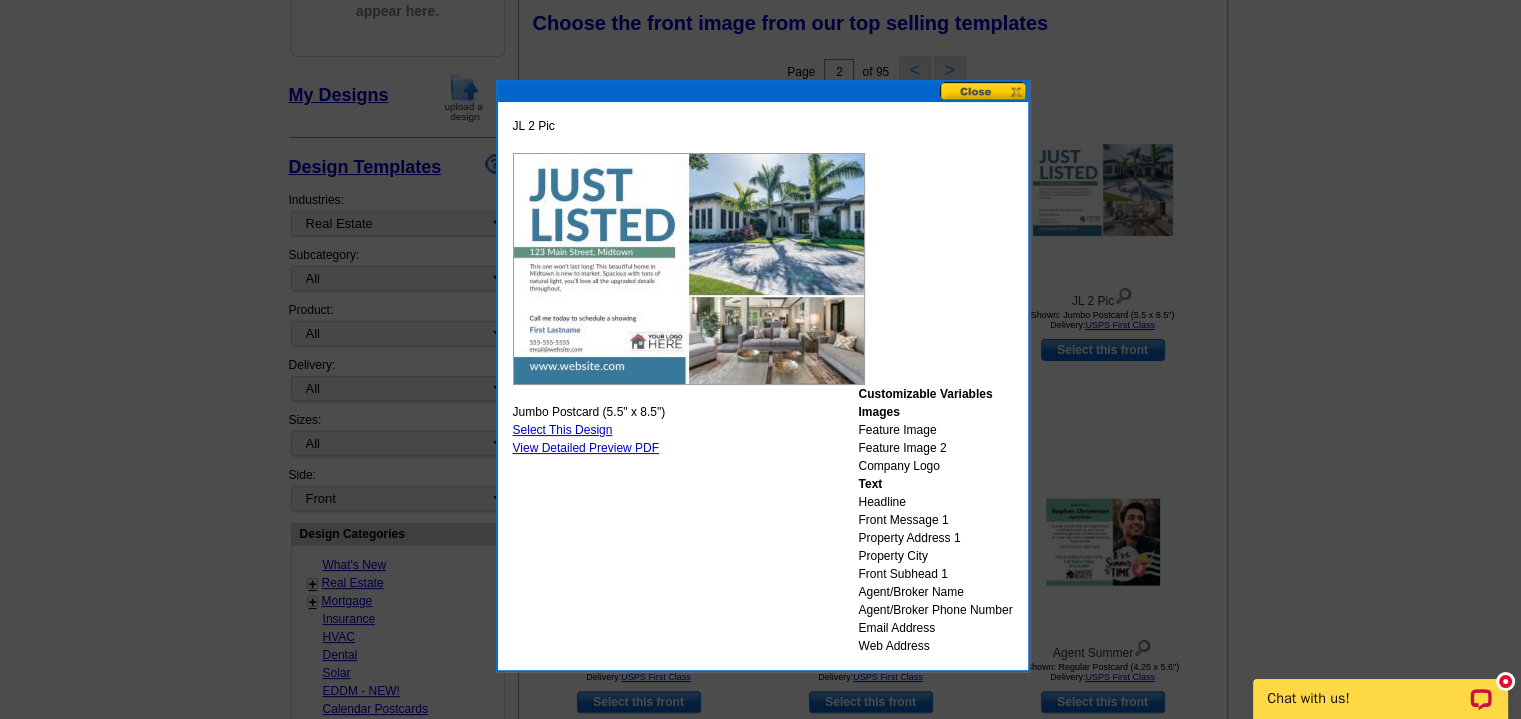 click at bounding box center [984, 91] 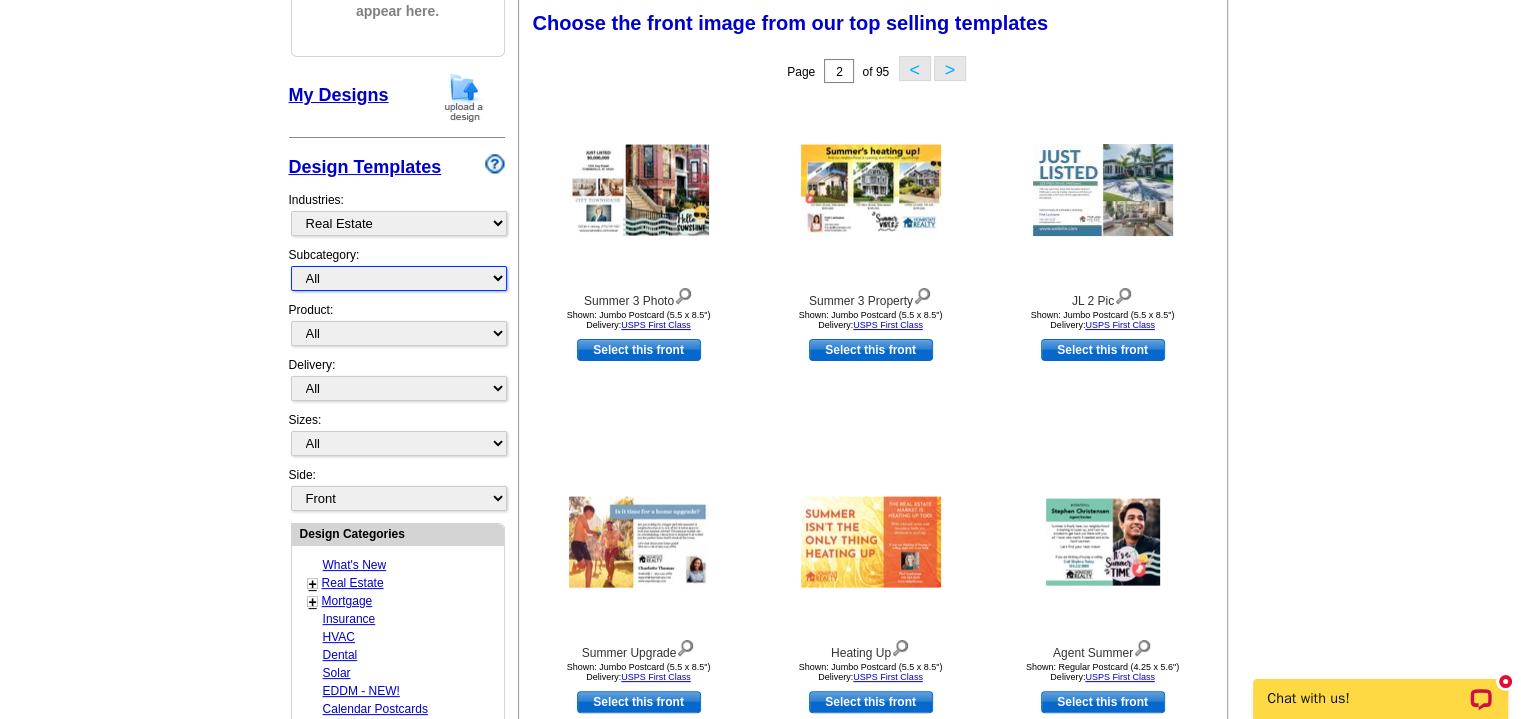 click on "All RE/MAX® Referrals Keller Williams® Berkshire Hathaway Home Services Century 21 Commercial Real Estate QR Code Cards 1st Time Home Buyer Distressed Homeowners Social Networking Farming Just Listed Just Sold Open House Market Report" at bounding box center (399, 278) 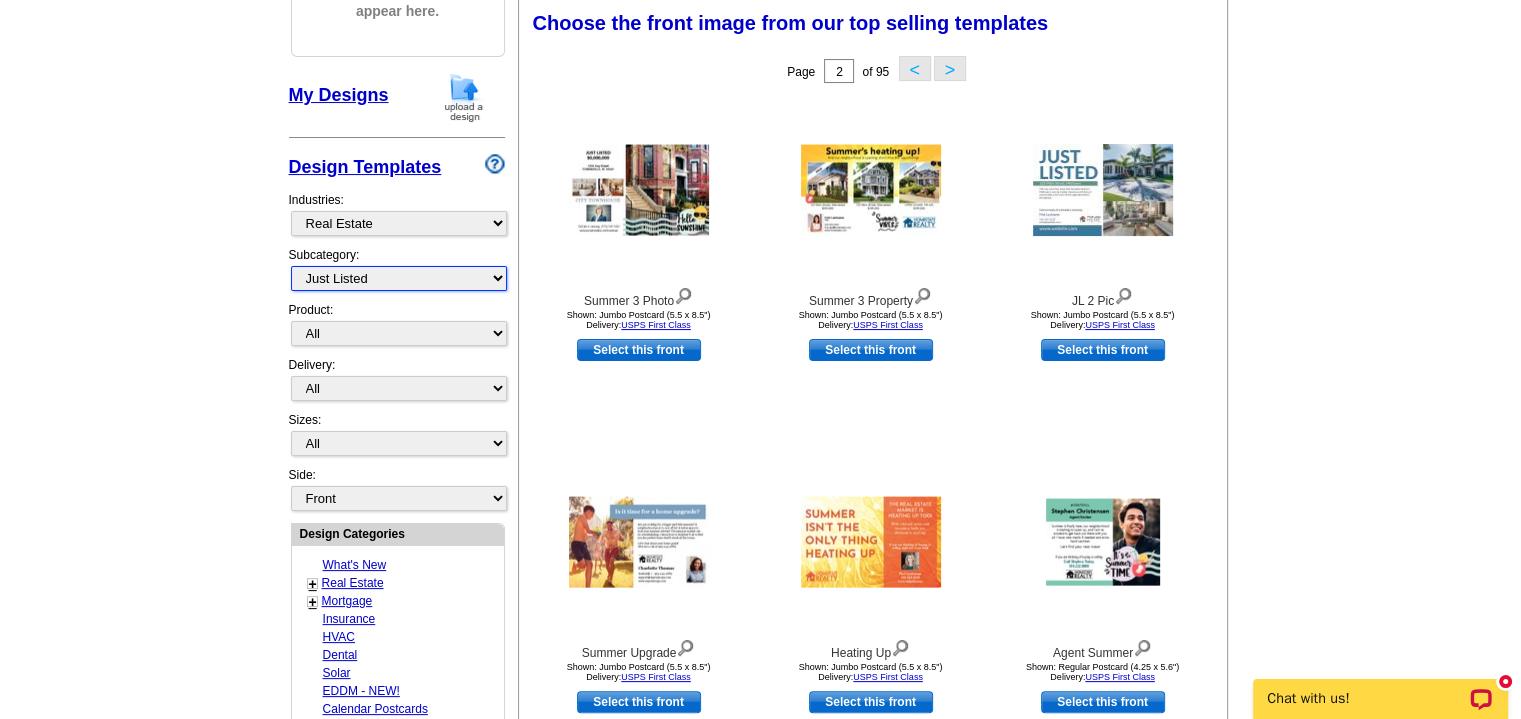 click on "All RE/MAX® Referrals Keller Williams® Berkshire Hathaway Home Services Century 21 Commercial Real Estate QR Code Cards 1st Time Home Buyer Distressed Homeowners Social Networking Farming Just Listed Just Sold Open House Market Report" at bounding box center (399, 278) 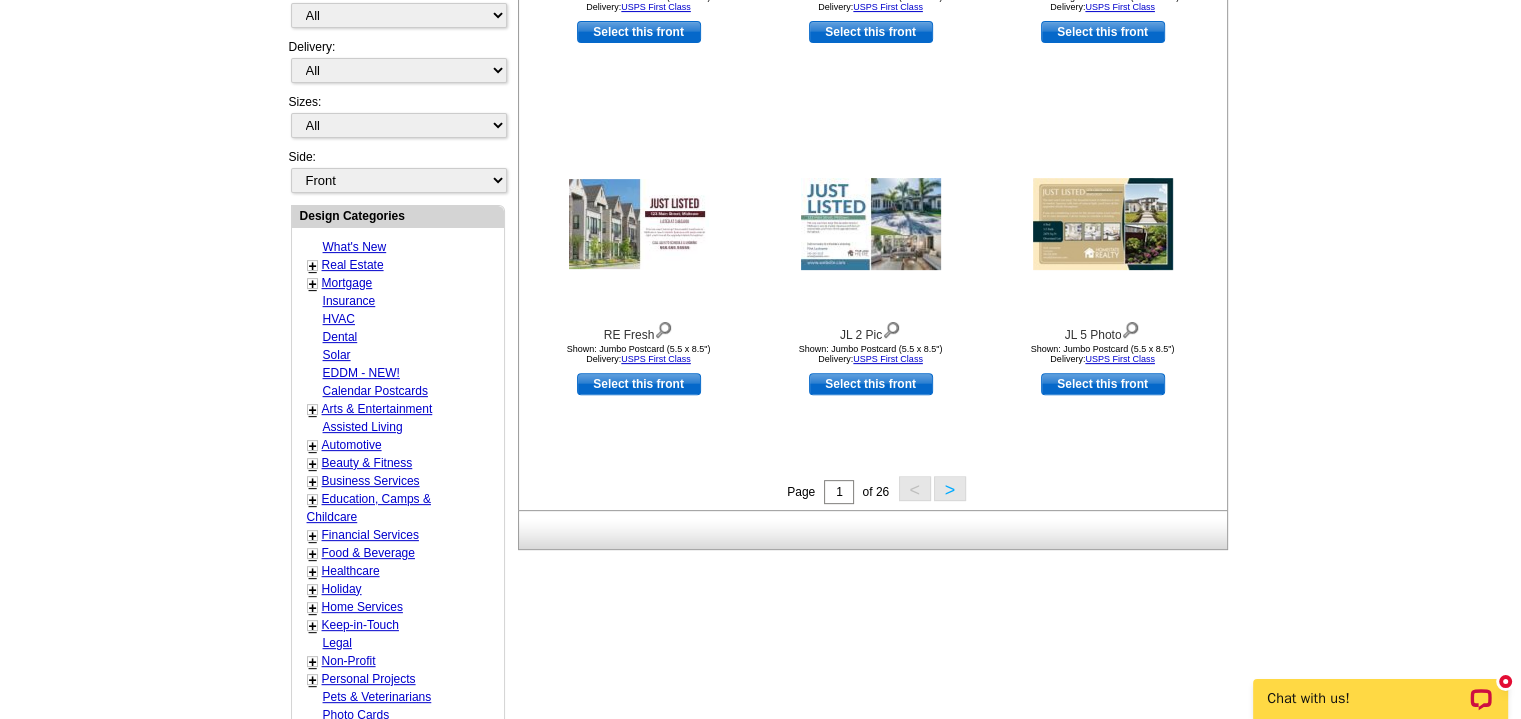 scroll, scrollTop: 623, scrollLeft: 0, axis: vertical 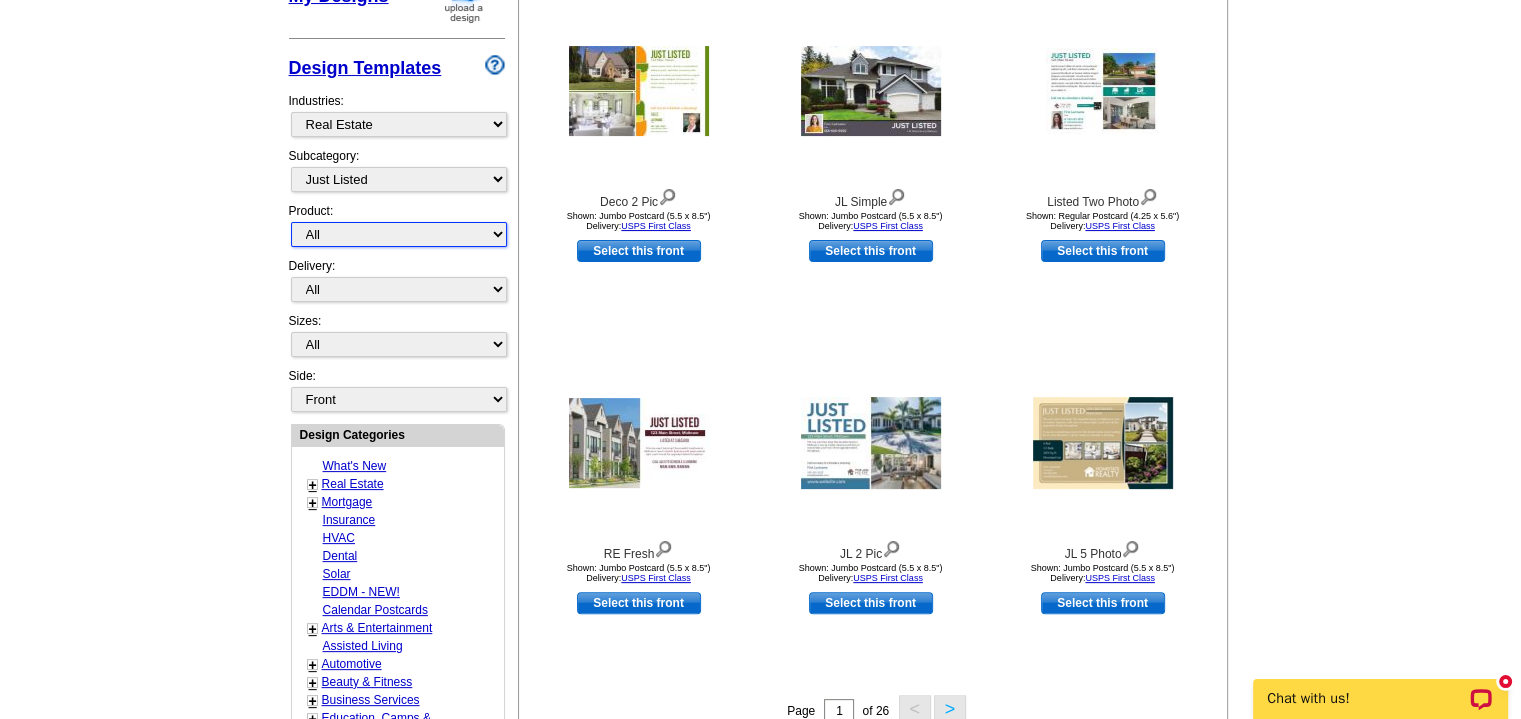 click on "All
Postcards
Letters and flyers
Business Cards
Door Hangers
Greeting Cards" at bounding box center (399, 234) 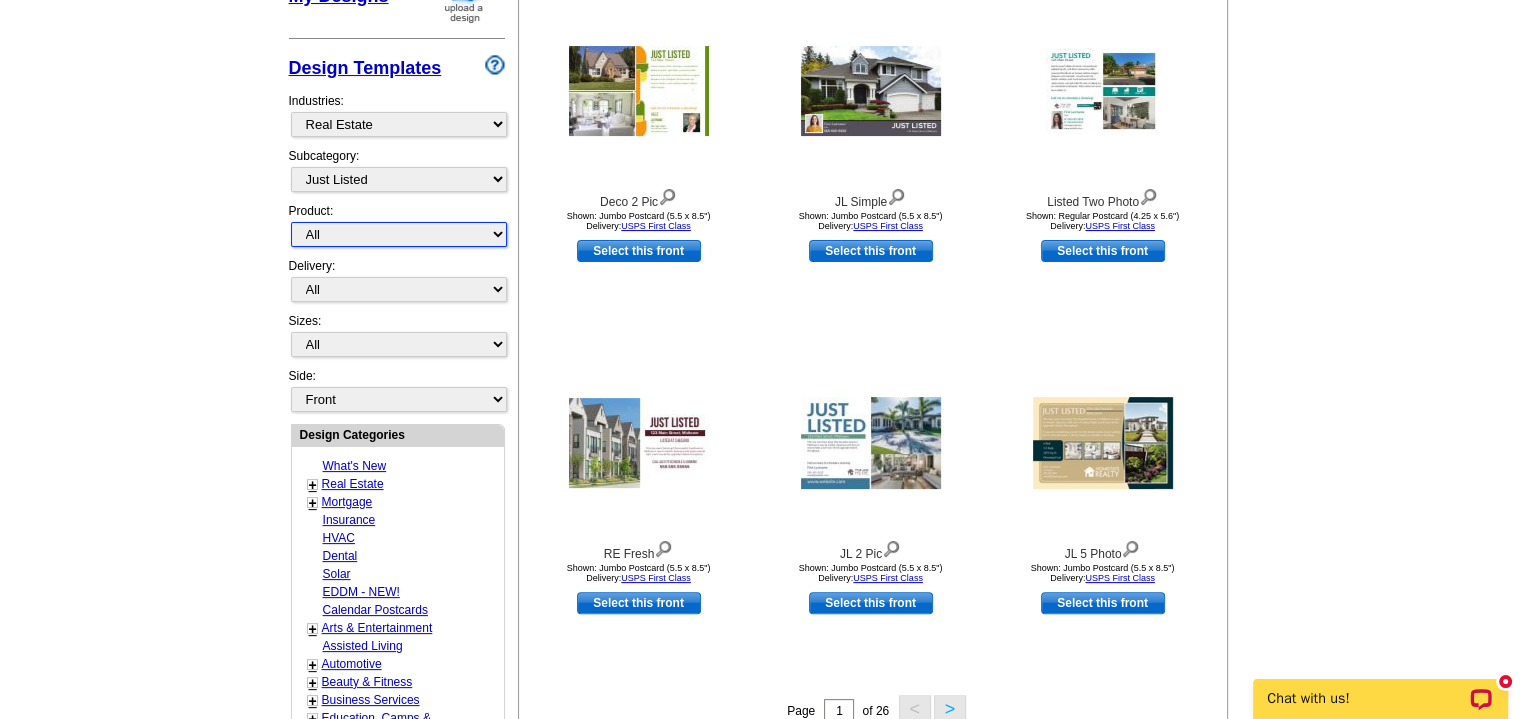 select on "1" 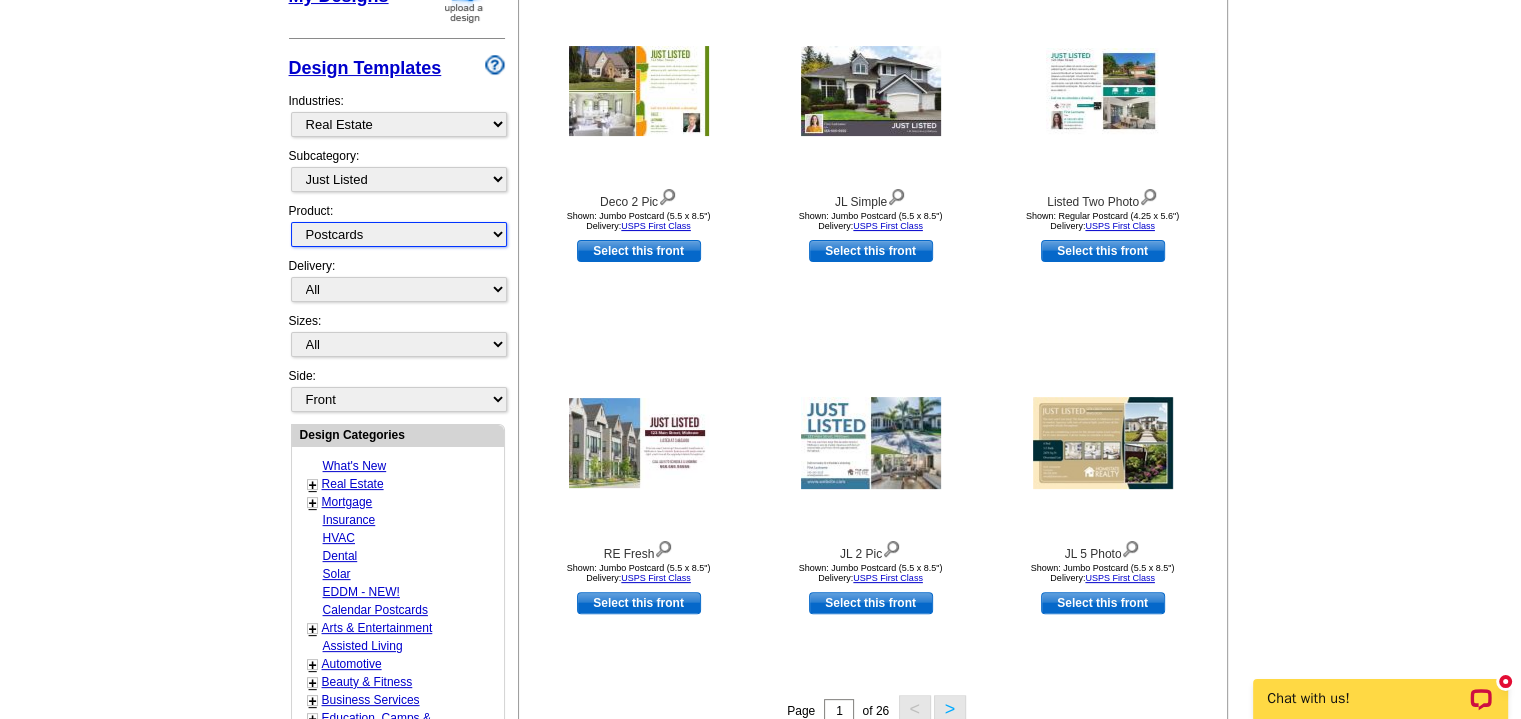 click on "All
Postcards
Letters and flyers
Business Cards
Door Hangers
Greeting Cards" at bounding box center (399, 234) 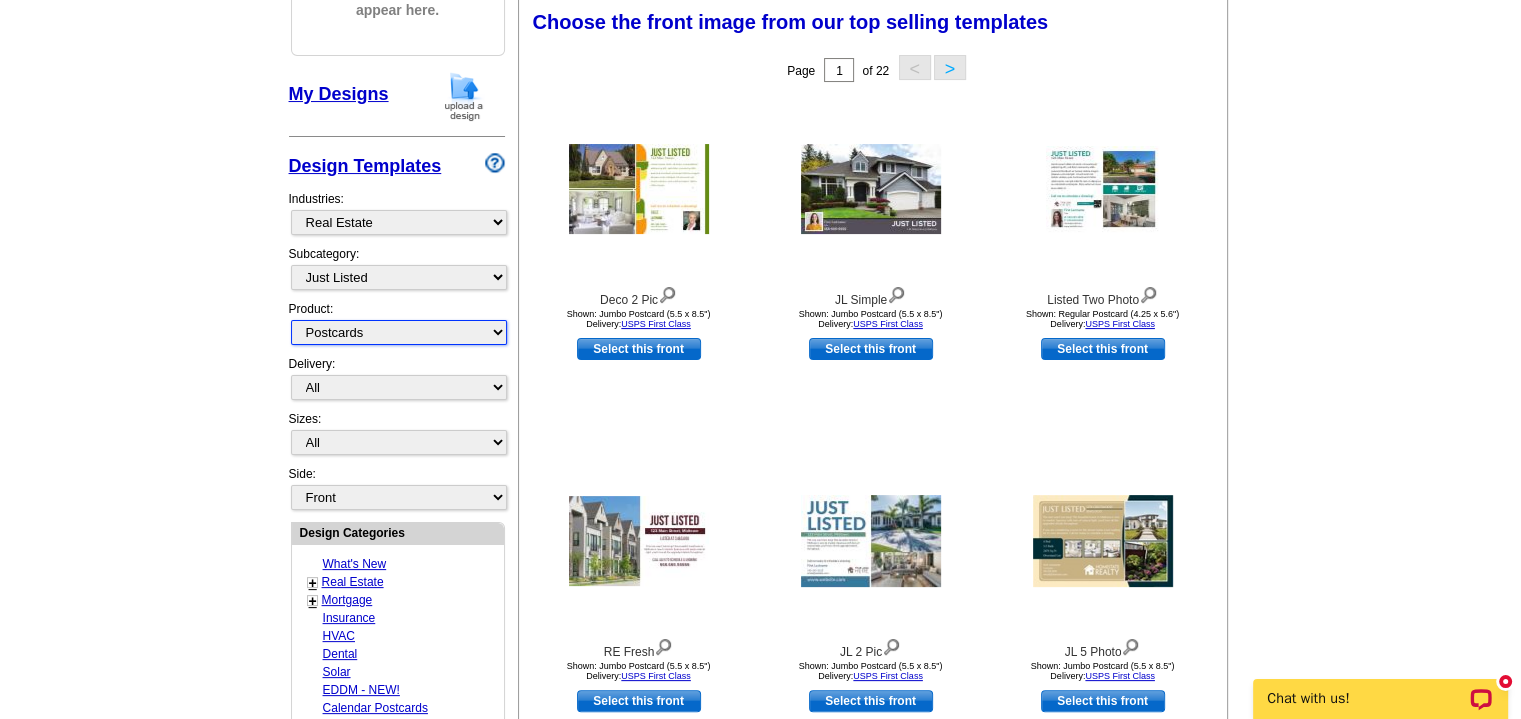 scroll, scrollTop: 295, scrollLeft: 0, axis: vertical 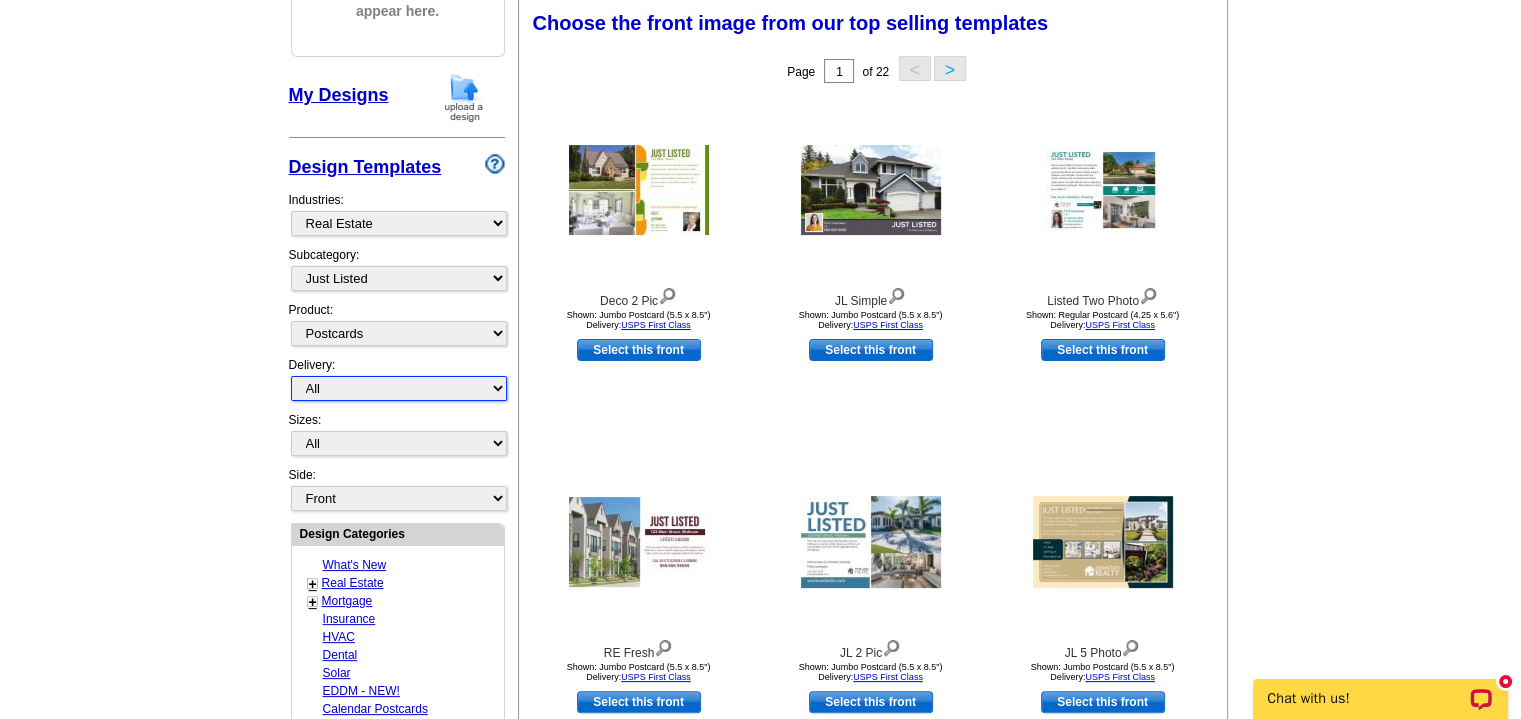 click on "All
First Class Mail
Shipped to Me
EDDM Save 66% on Postage" at bounding box center [399, 388] 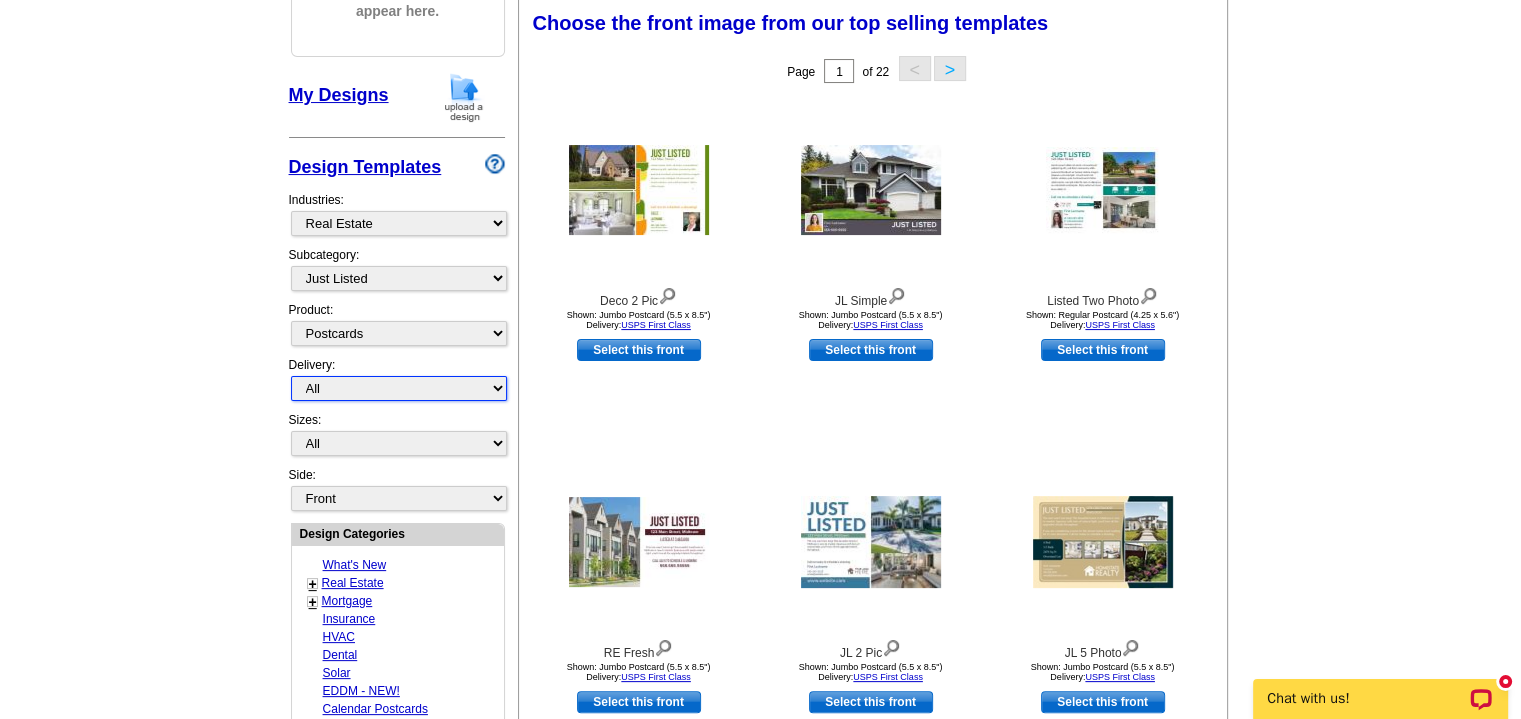select on "1" 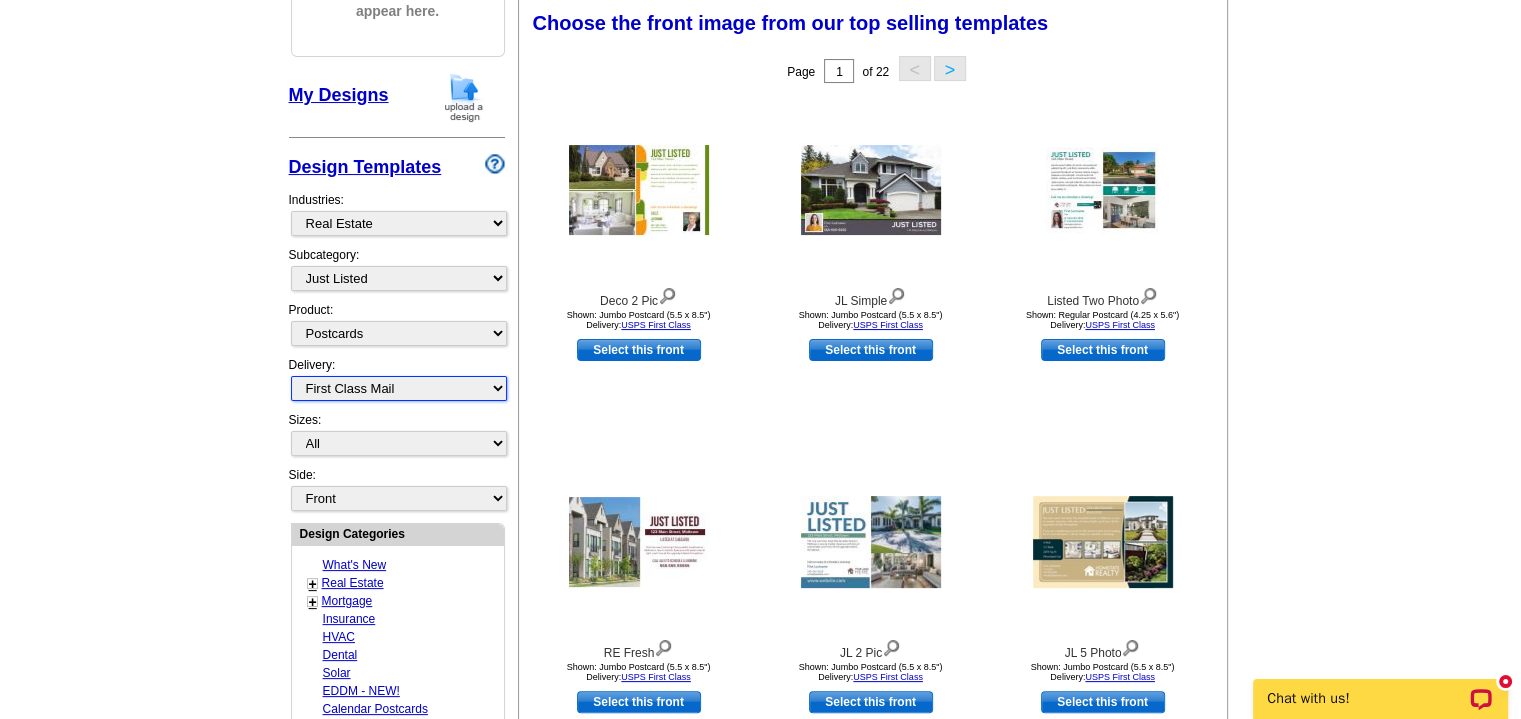 click on "All
First Class Mail
Shipped to Me
EDDM Save 66% on Postage" at bounding box center (399, 388) 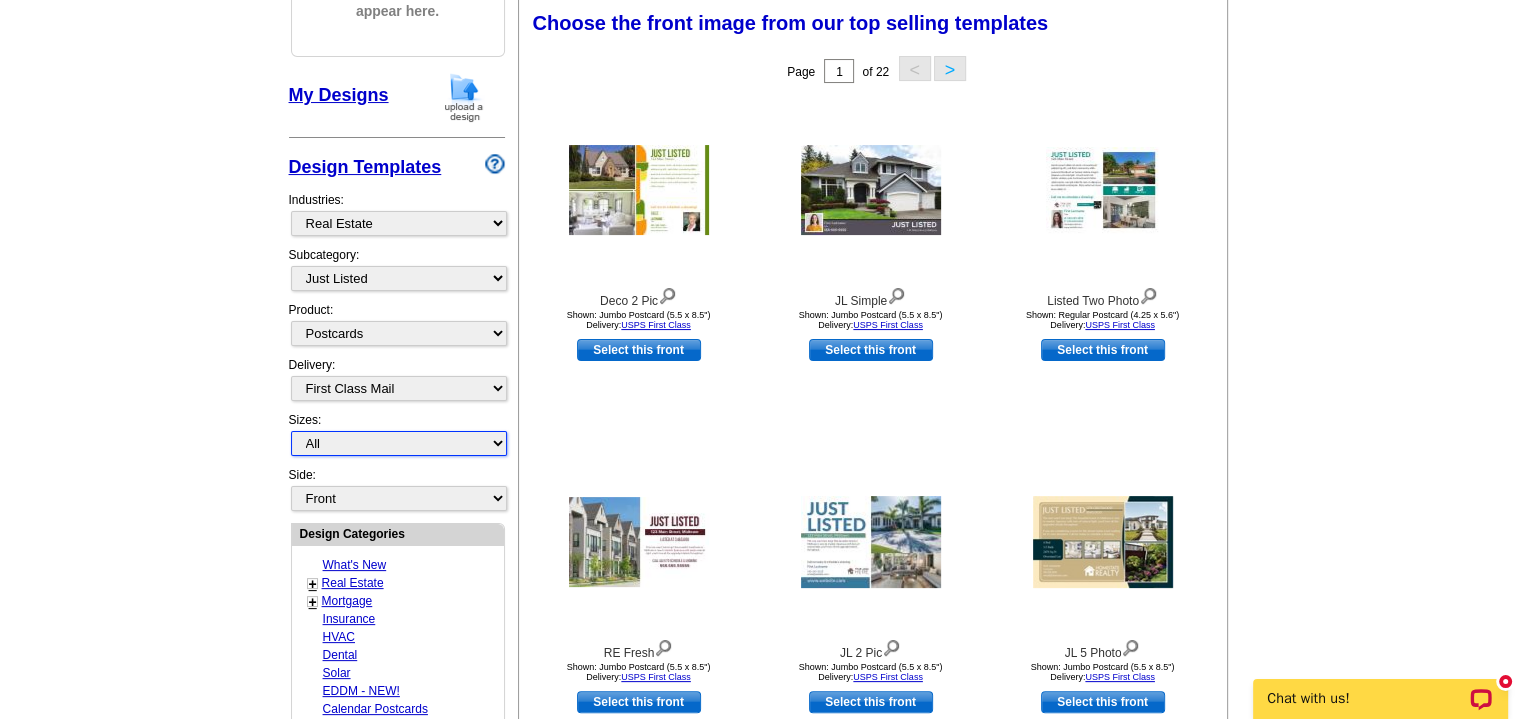 click on "All Jumbo Postcard (5.5" x 8.5") Regular Postcard (4.25" x 5.6") Panoramic Postcard (5.75" x 11.25") Giant Postcard (8.5" x 11") EDDM Postcard (6.125" x 8.25")" at bounding box center [399, 443] 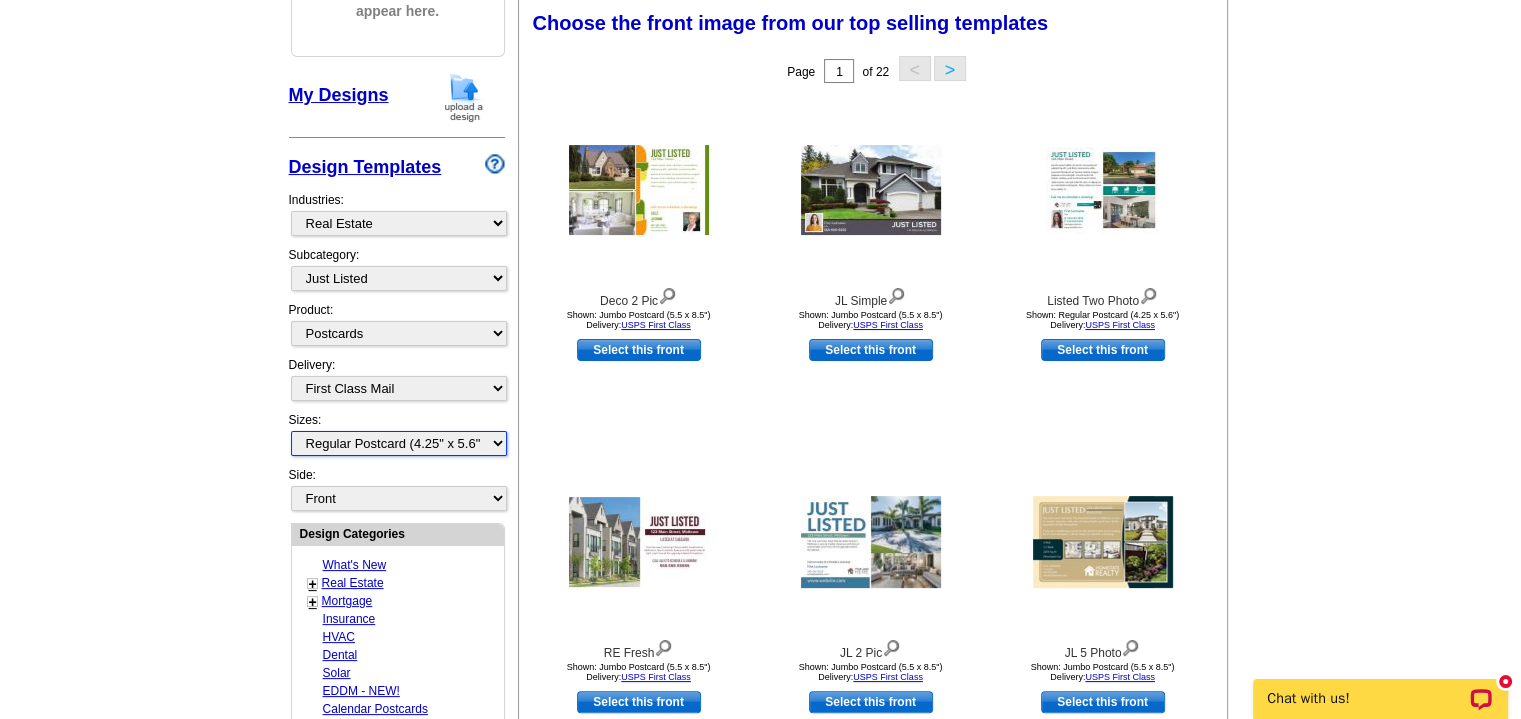 click on "All Jumbo Postcard (5.5" x 8.5") Regular Postcard (4.25" x 5.6") Panoramic Postcard (5.75" x 11.25") Giant Postcard (8.5" x 11") EDDM Postcard (6.125" x 8.25")" at bounding box center [399, 443] 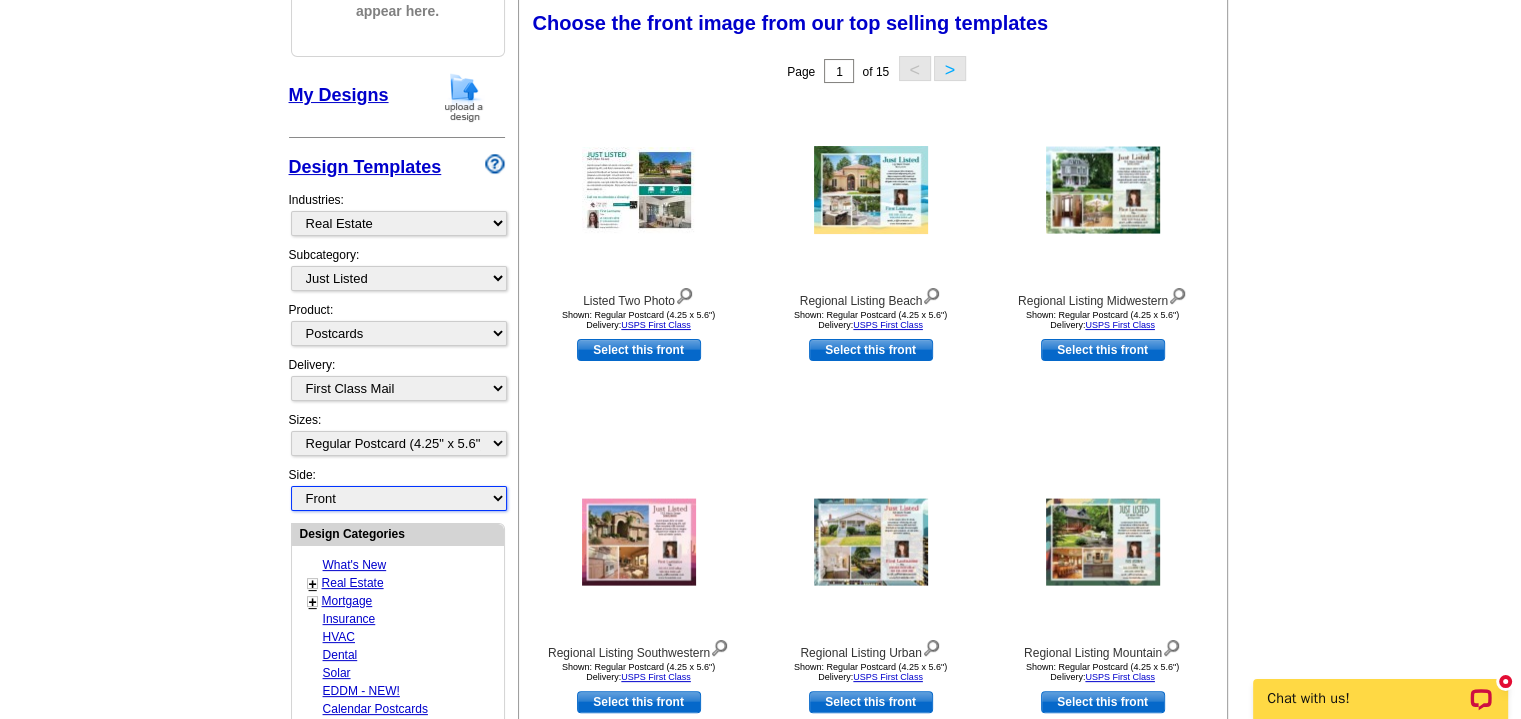 click on "Front Back" at bounding box center (399, 498) 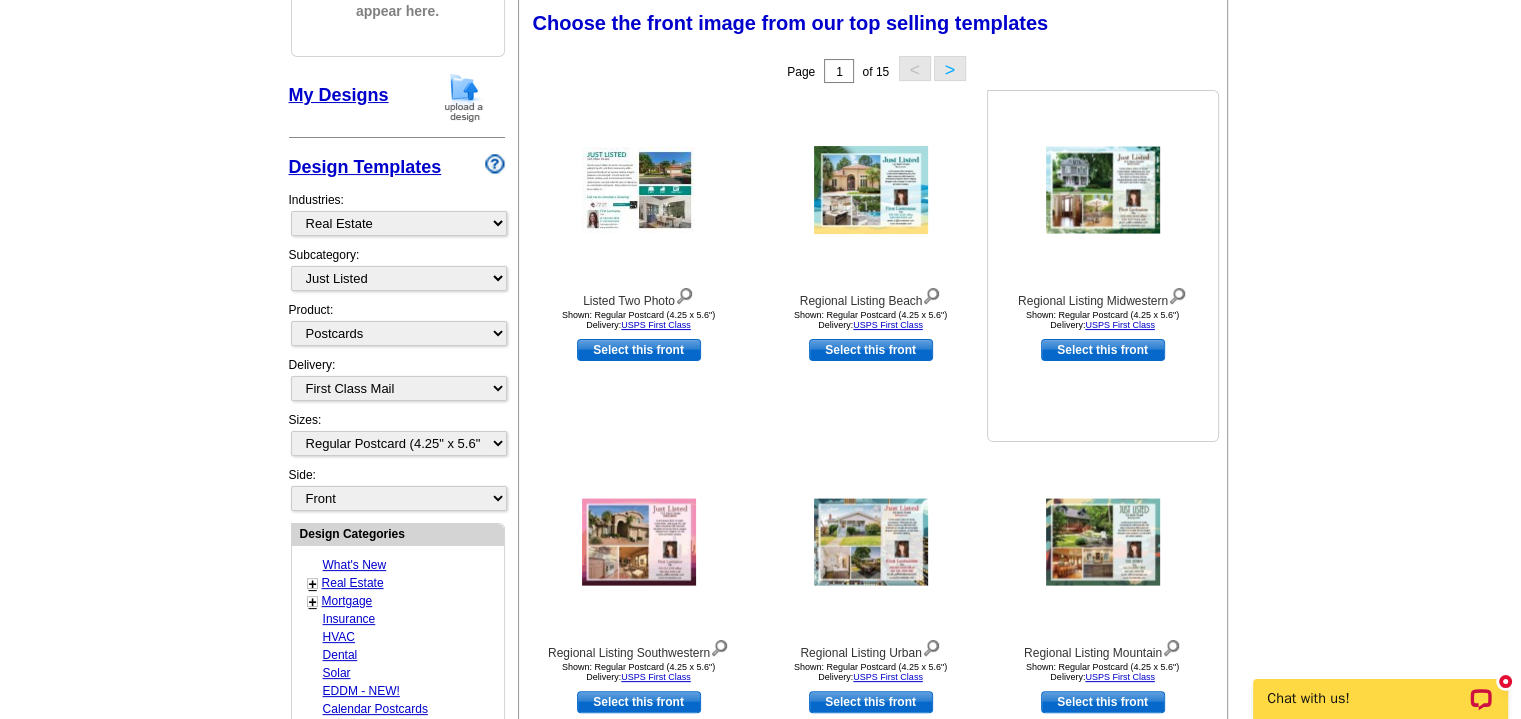click at bounding box center [1103, 190] 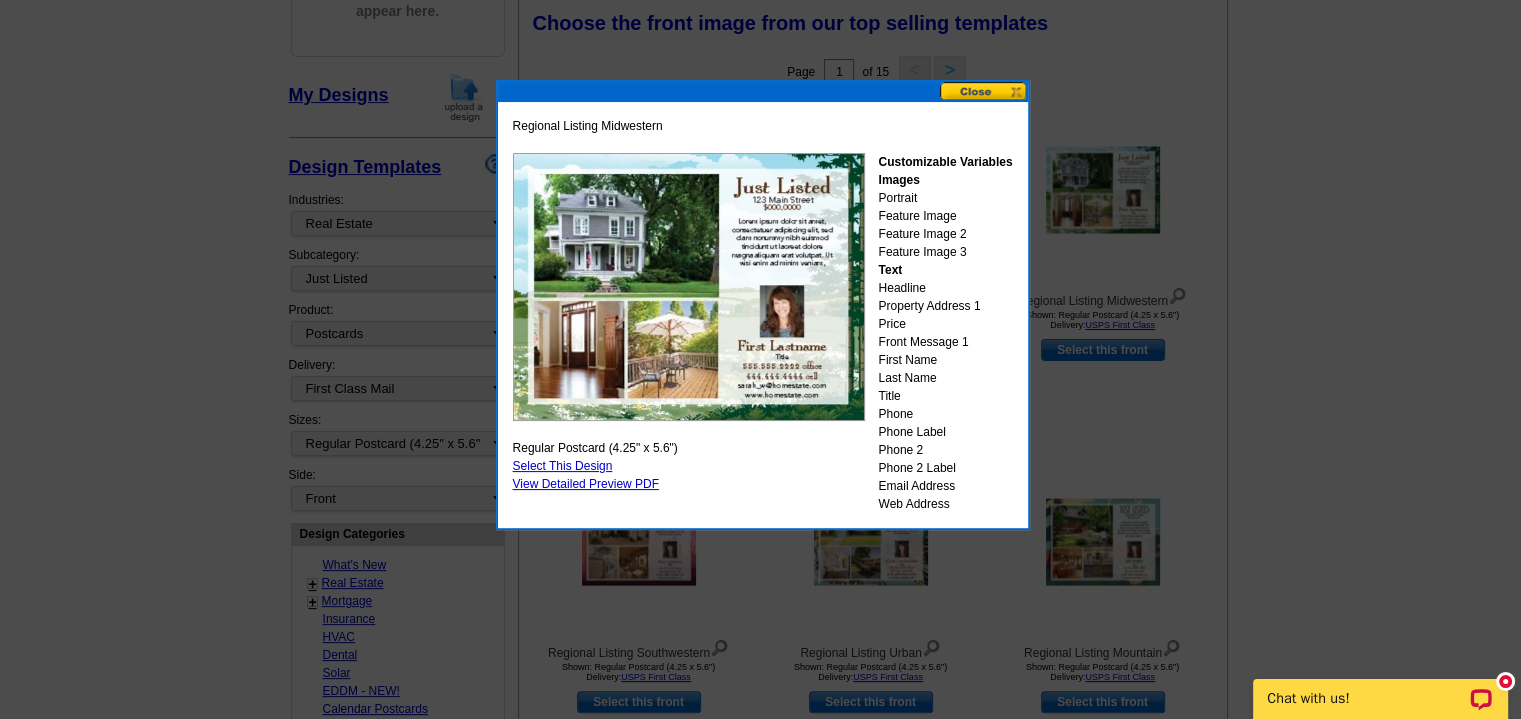 click at bounding box center (984, 91) 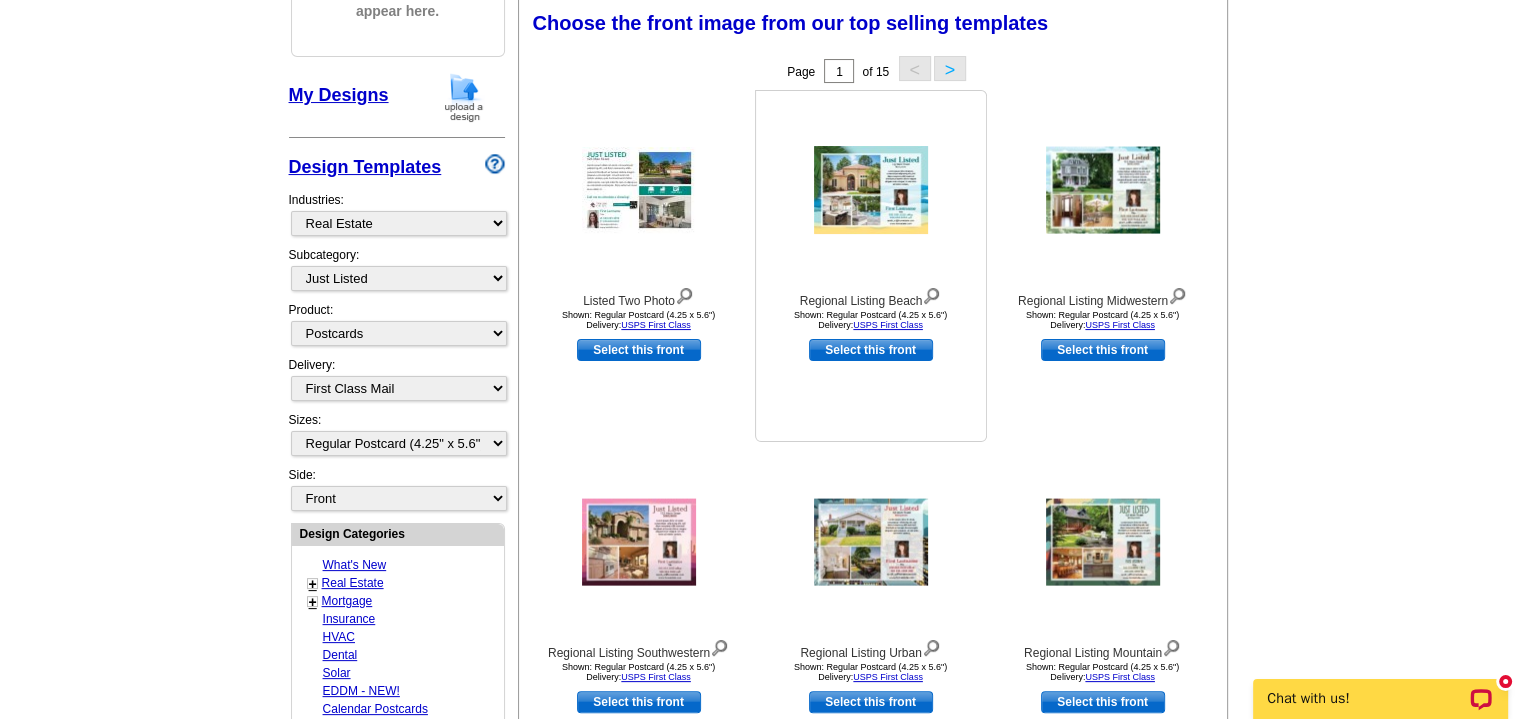 click at bounding box center (871, 190) 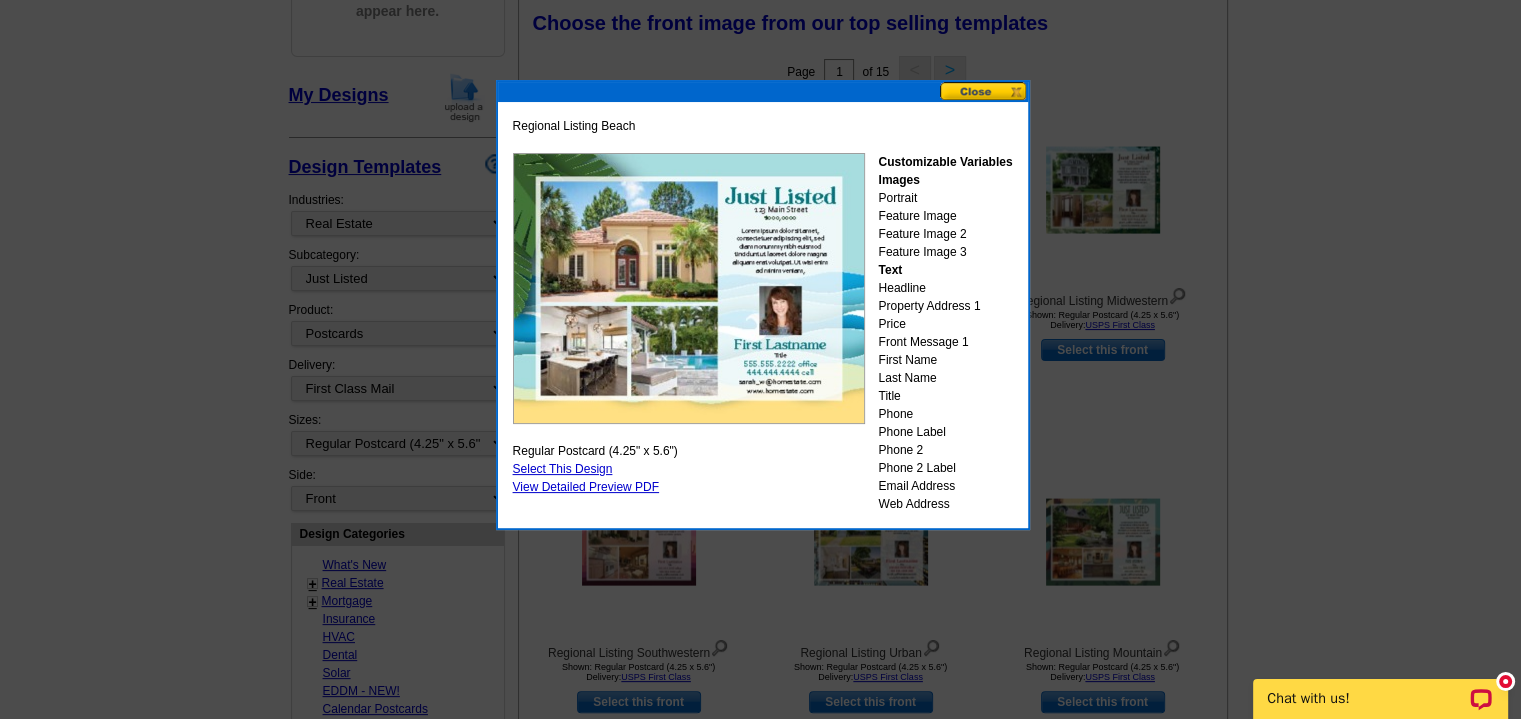 click at bounding box center (984, 91) 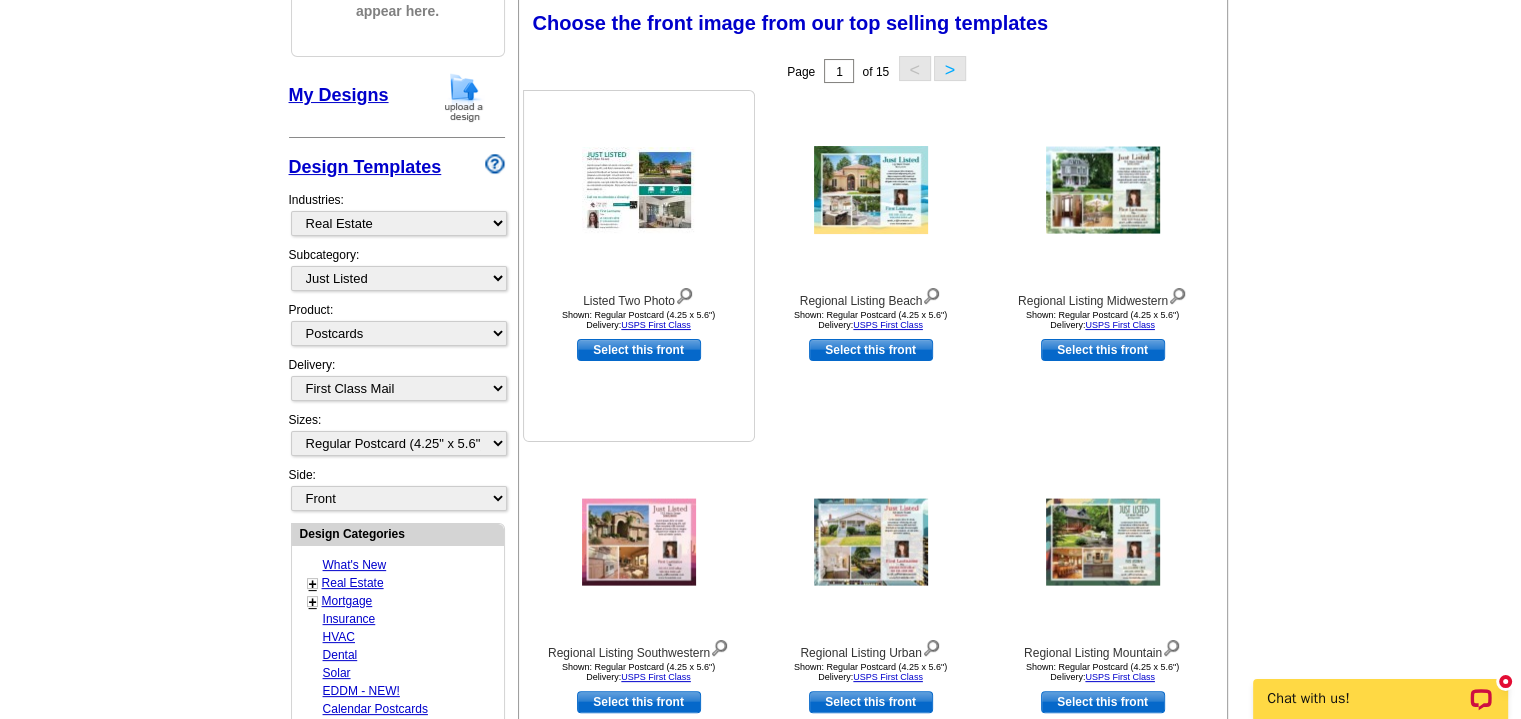 click at bounding box center [639, 190] 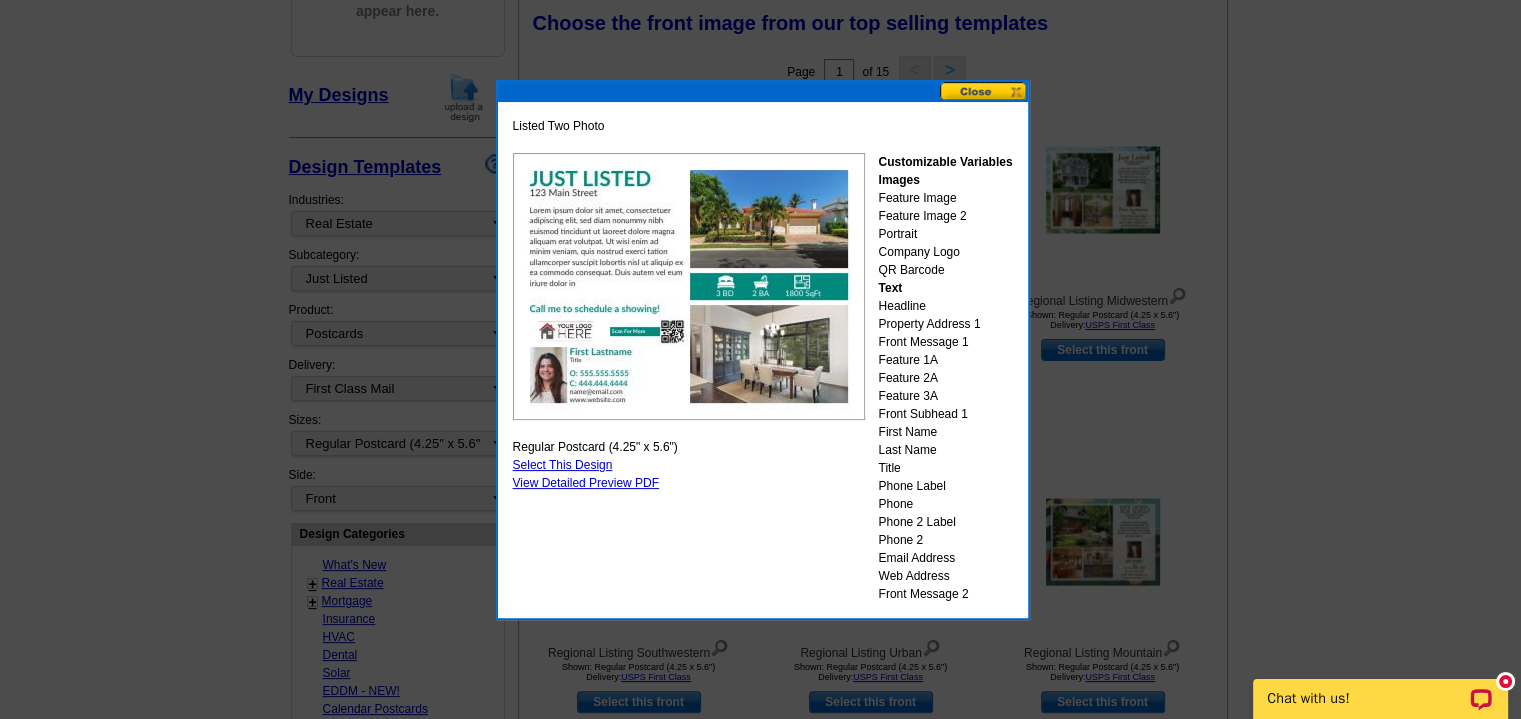 click at bounding box center (984, 91) 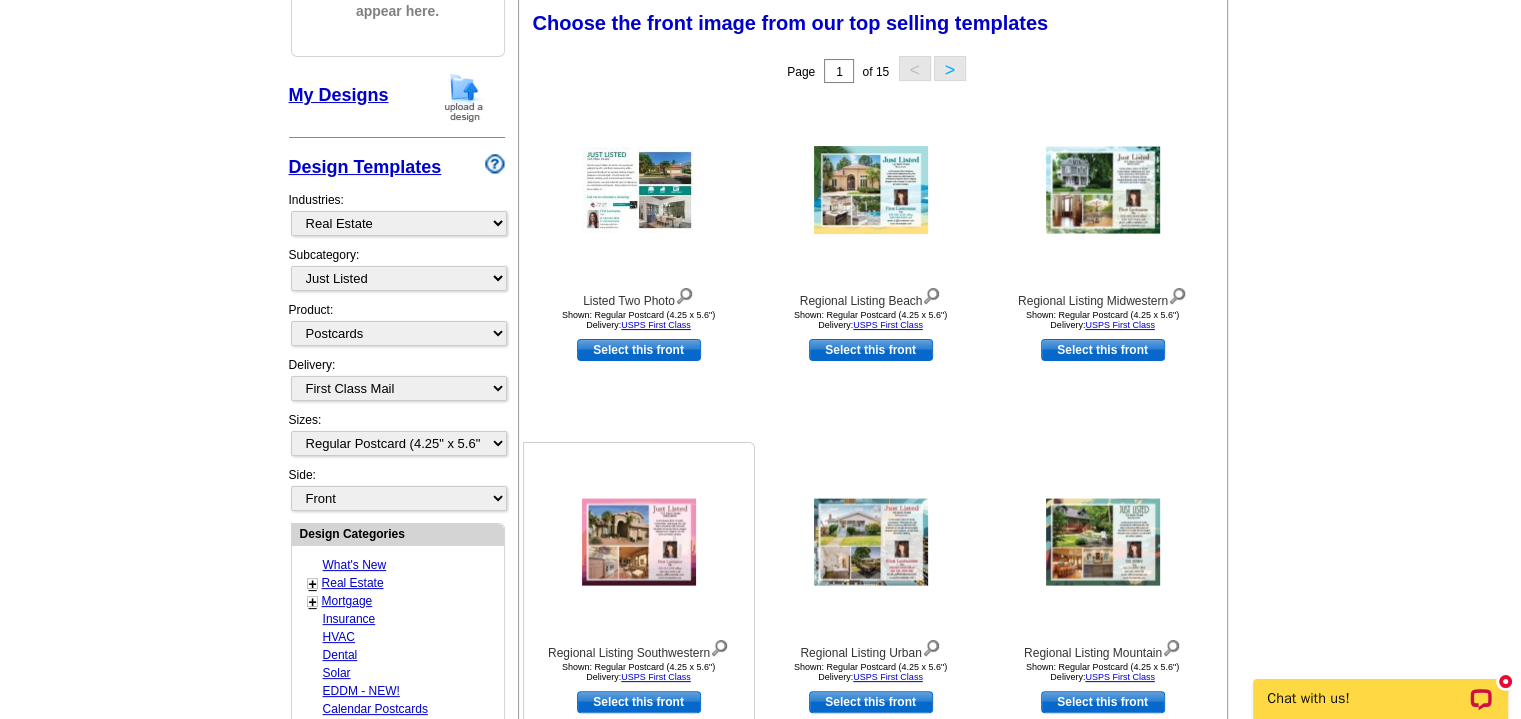 click at bounding box center [639, 542] 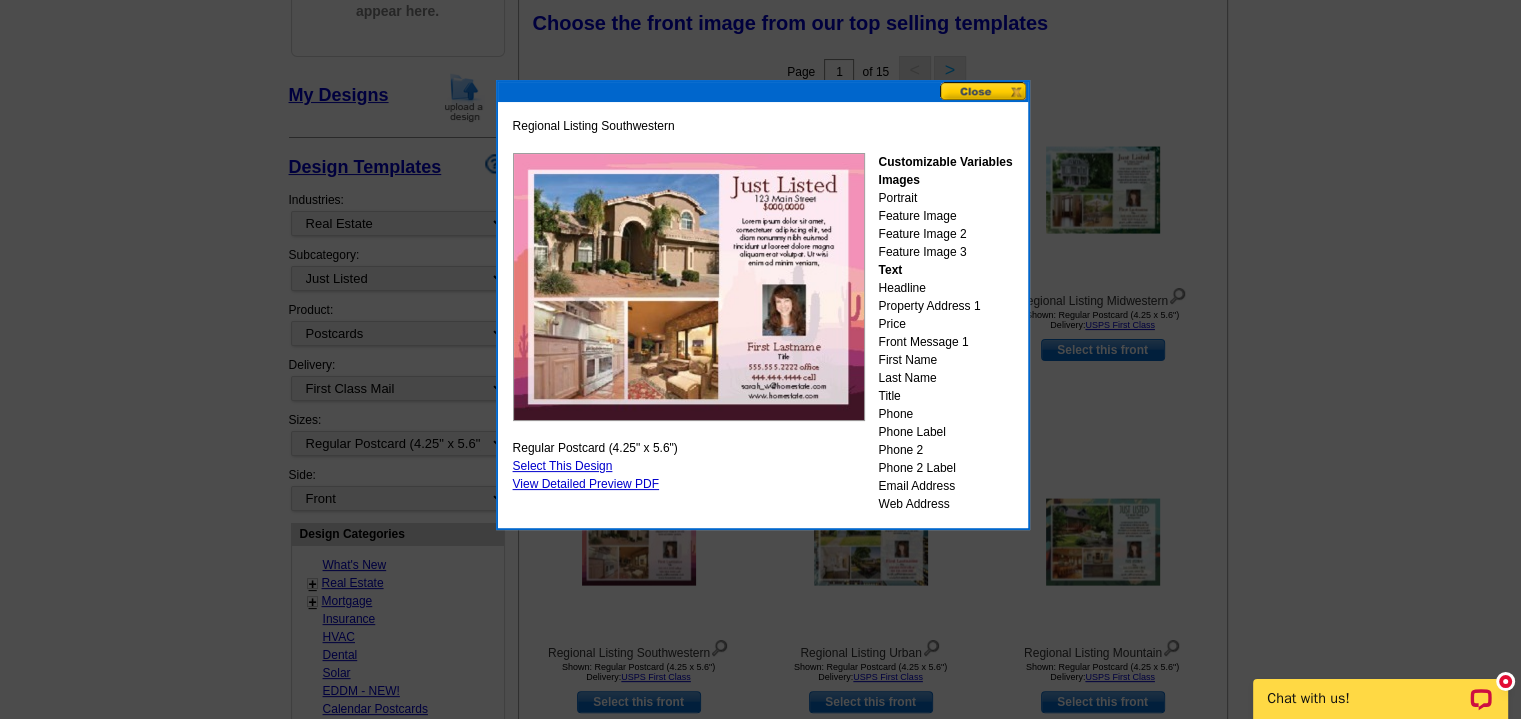 click at bounding box center (984, 91) 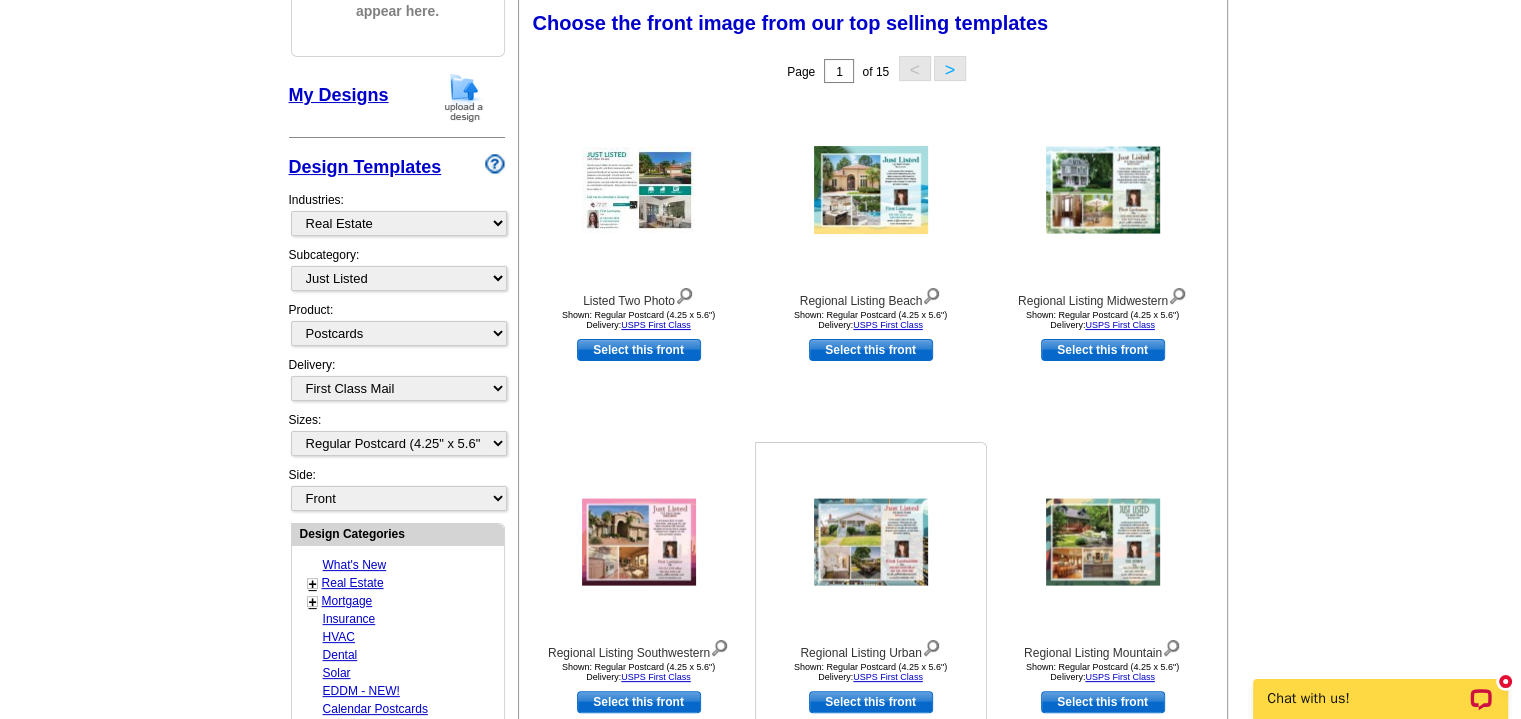click at bounding box center (871, 542) 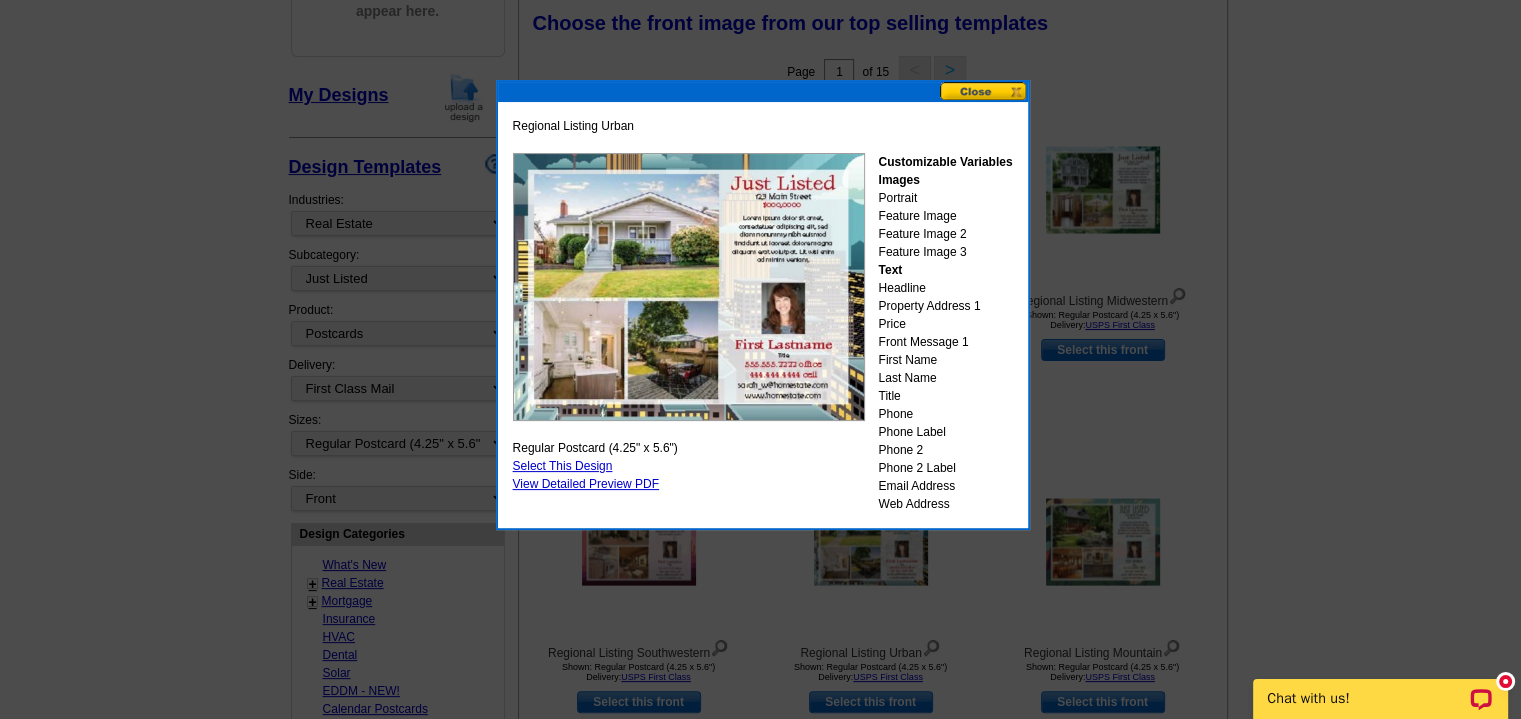 click at bounding box center (984, 91) 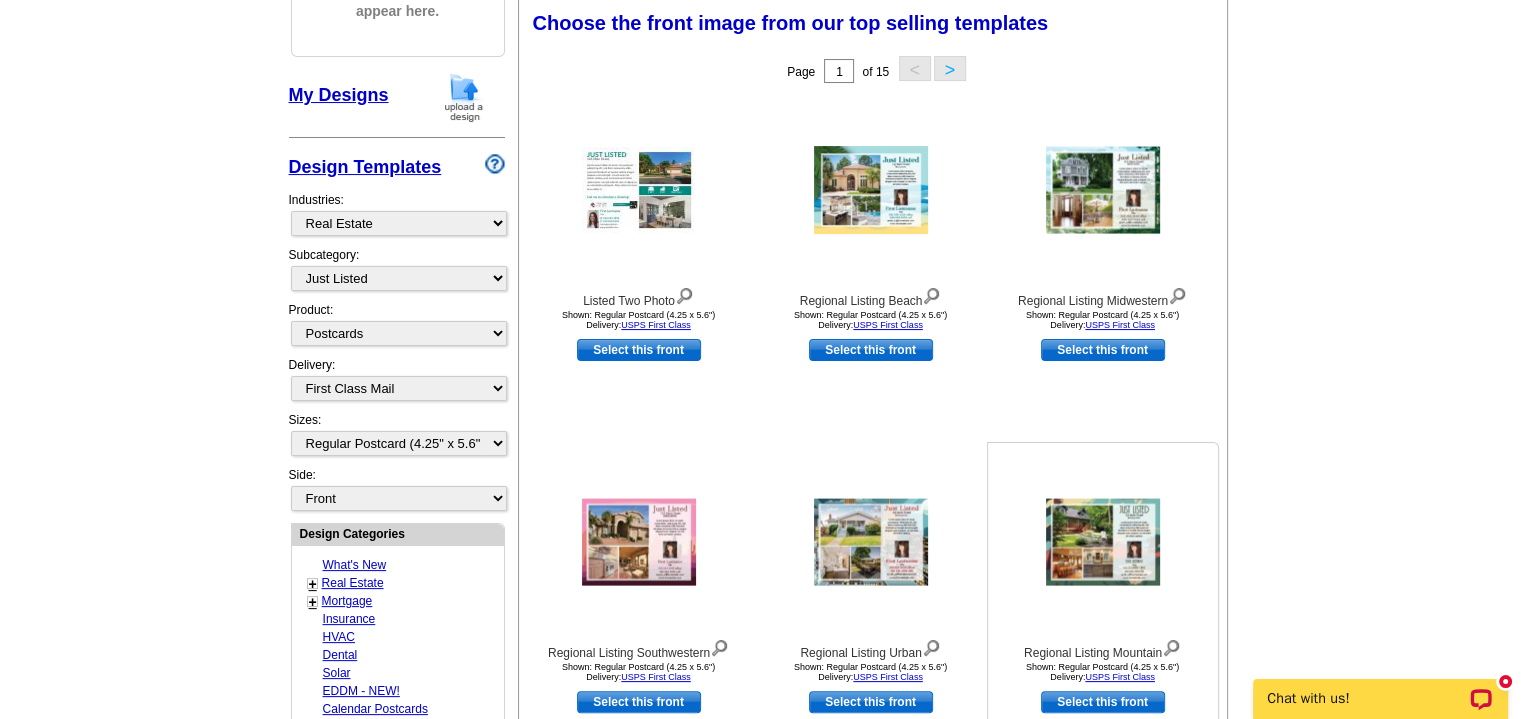 click at bounding box center (1103, 542) 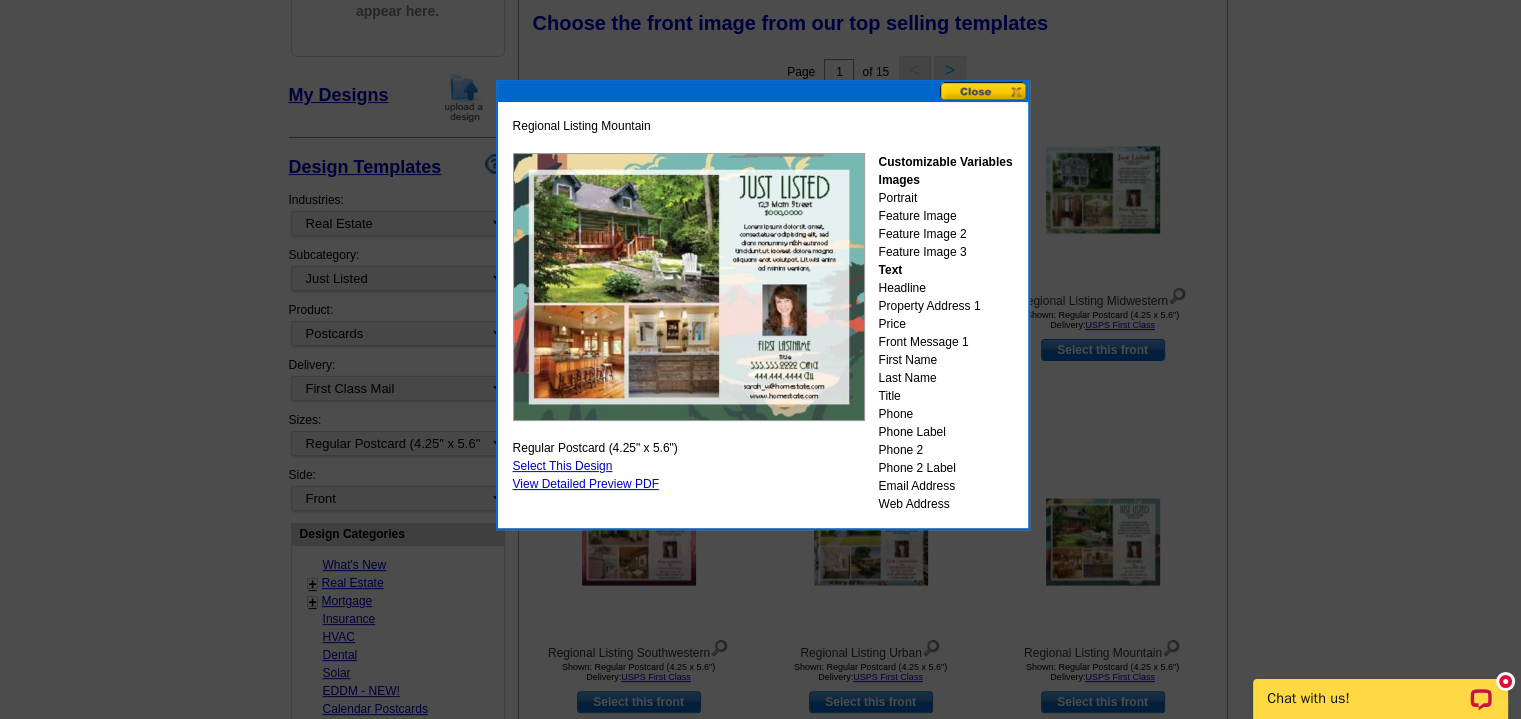click at bounding box center (984, 91) 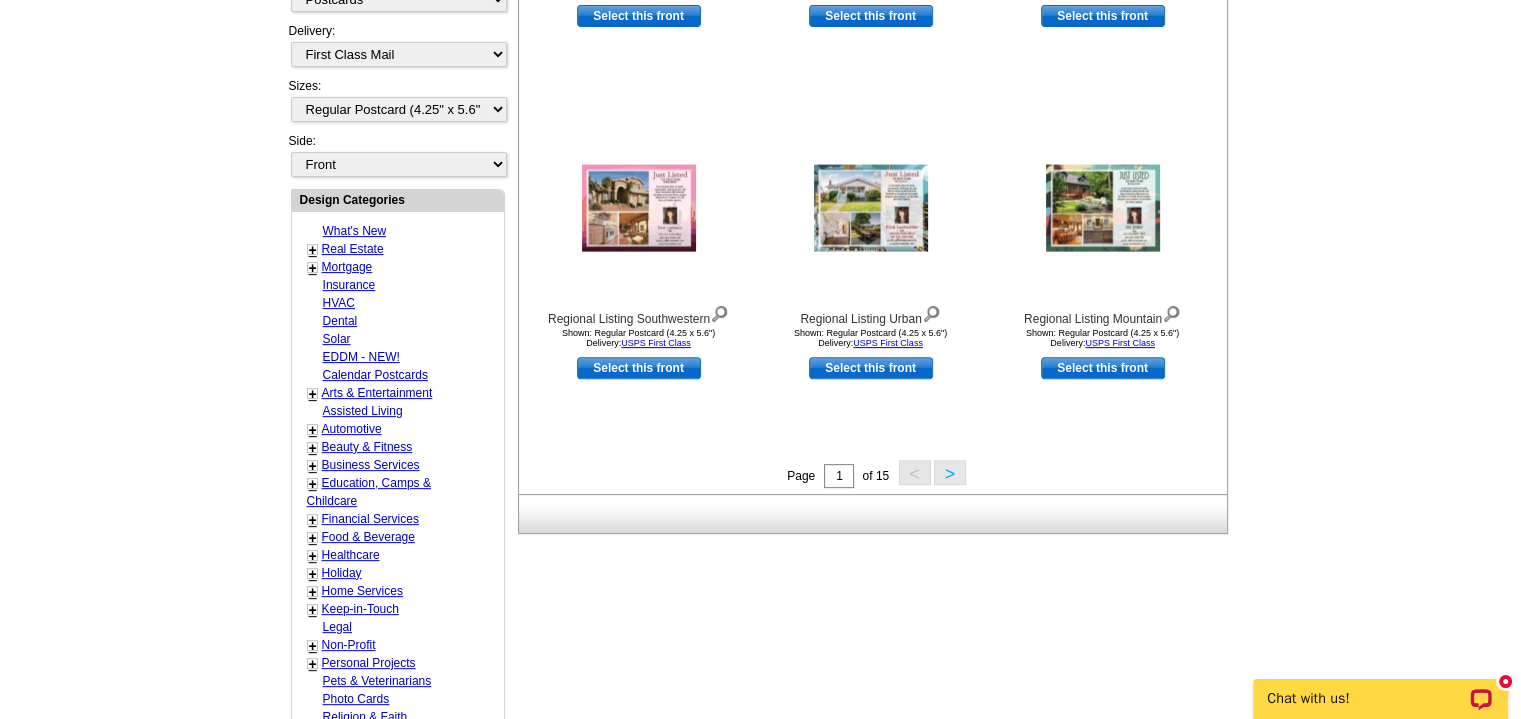 scroll, scrollTop: 627, scrollLeft: 0, axis: vertical 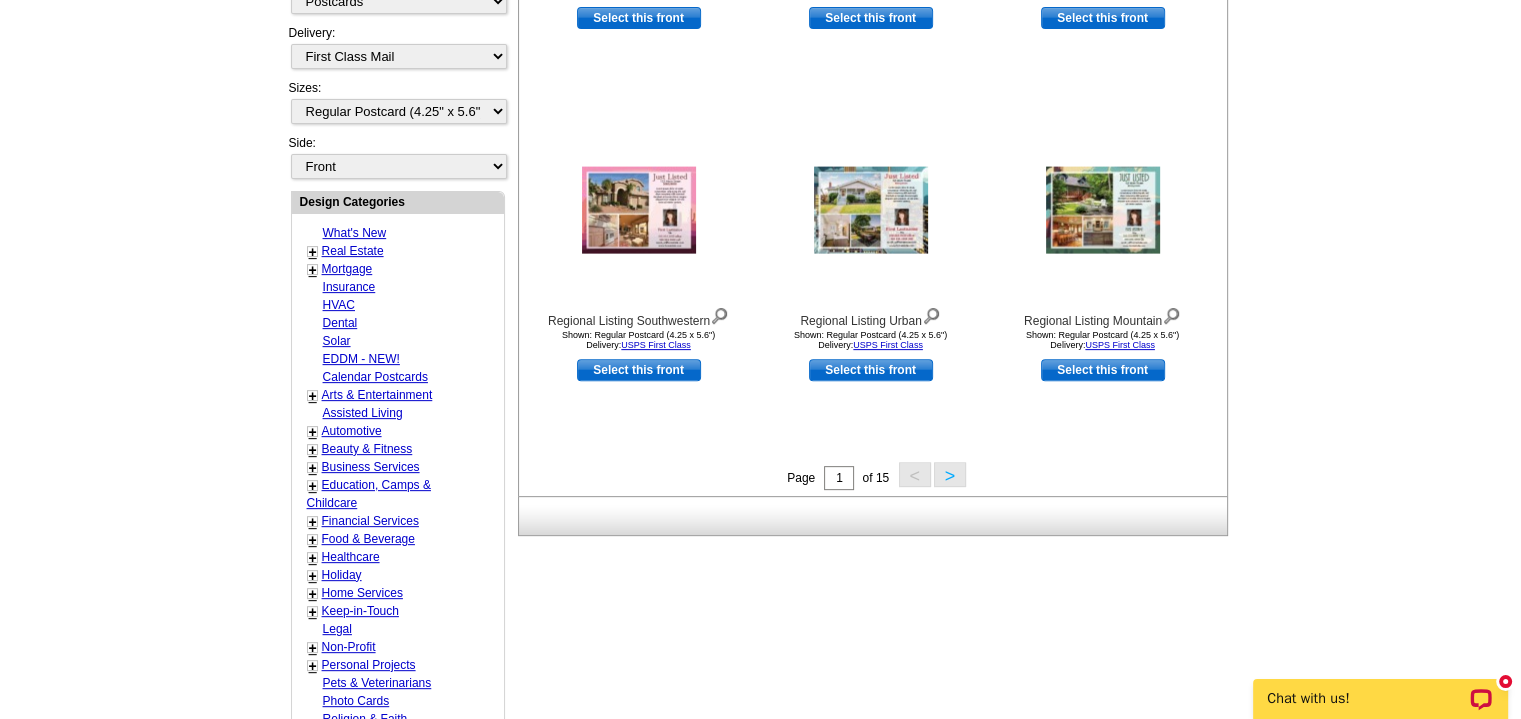 click on ">" at bounding box center (950, 474) 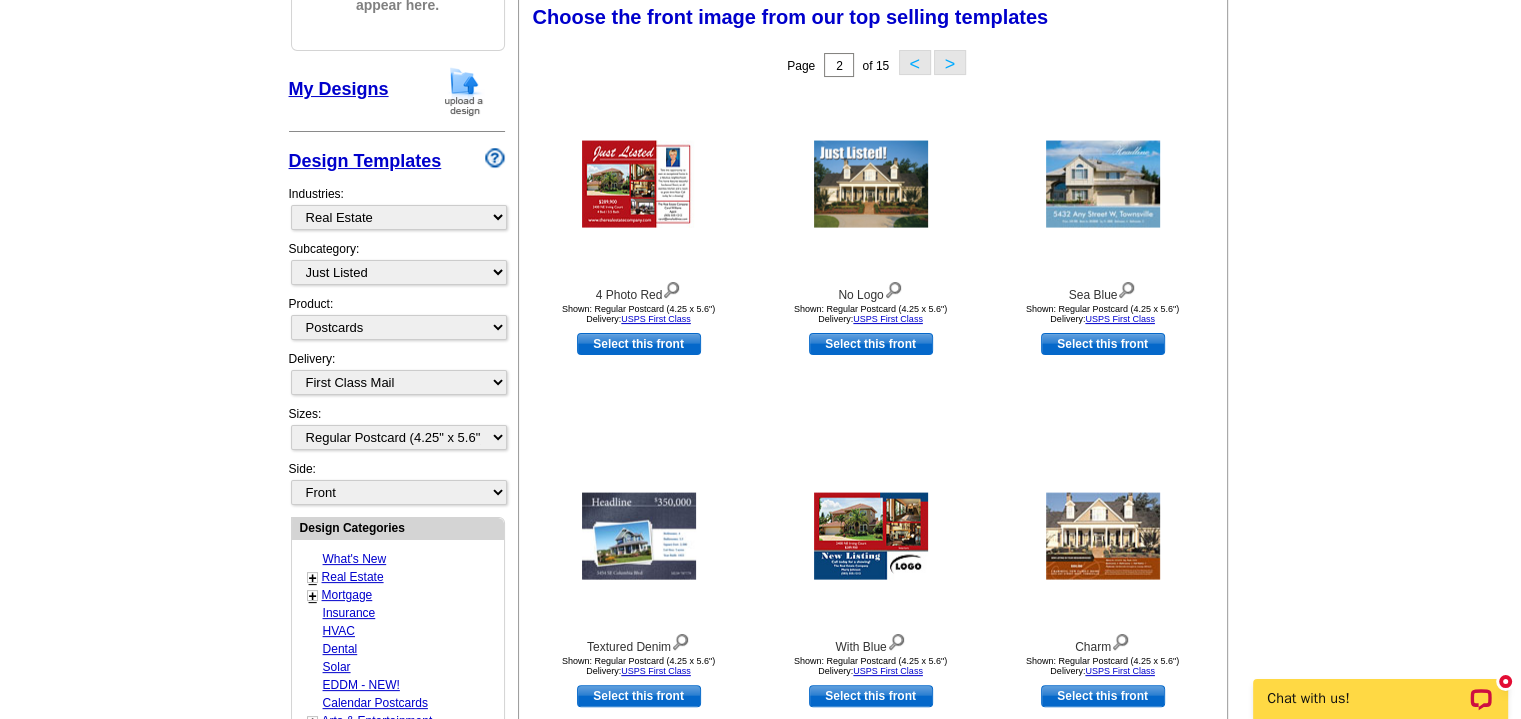scroll, scrollTop: 295, scrollLeft: 0, axis: vertical 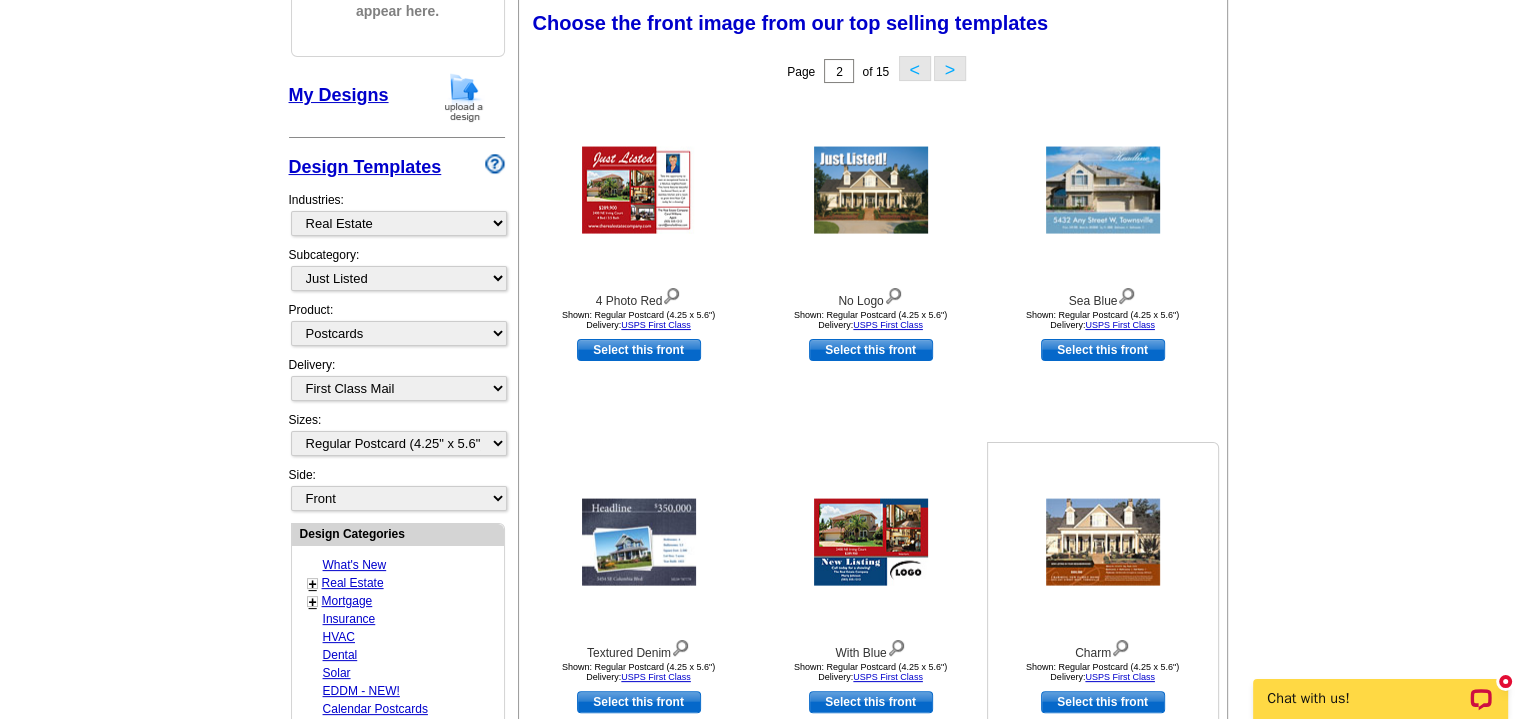 click at bounding box center (1103, 542) 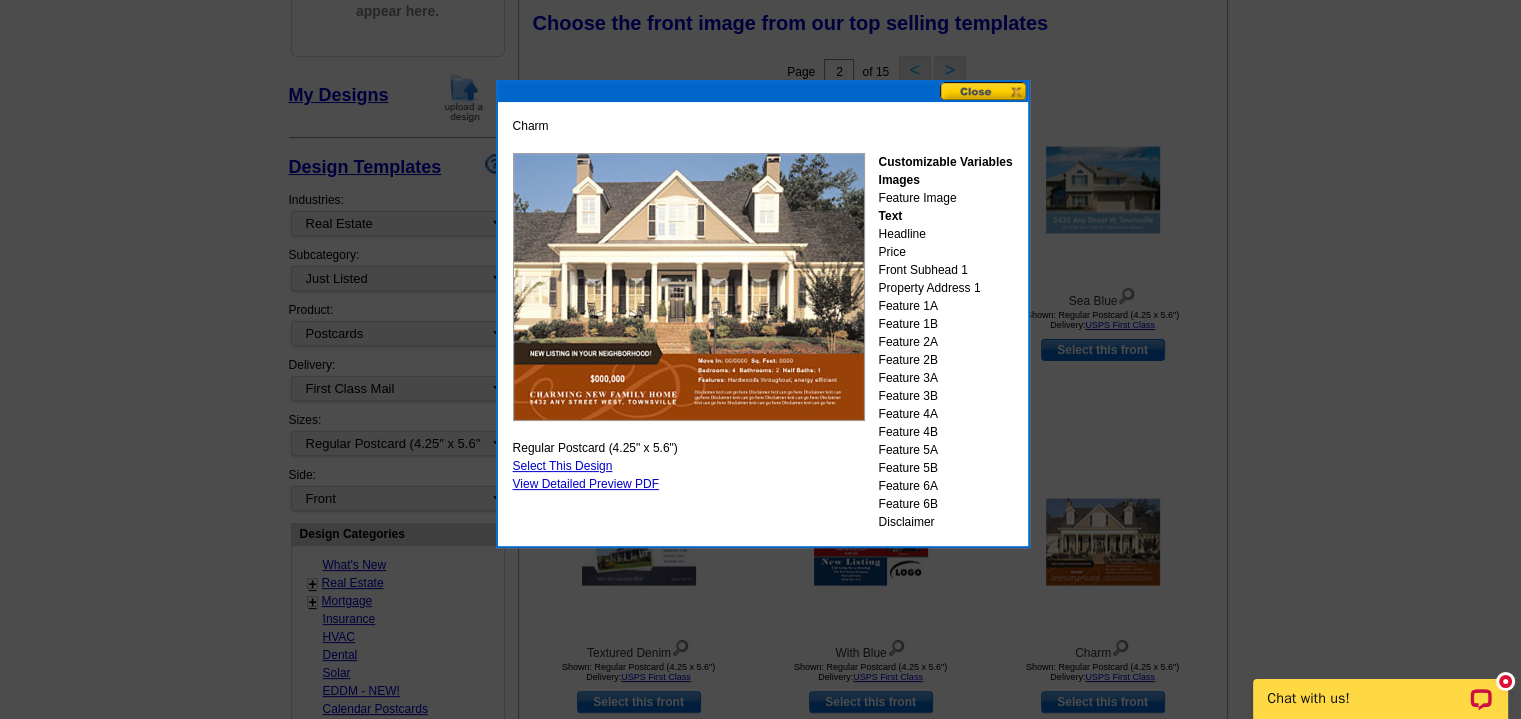 click at bounding box center [984, 91] 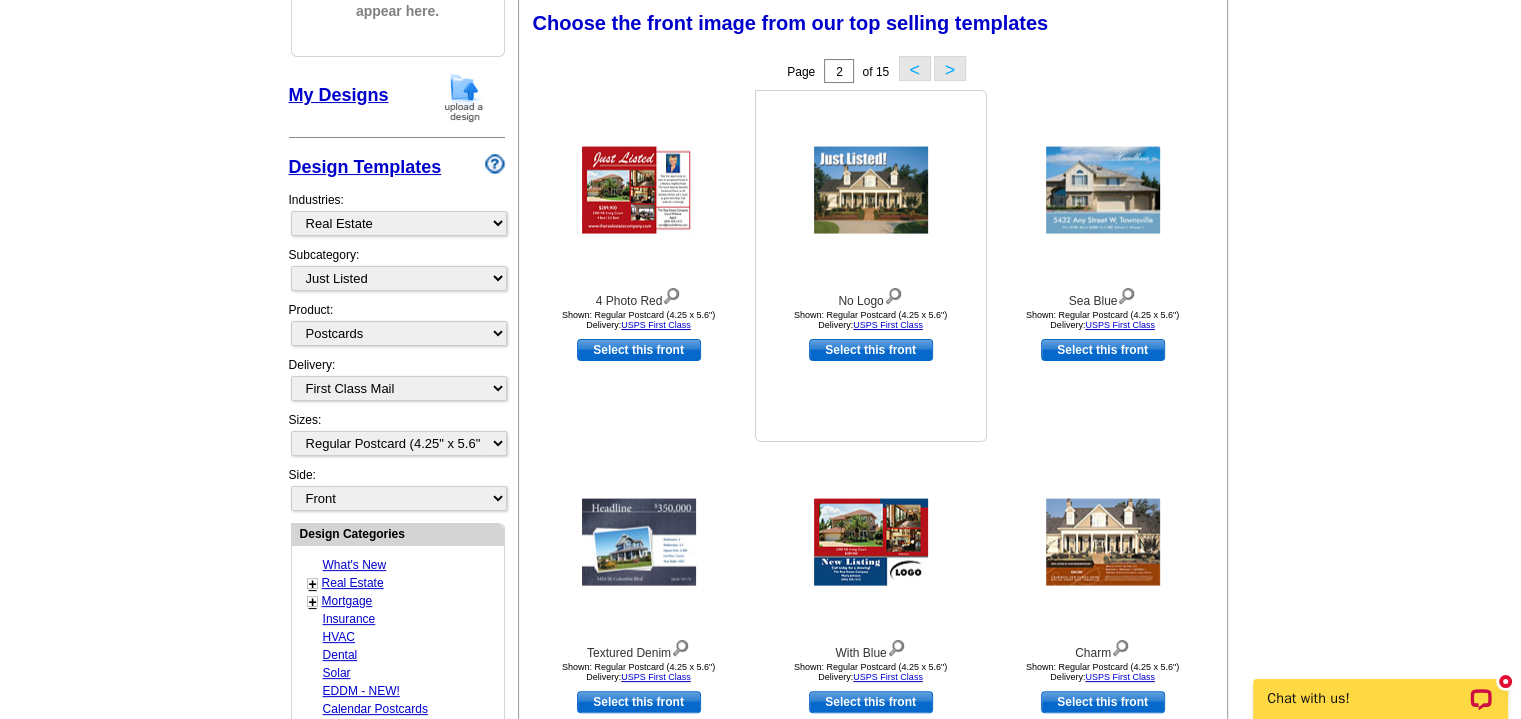 click at bounding box center [871, 190] 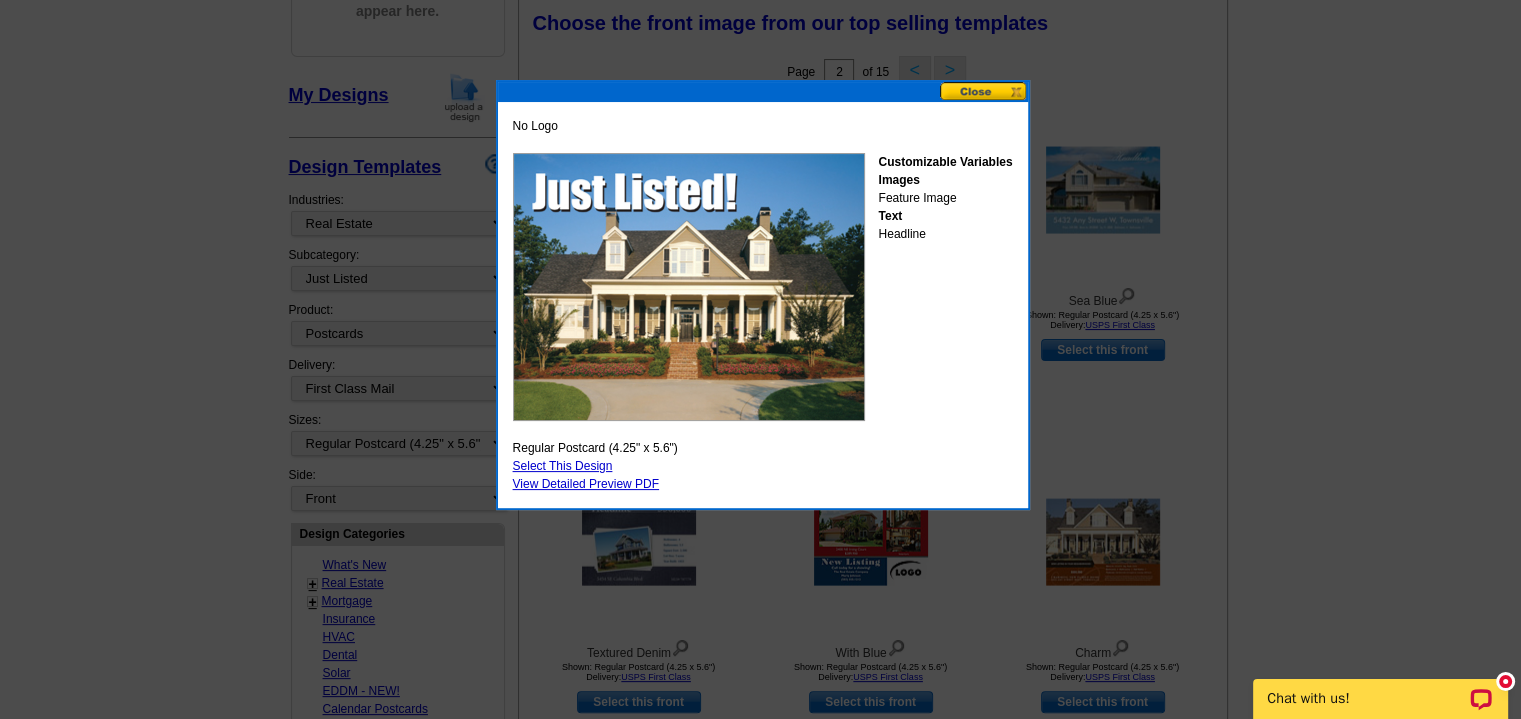 click at bounding box center [984, 91] 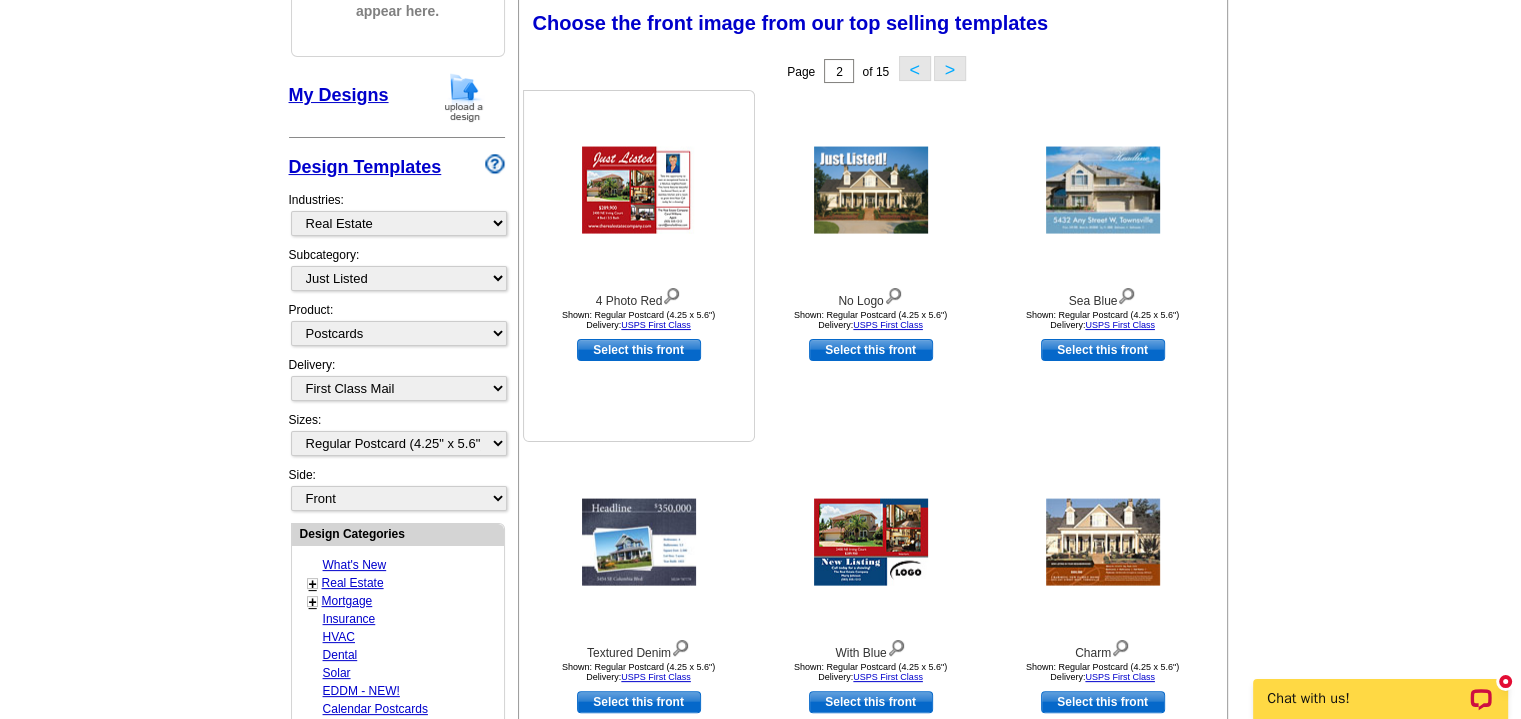 click at bounding box center [639, 190] 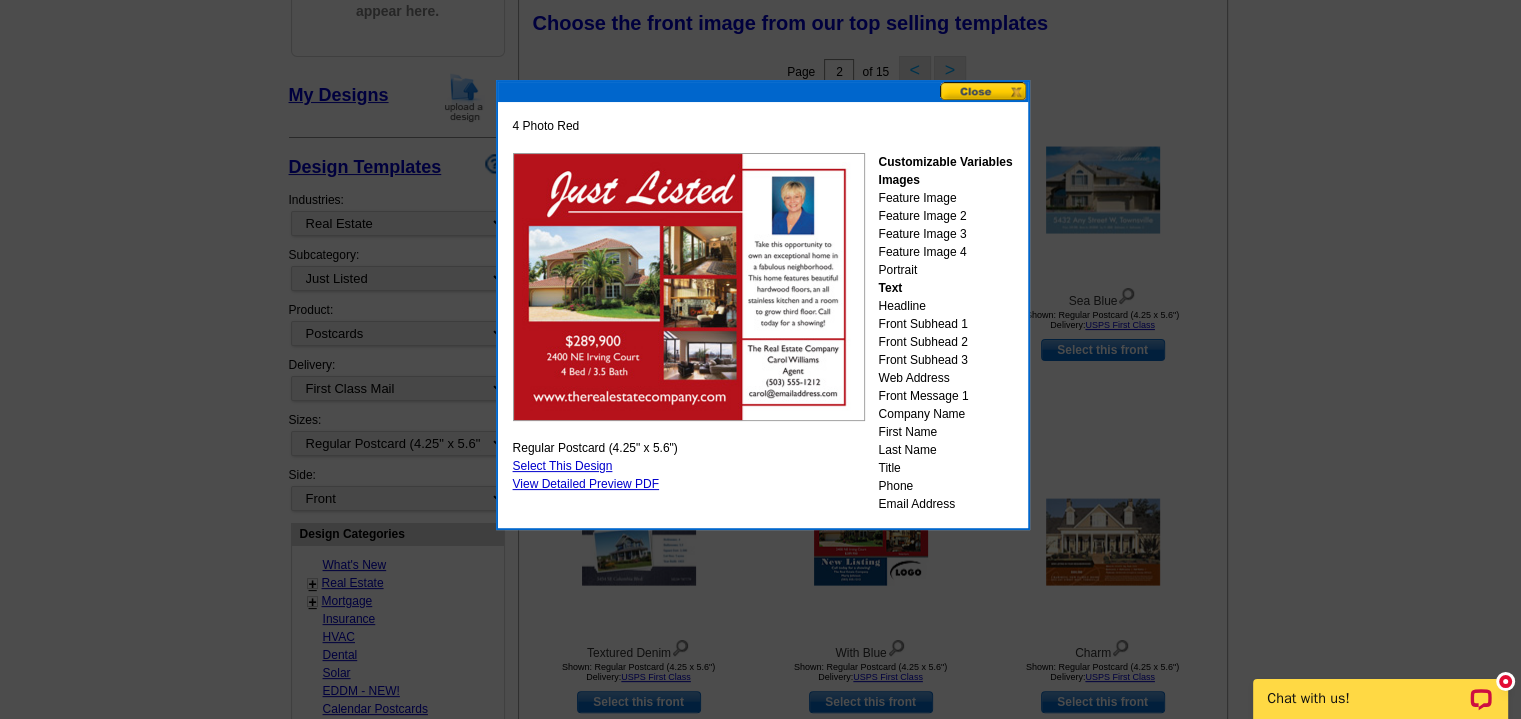 click at bounding box center [984, 91] 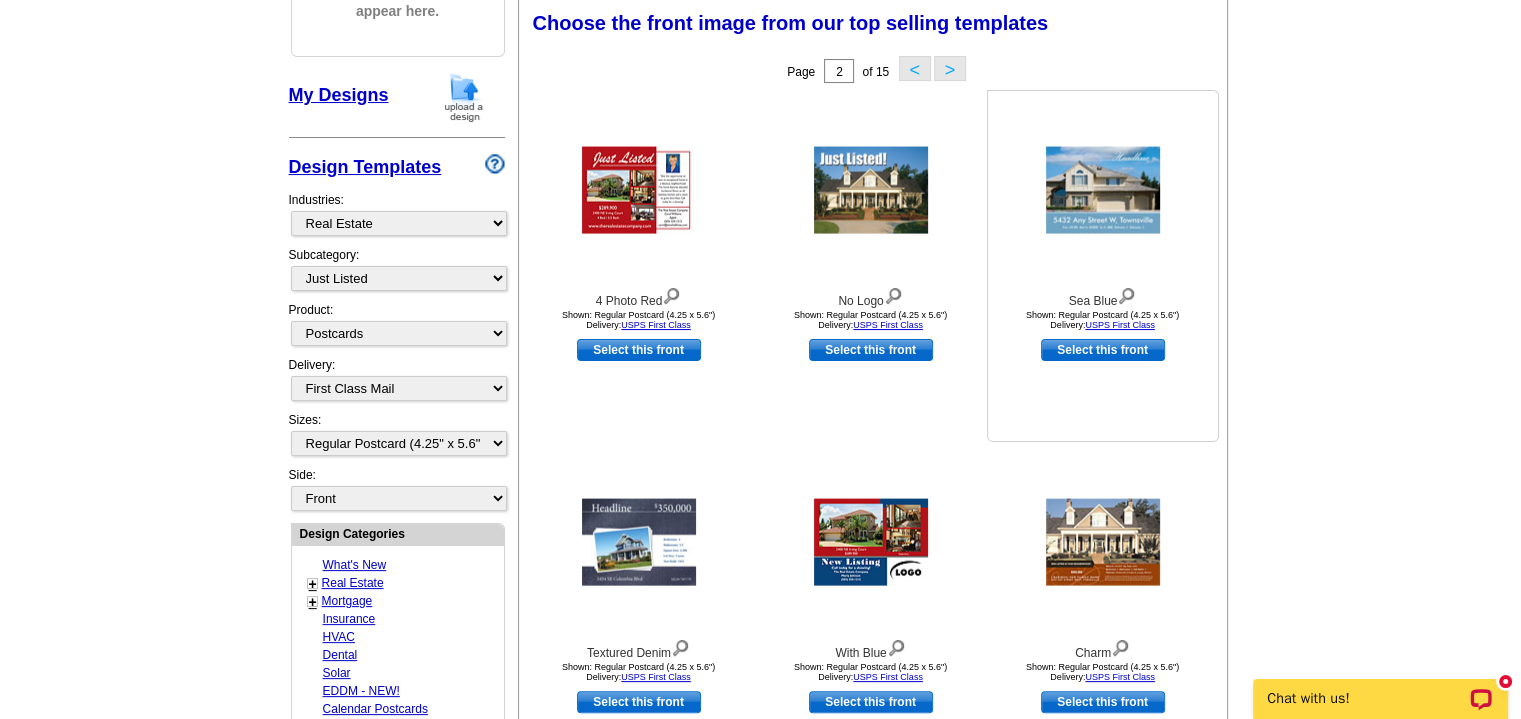 click at bounding box center (1103, 190) 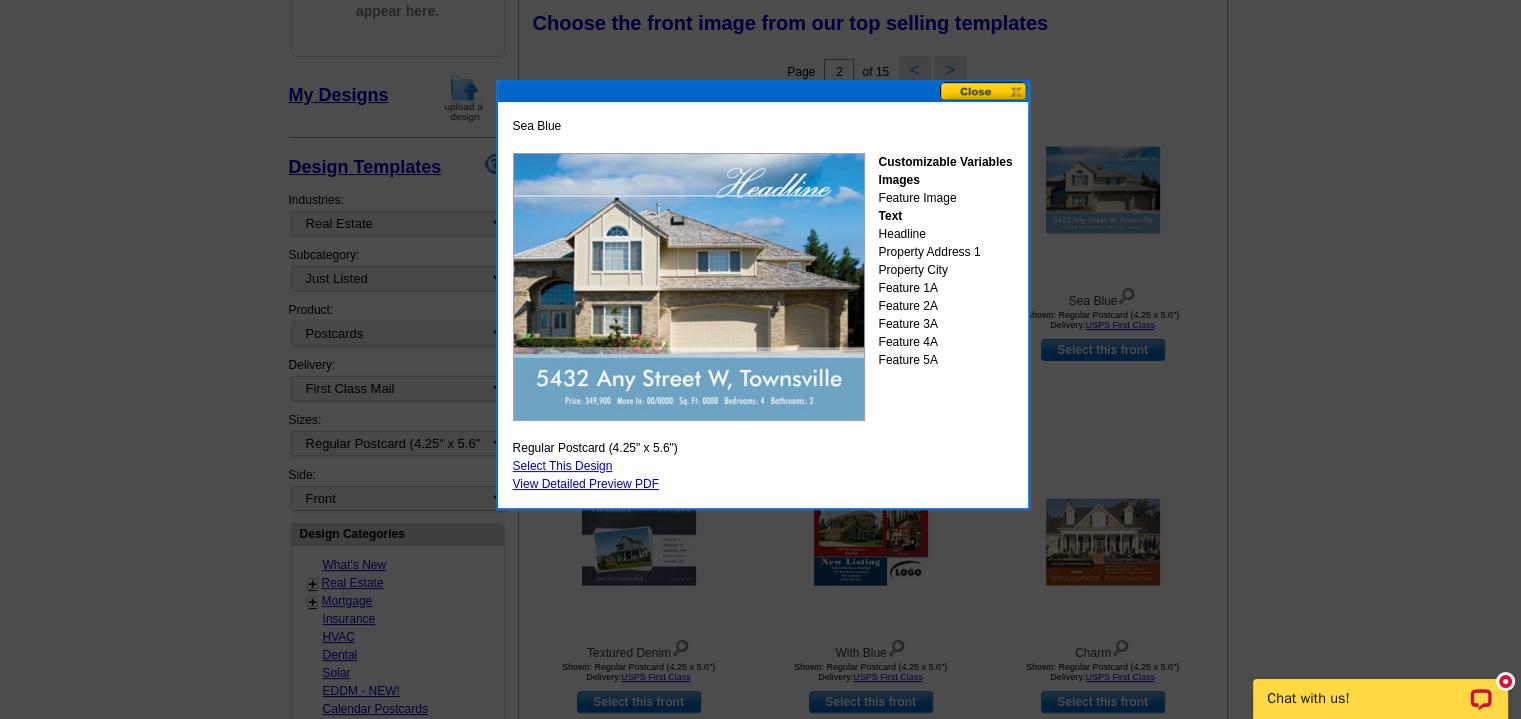 click at bounding box center (984, 91) 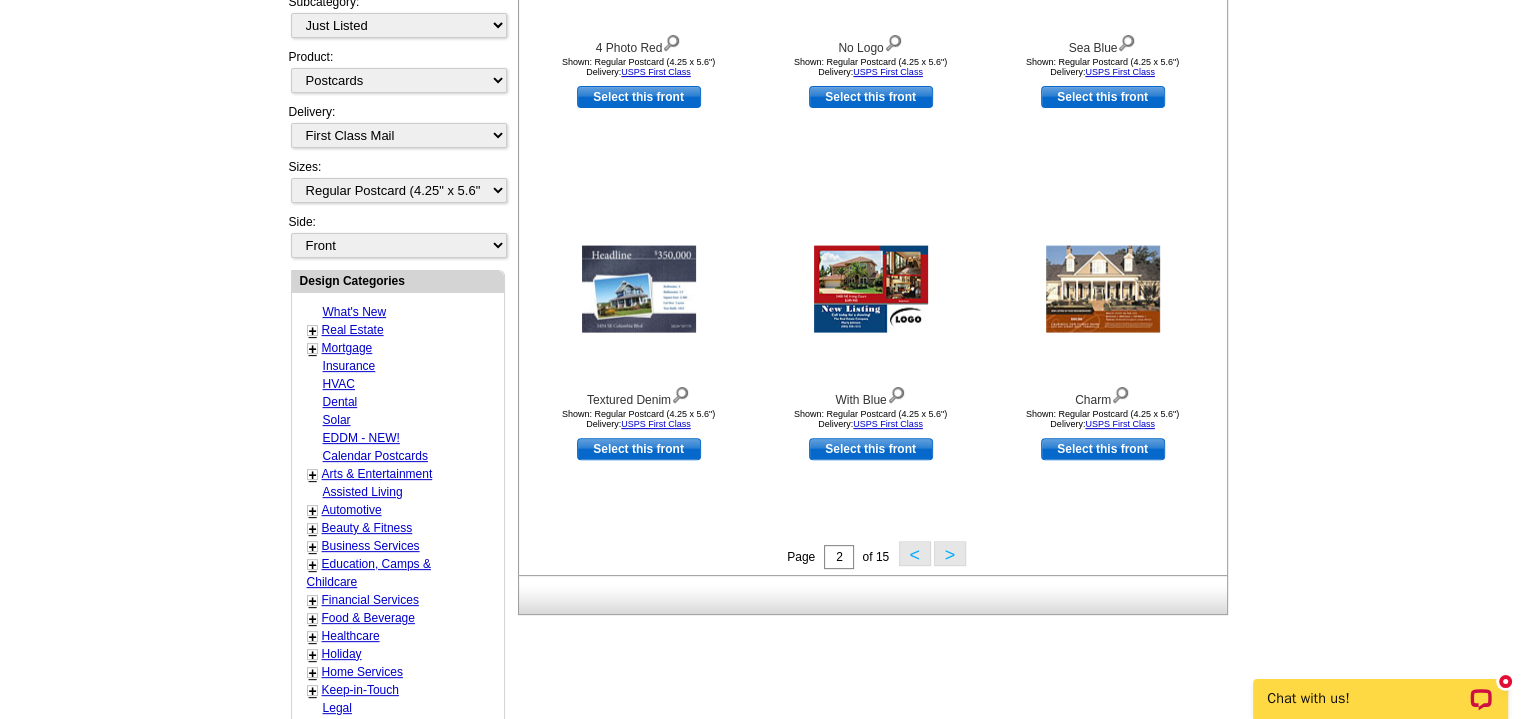 scroll, scrollTop: 584, scrollLeft: 0, axis: vertical 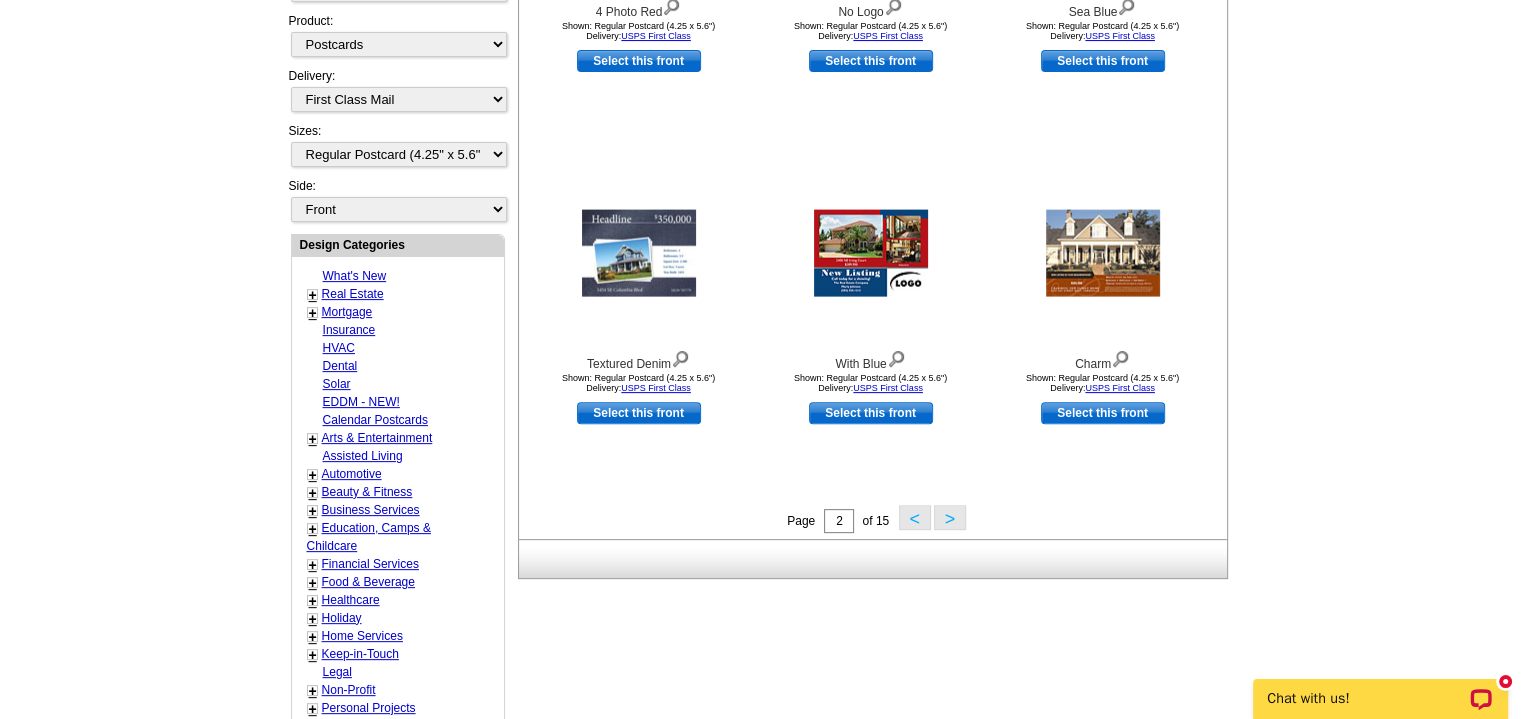 click on ">" at bounding box center (950, 517) 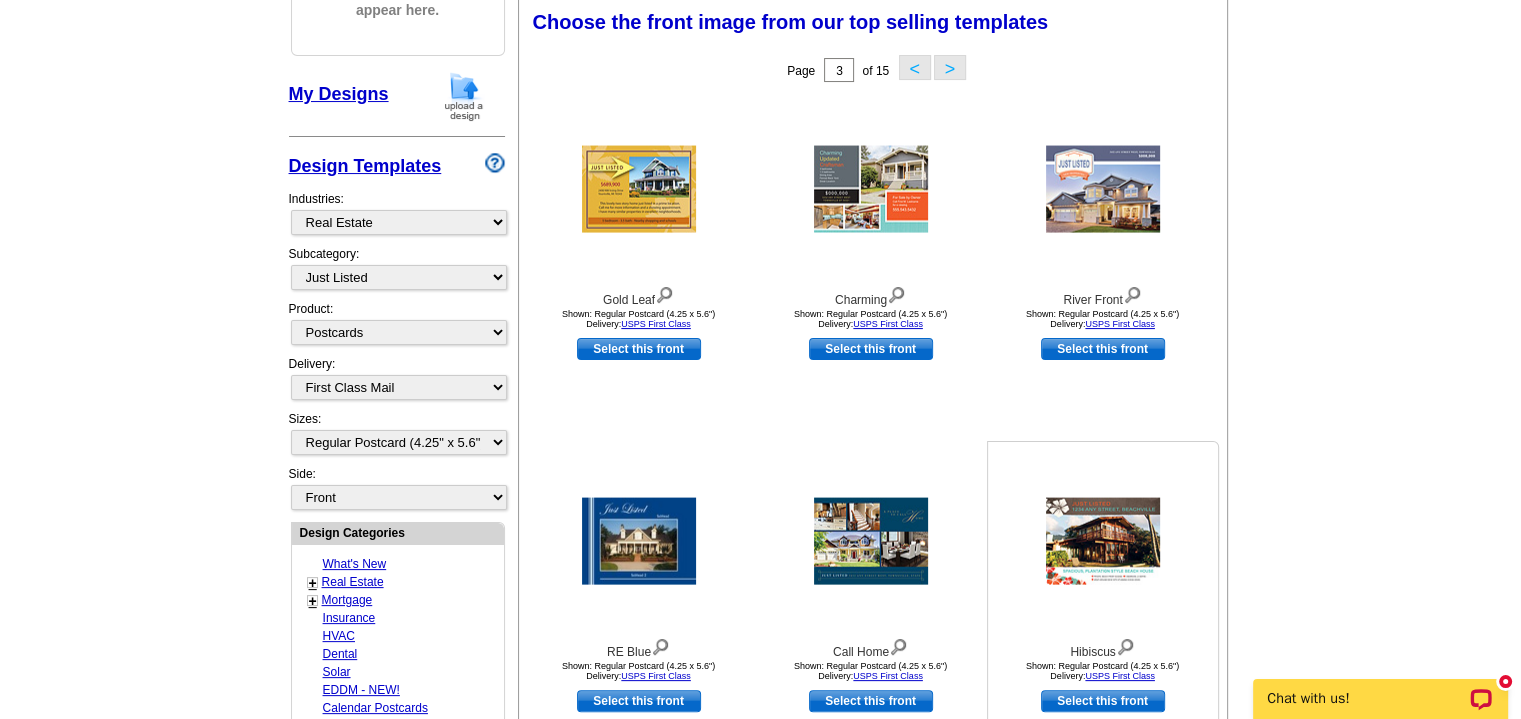 scroll, scrollTop: 295, scrollLeft: 0, axis: vertical 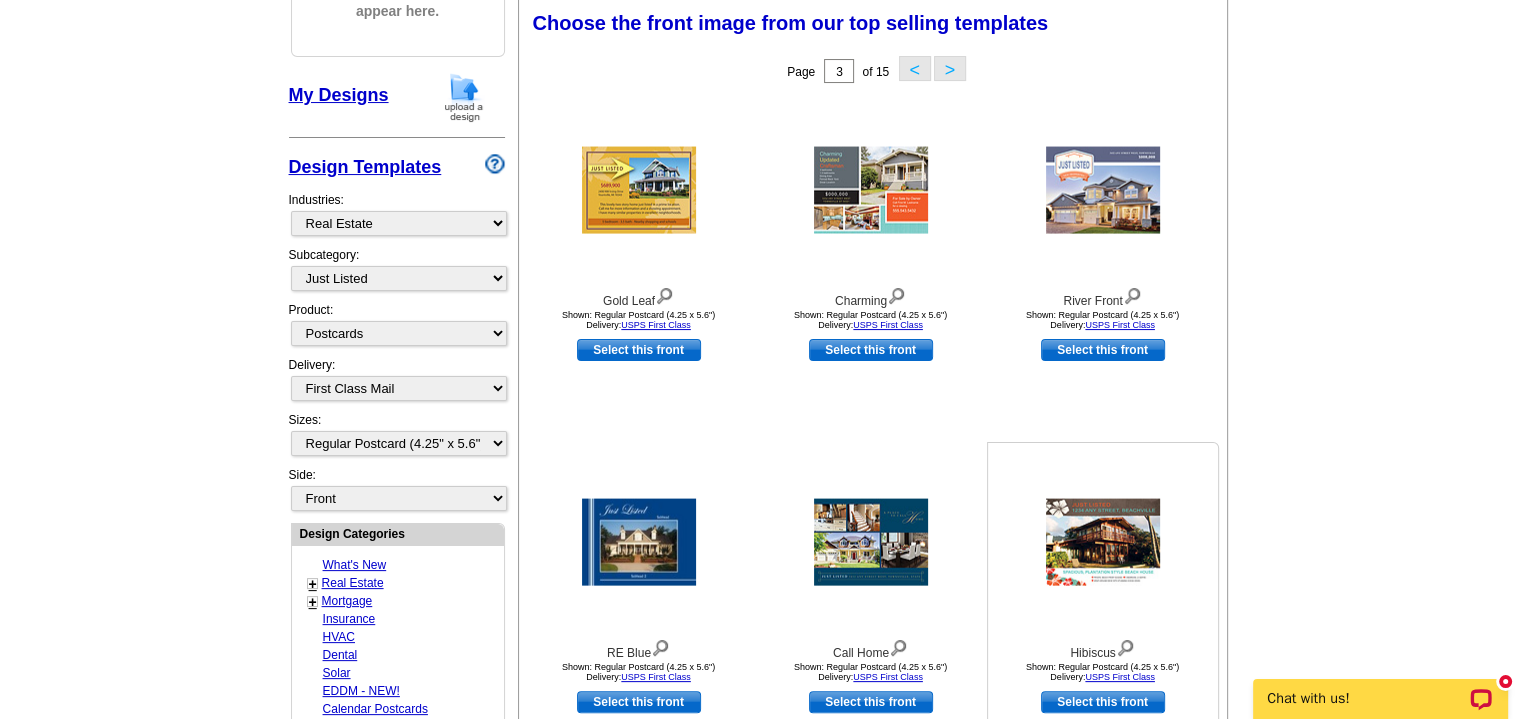 click at bounding box center (1103, 542) 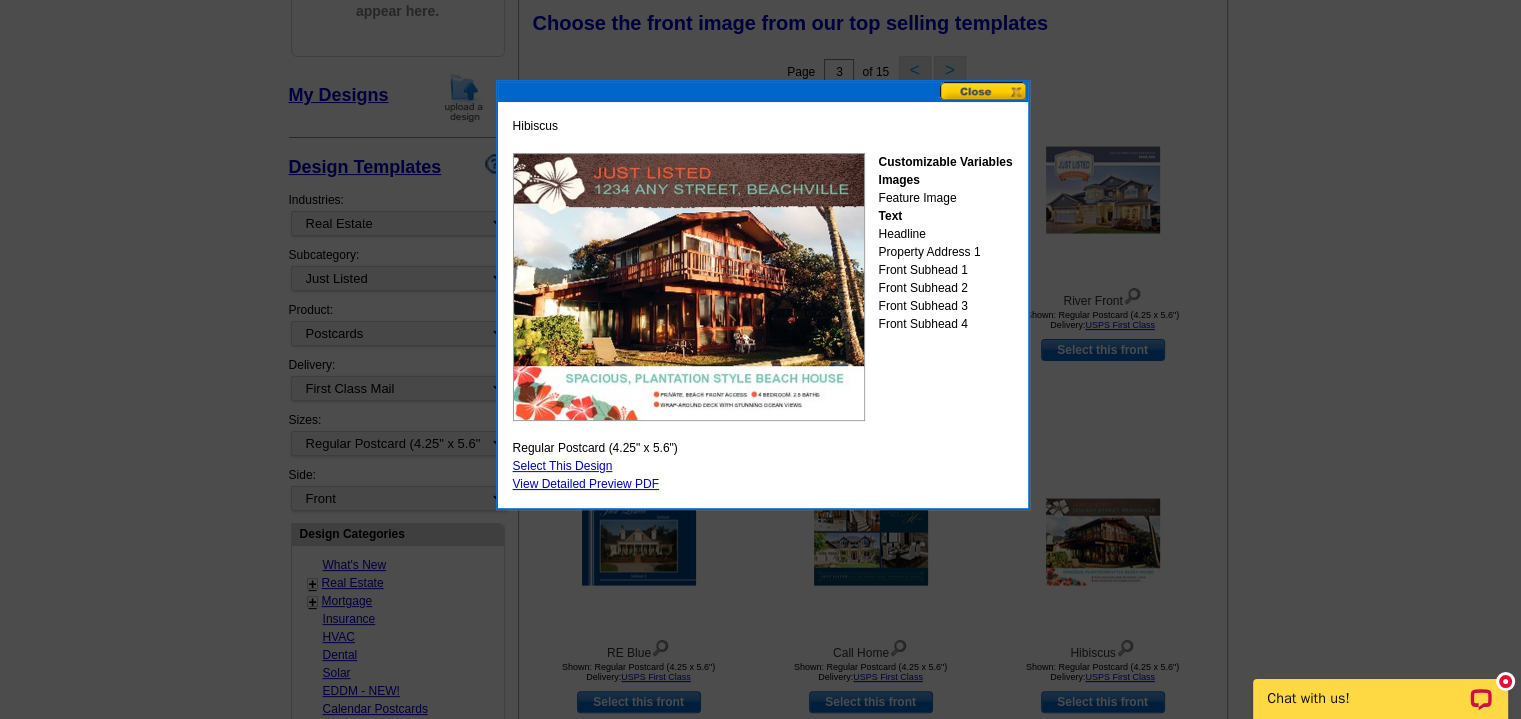 click at bounding box center [763, 92] 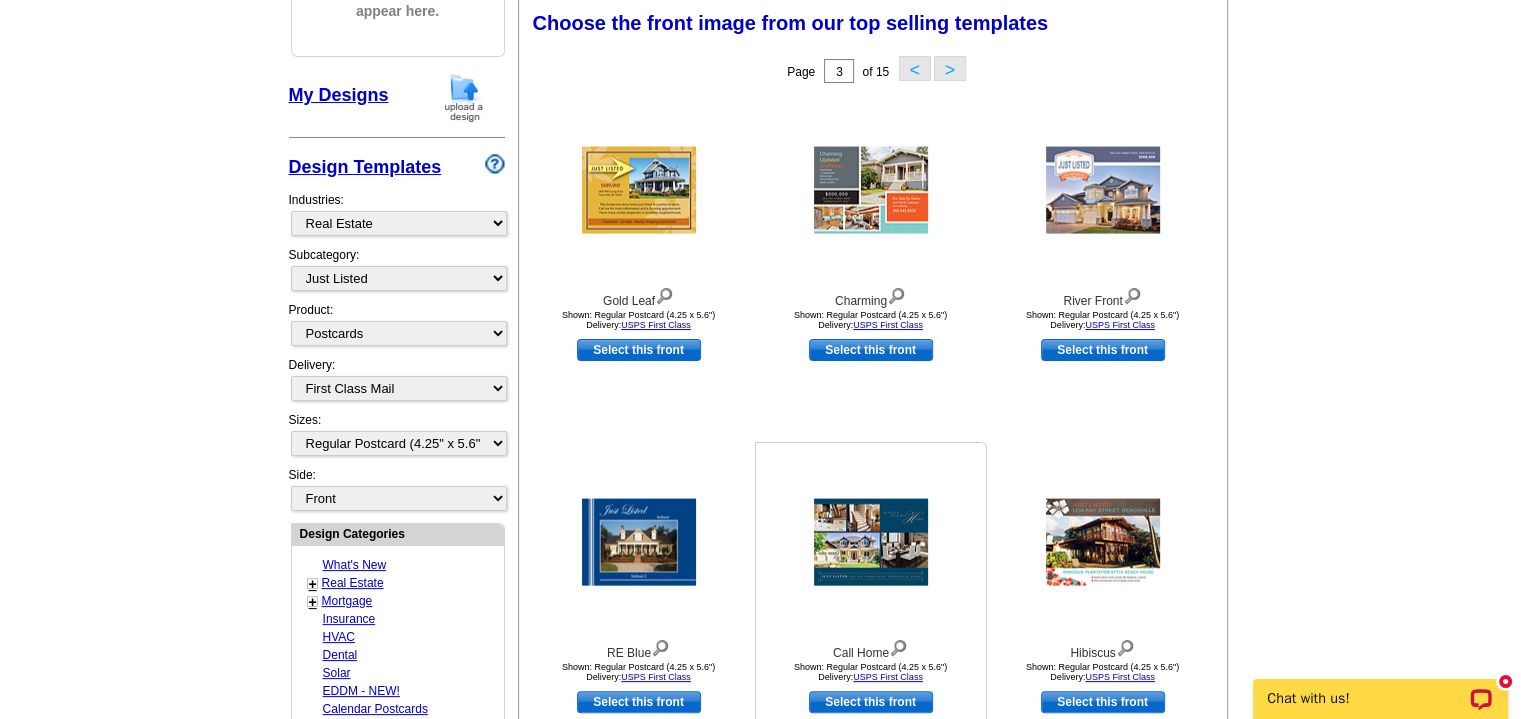 click at bounding box center (871, 542) 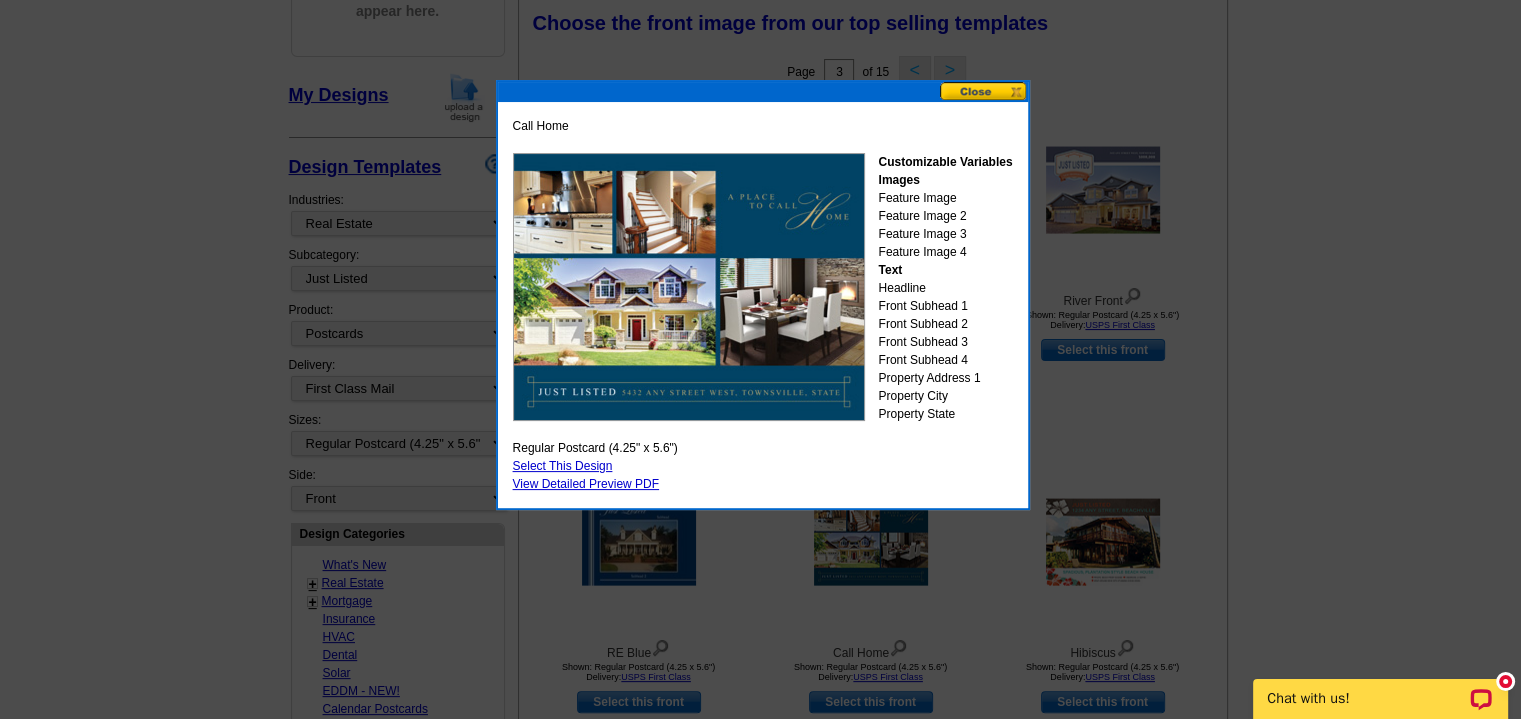 click at bounding box center (984, 91) 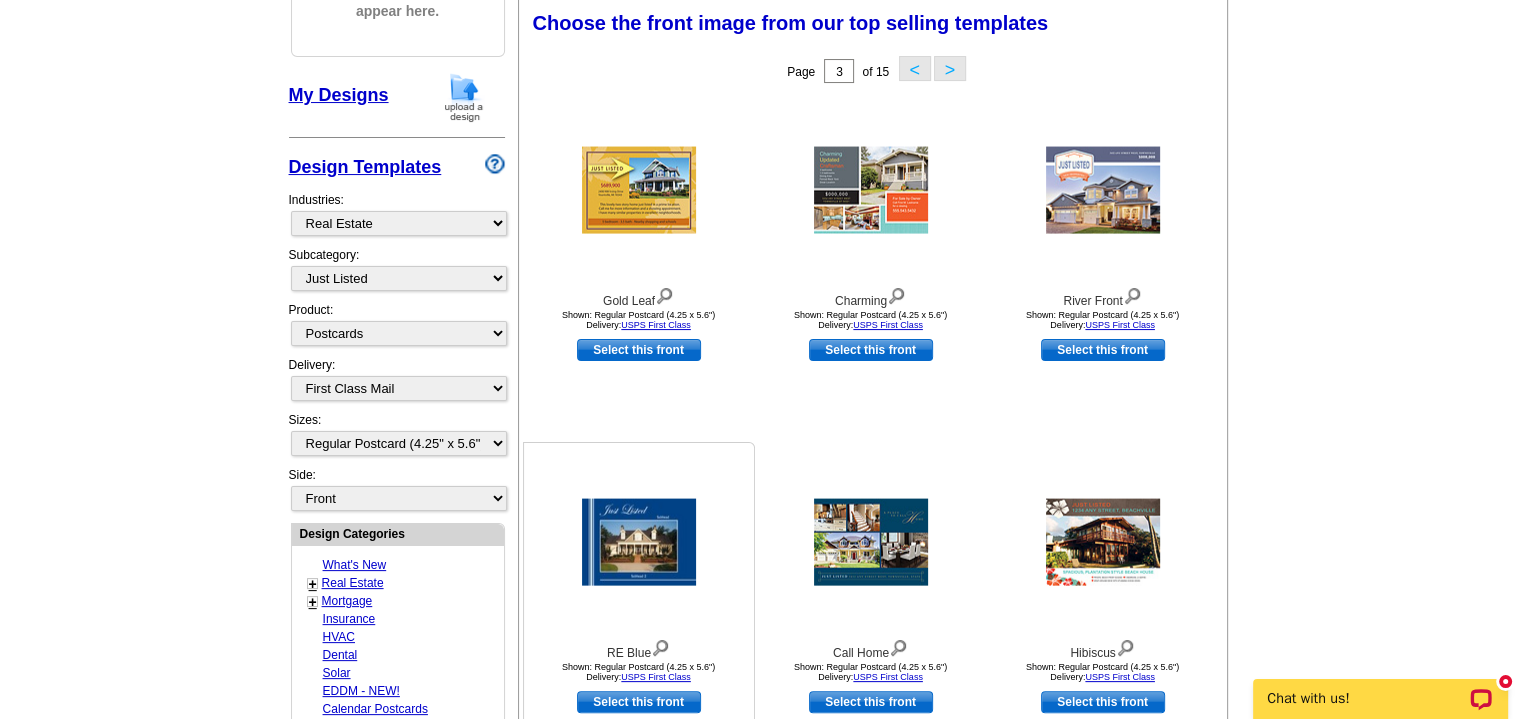 click at bounding box center (639, 542) 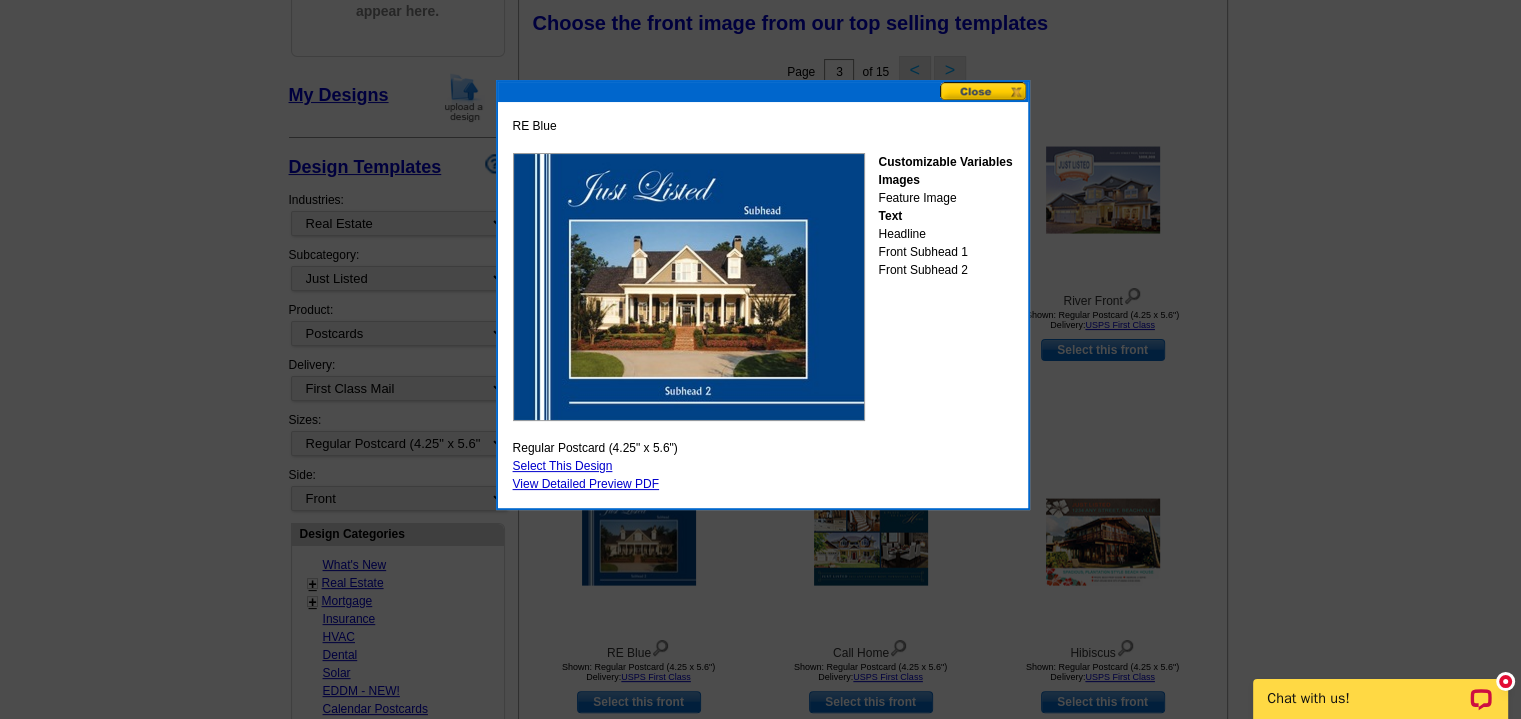 click at bounding box center [984, 91] 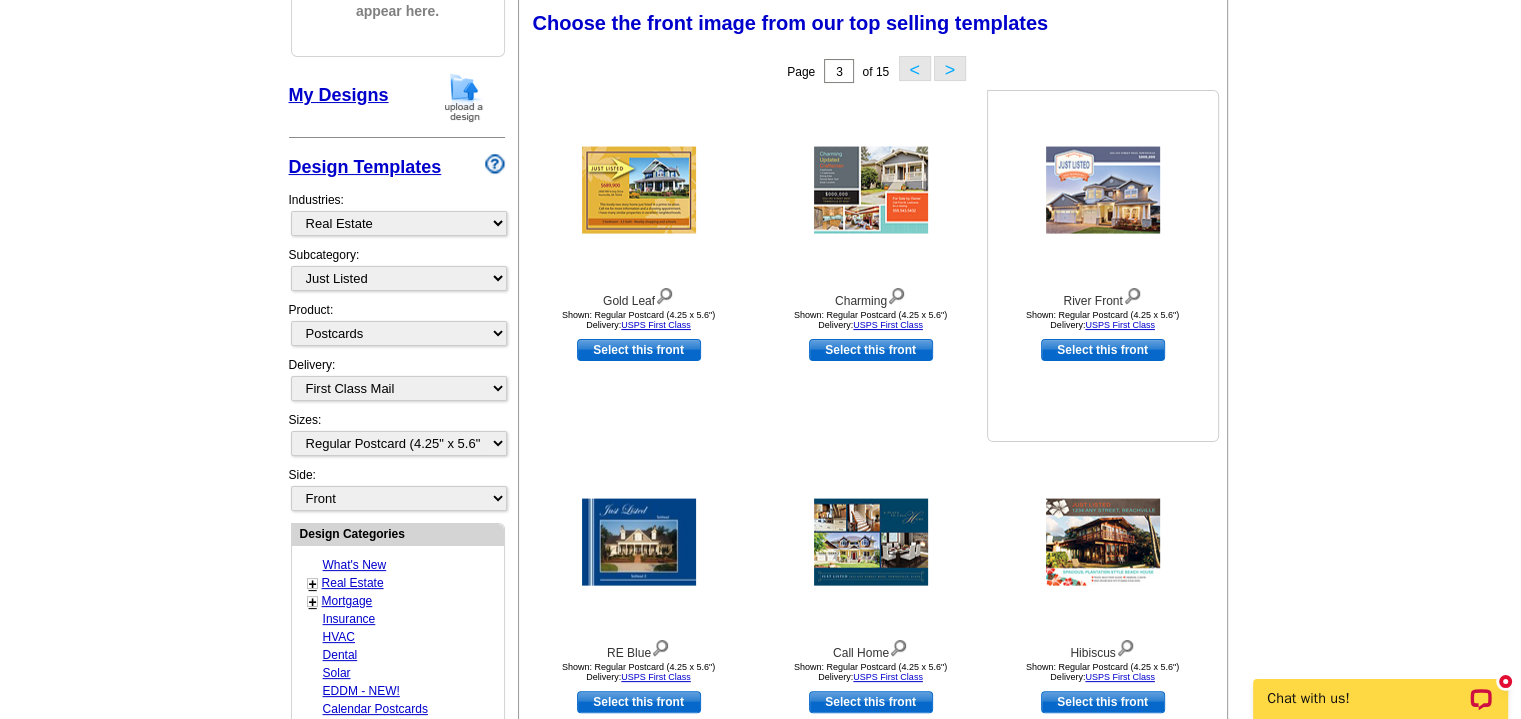 click at bounding box center [1103, 190] 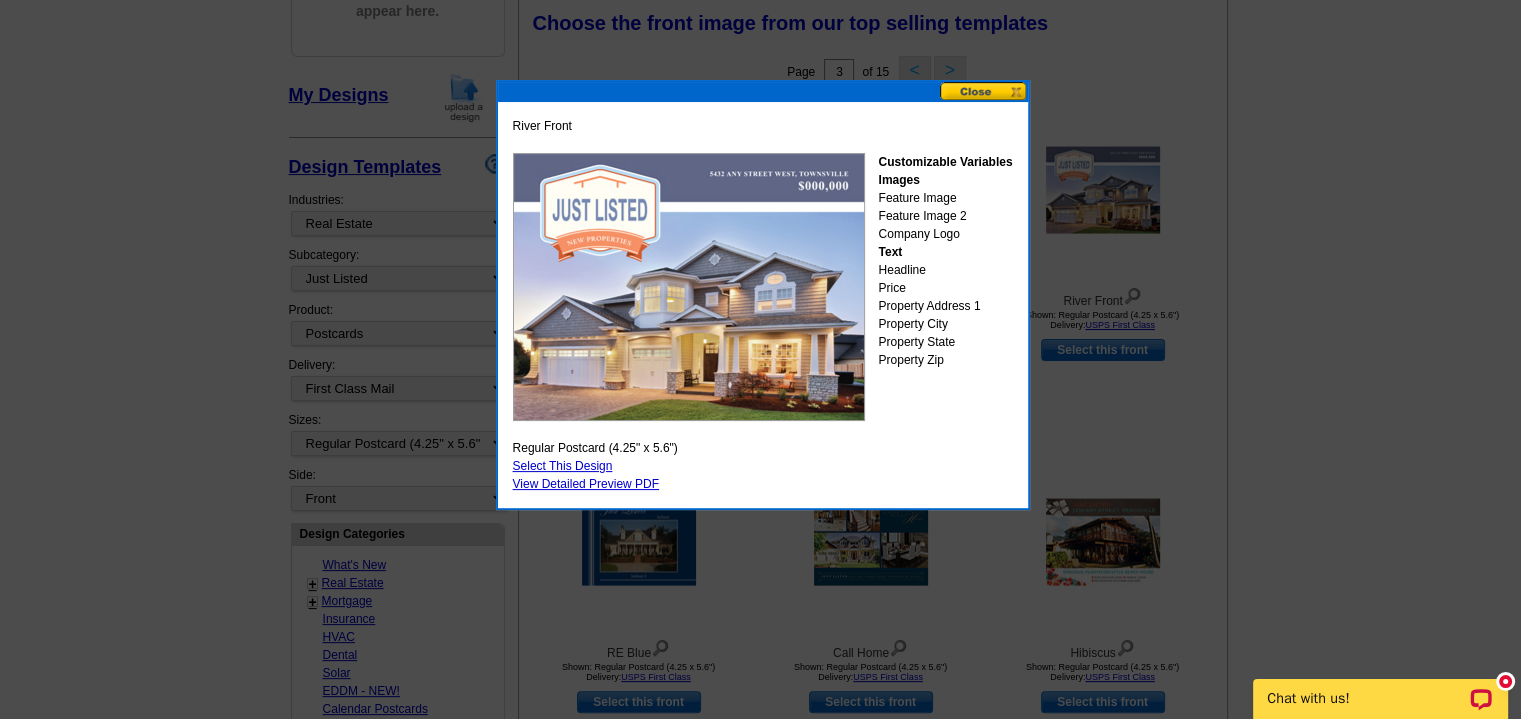 click at bounding box center [984, 91] 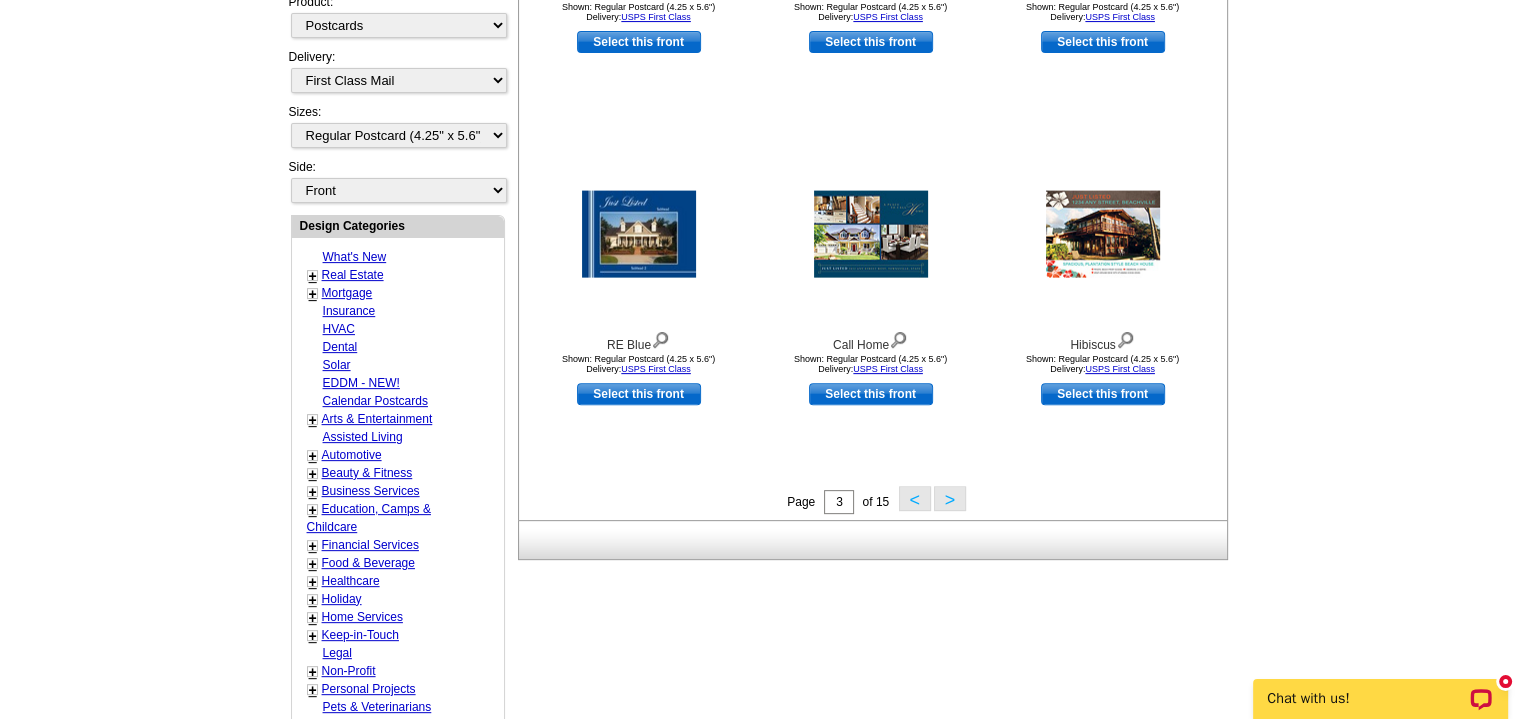 scroll, scrollTop: 622, scrollLeft: 0, axis: vertical 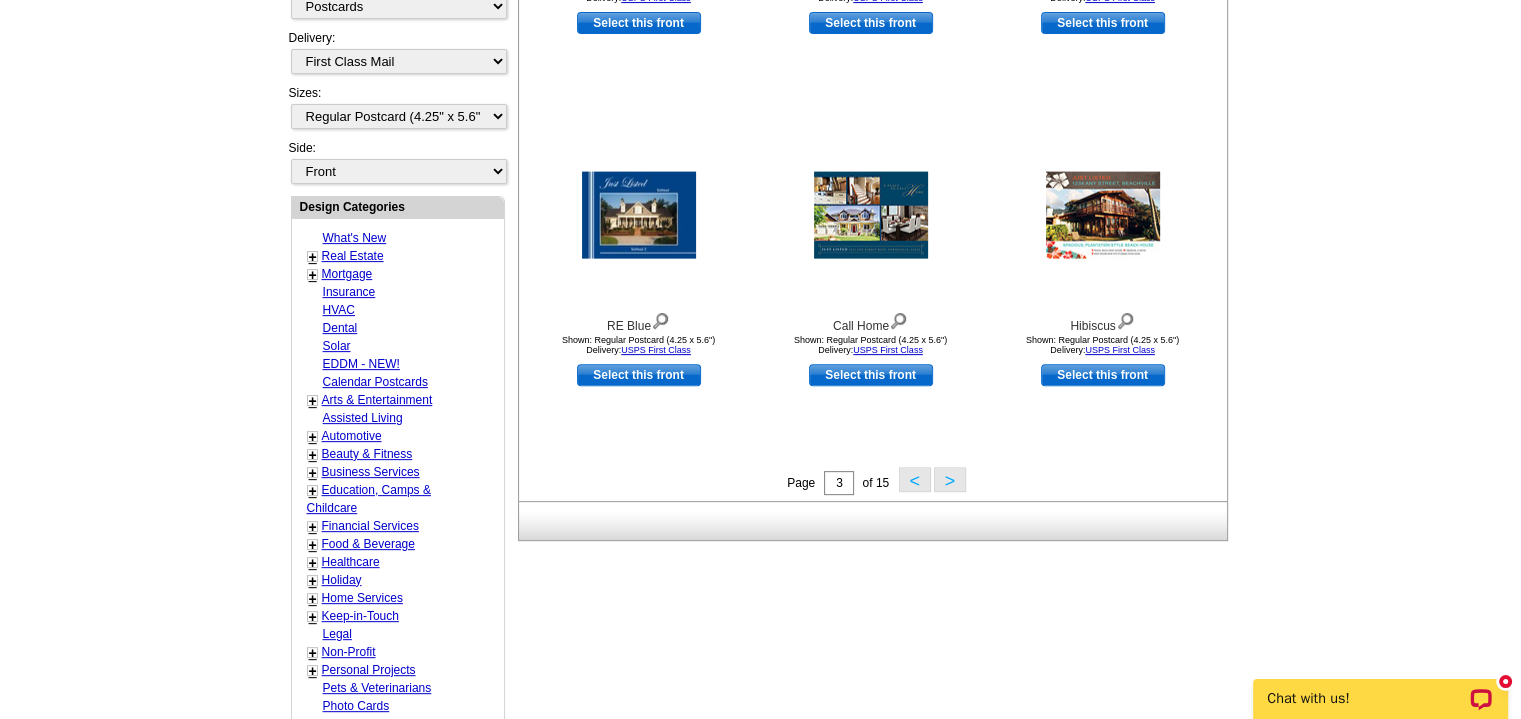 click on ">" at bounding box center (950, 479) 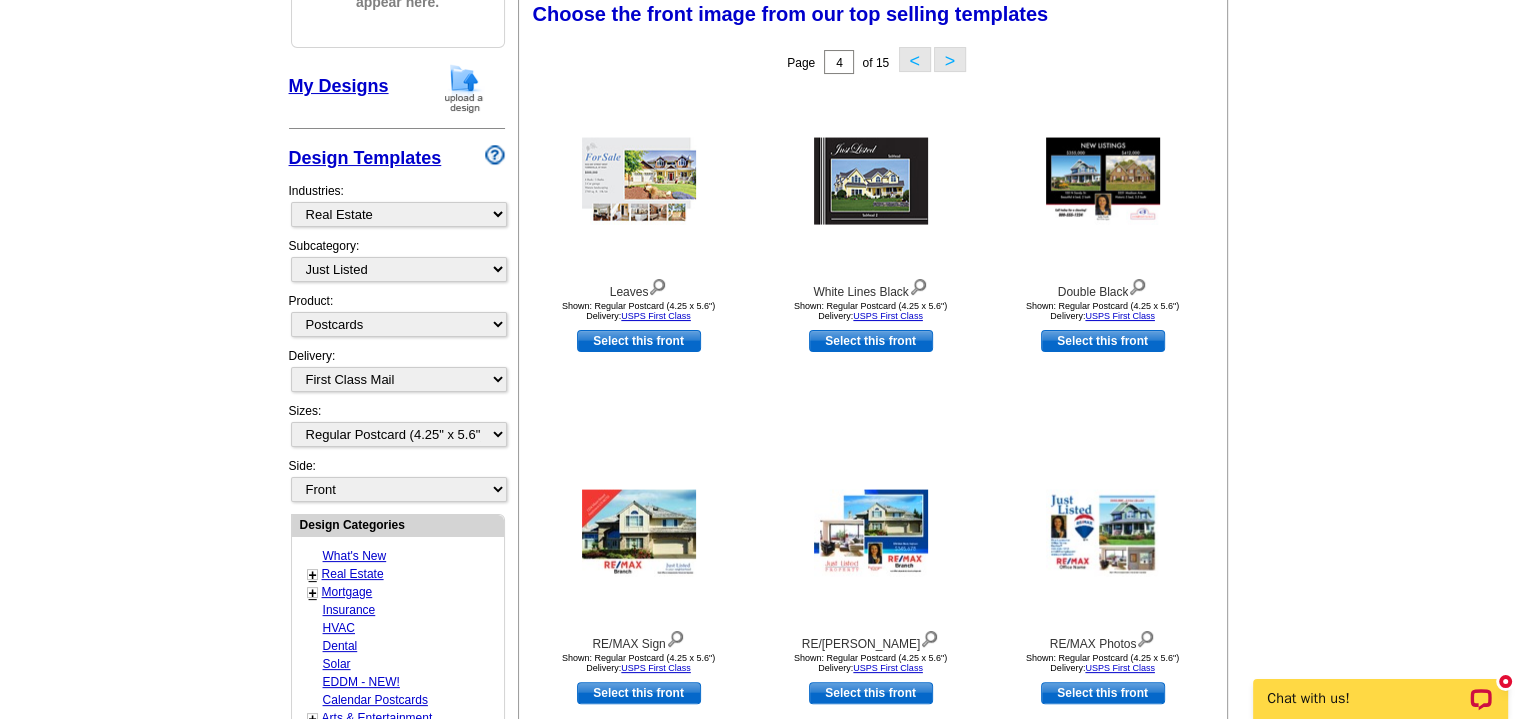 scroll, scrollTop: 295, scrollLeft: 0, axis: vertical 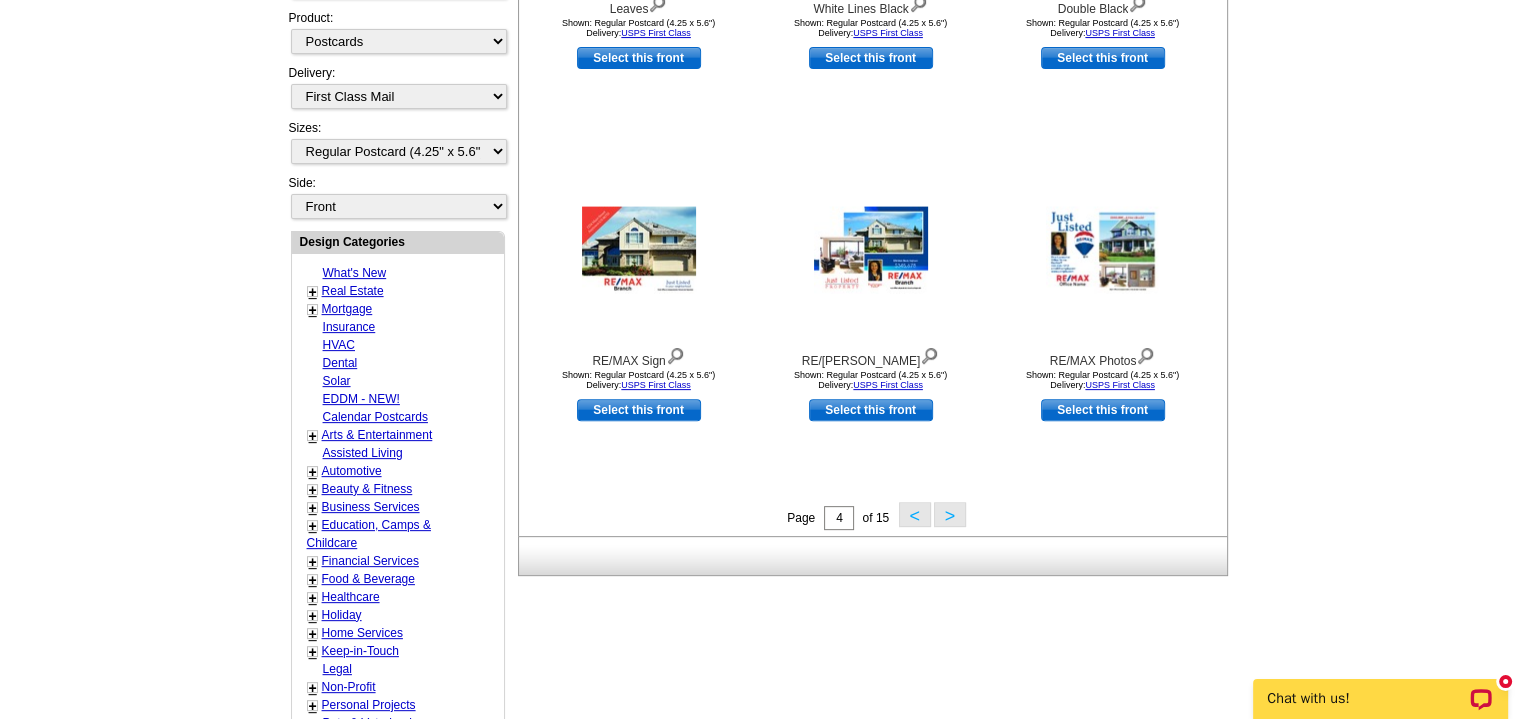 click on ">" at bounding box center [950, 514] 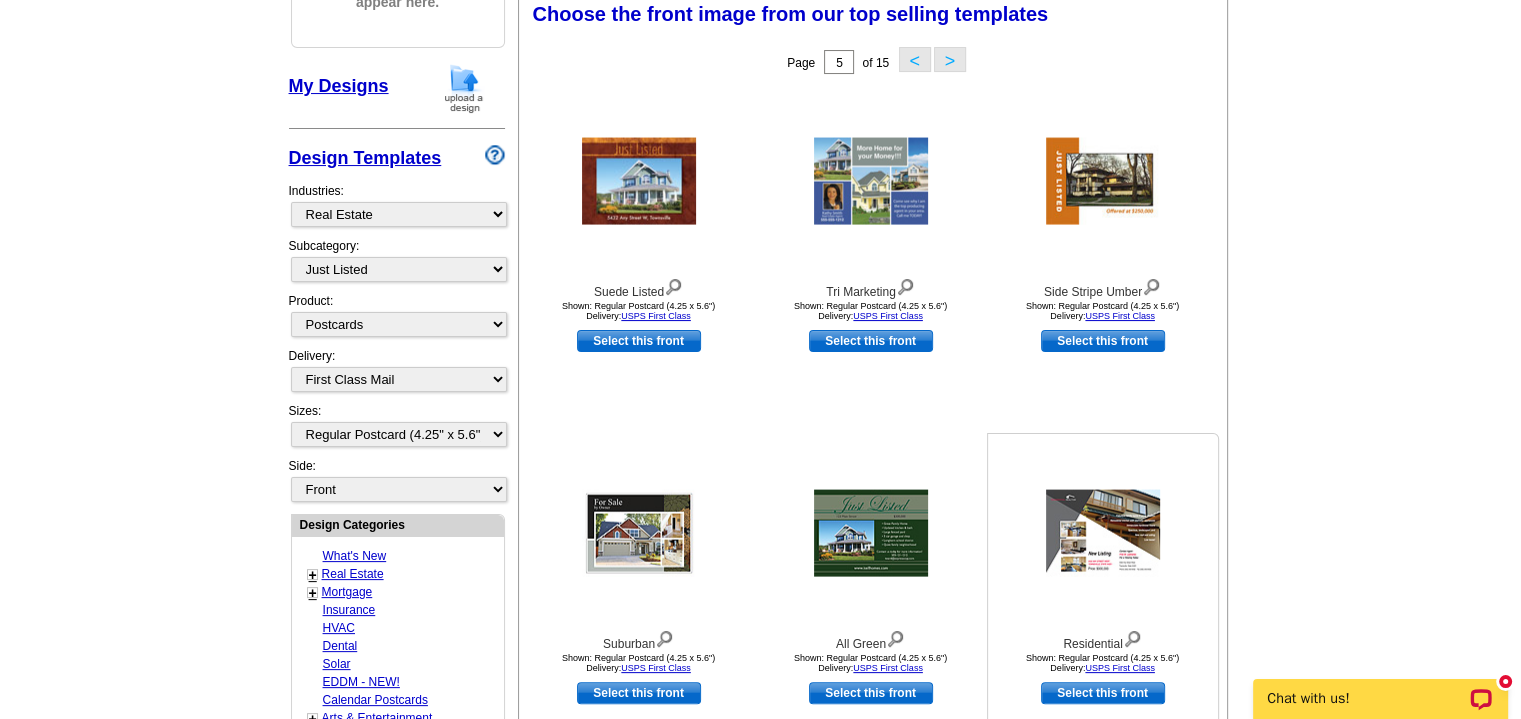 scroll, scrollTop: 295, scrollLeft: 0, axis: vertical 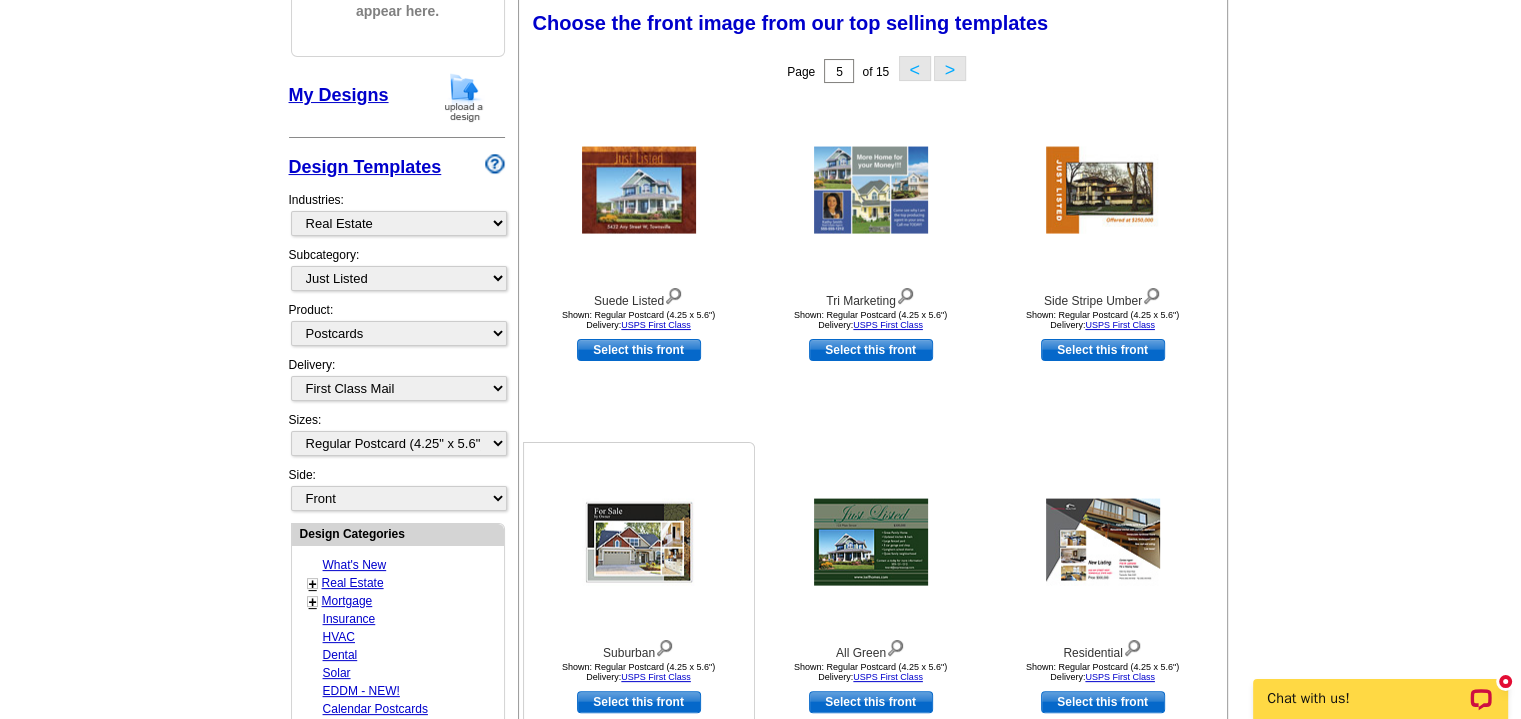 click at bounding box center [639, 542] 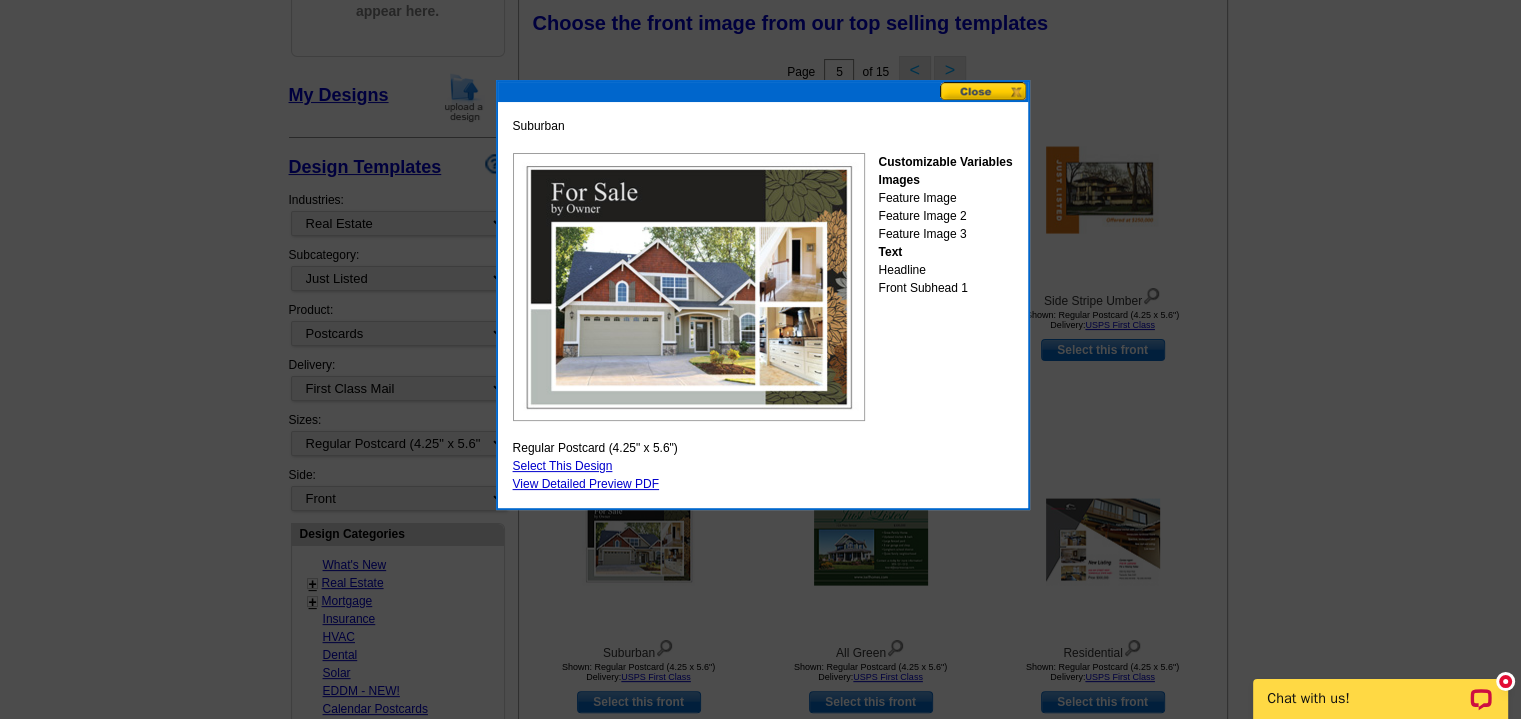 click at bounding box center [984, 91] 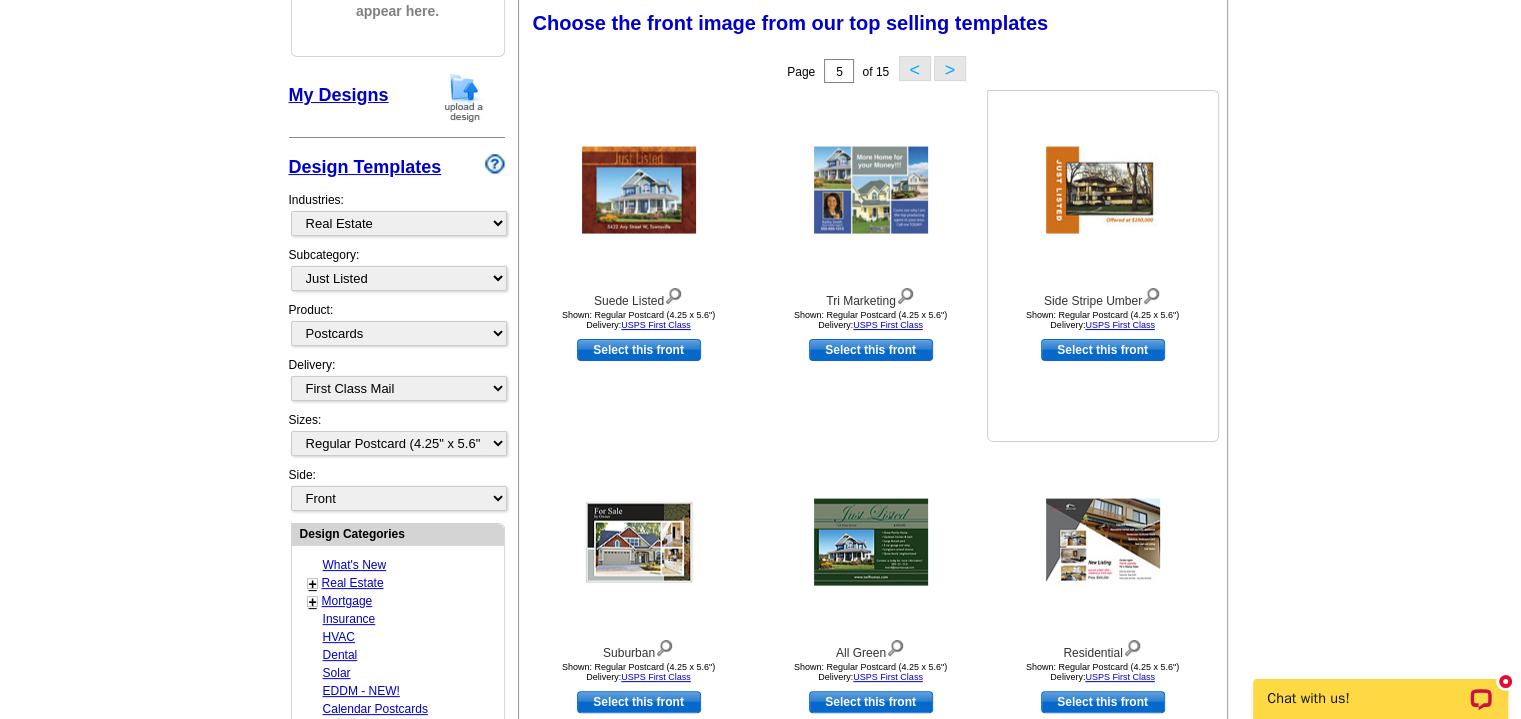 click at bounding box center (1103, 190) 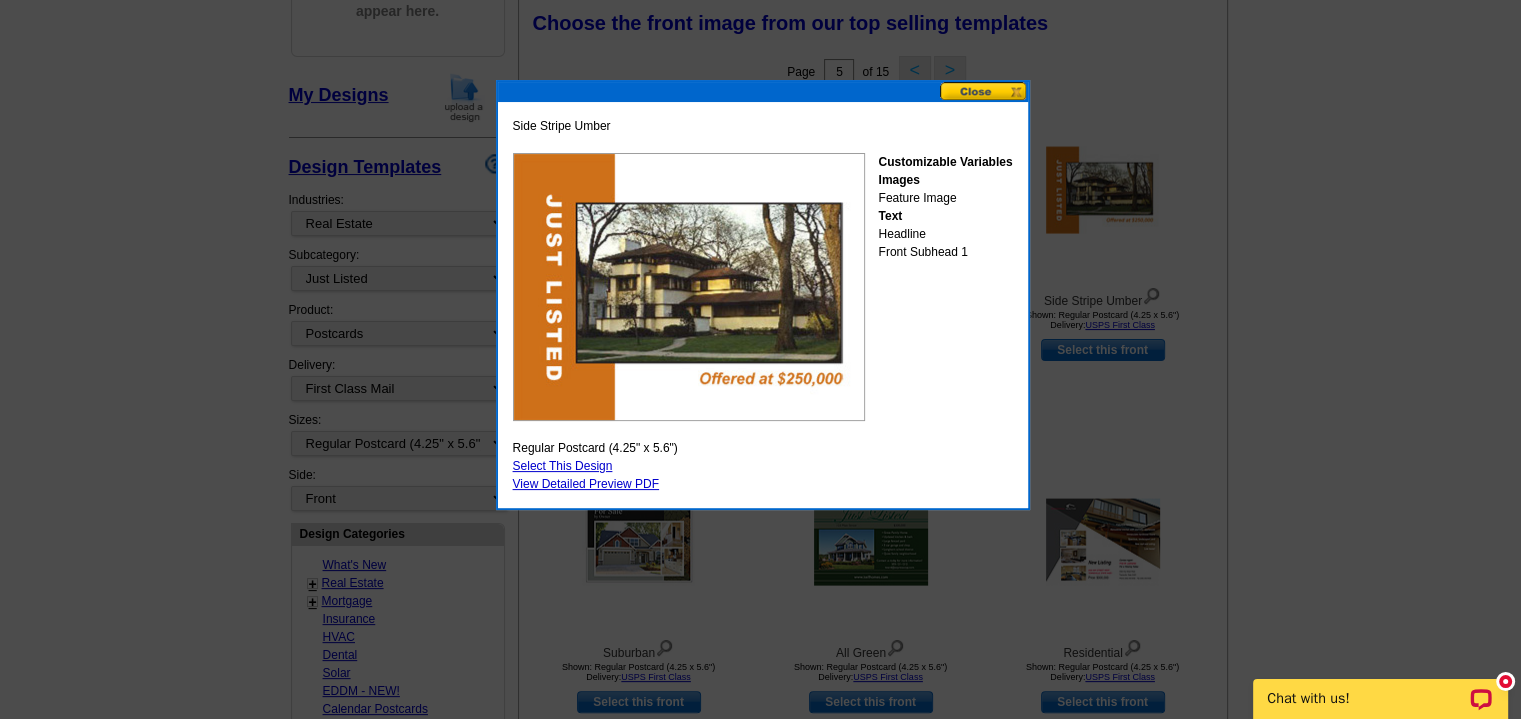 click at bounding box center (984, 91) 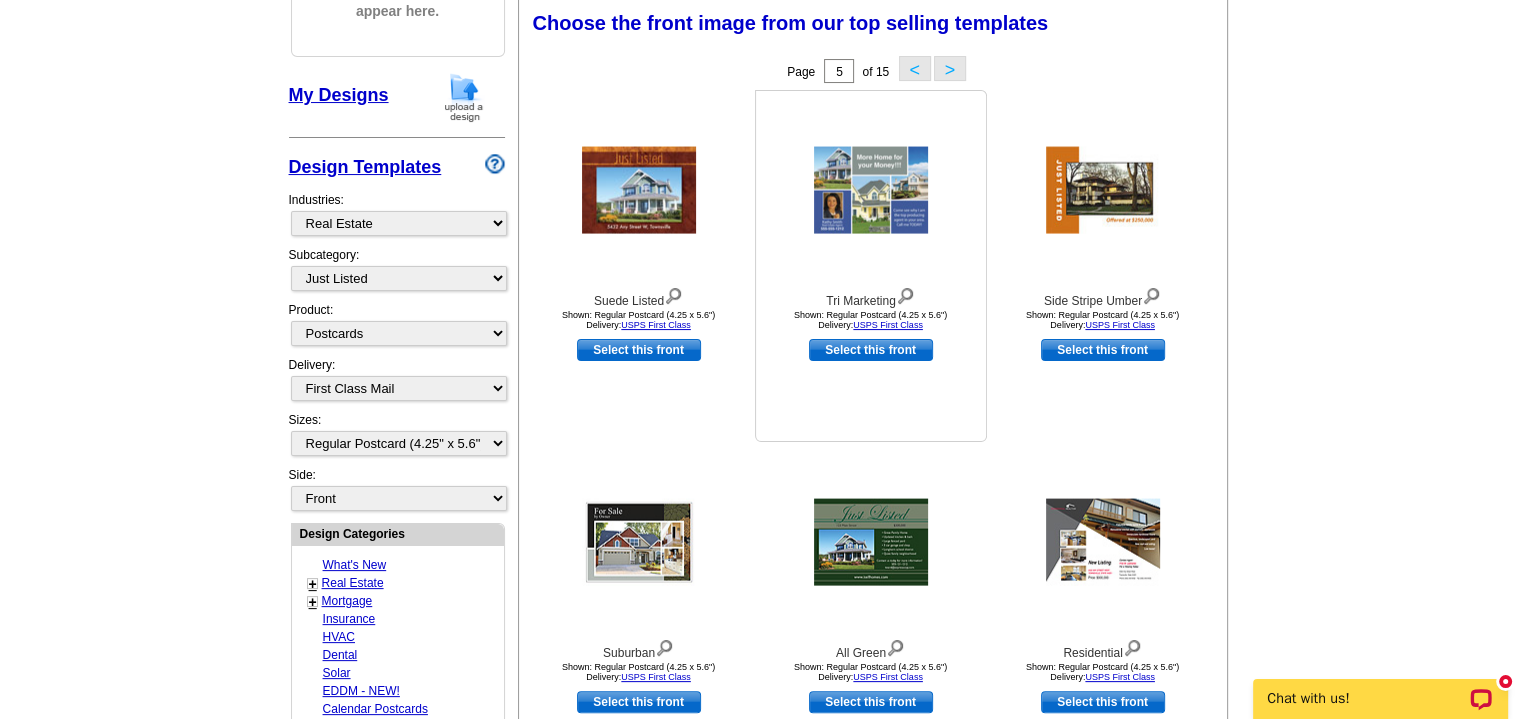click at bounding box center (871, 190) 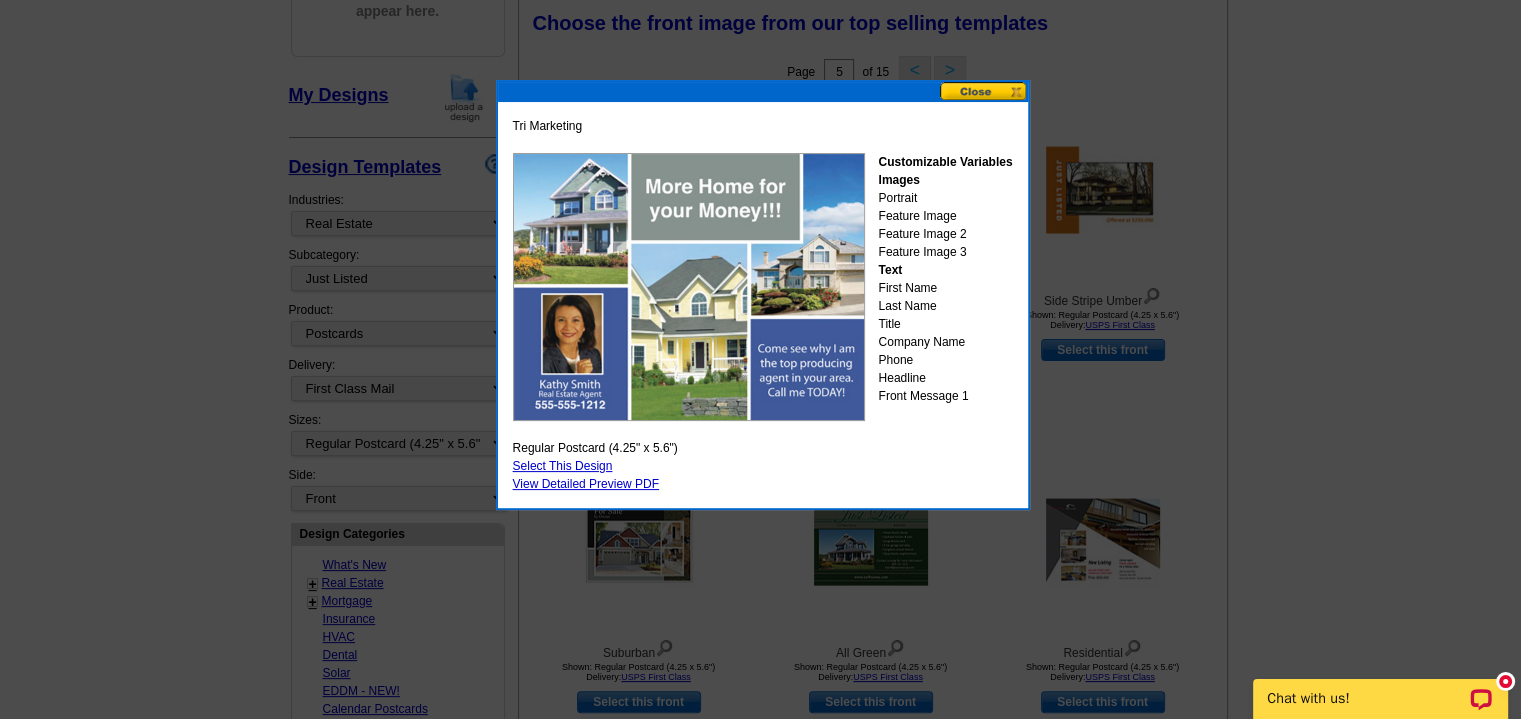 click at bounding box center [984, 91] 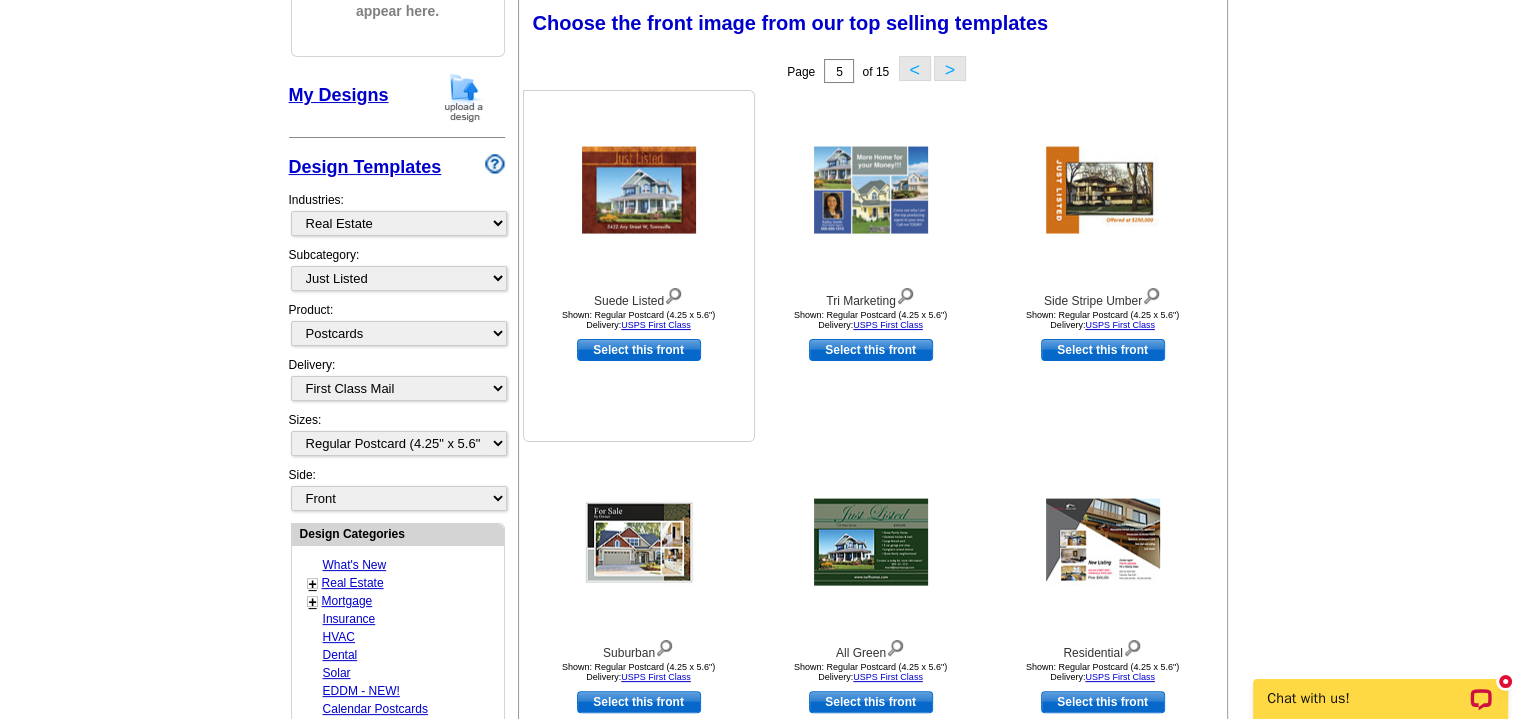 click at bounding box center (639, 190) 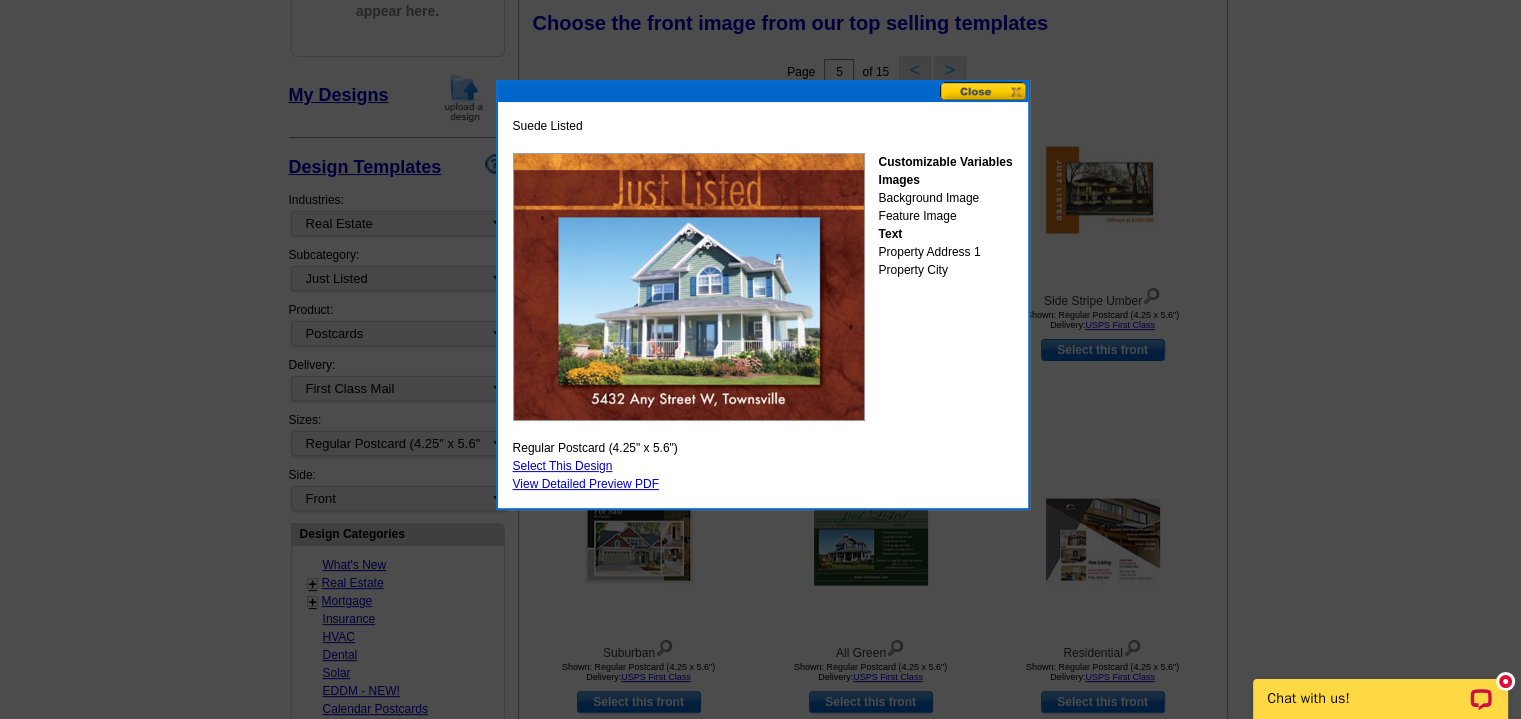 click at bounding box center [984, 91] 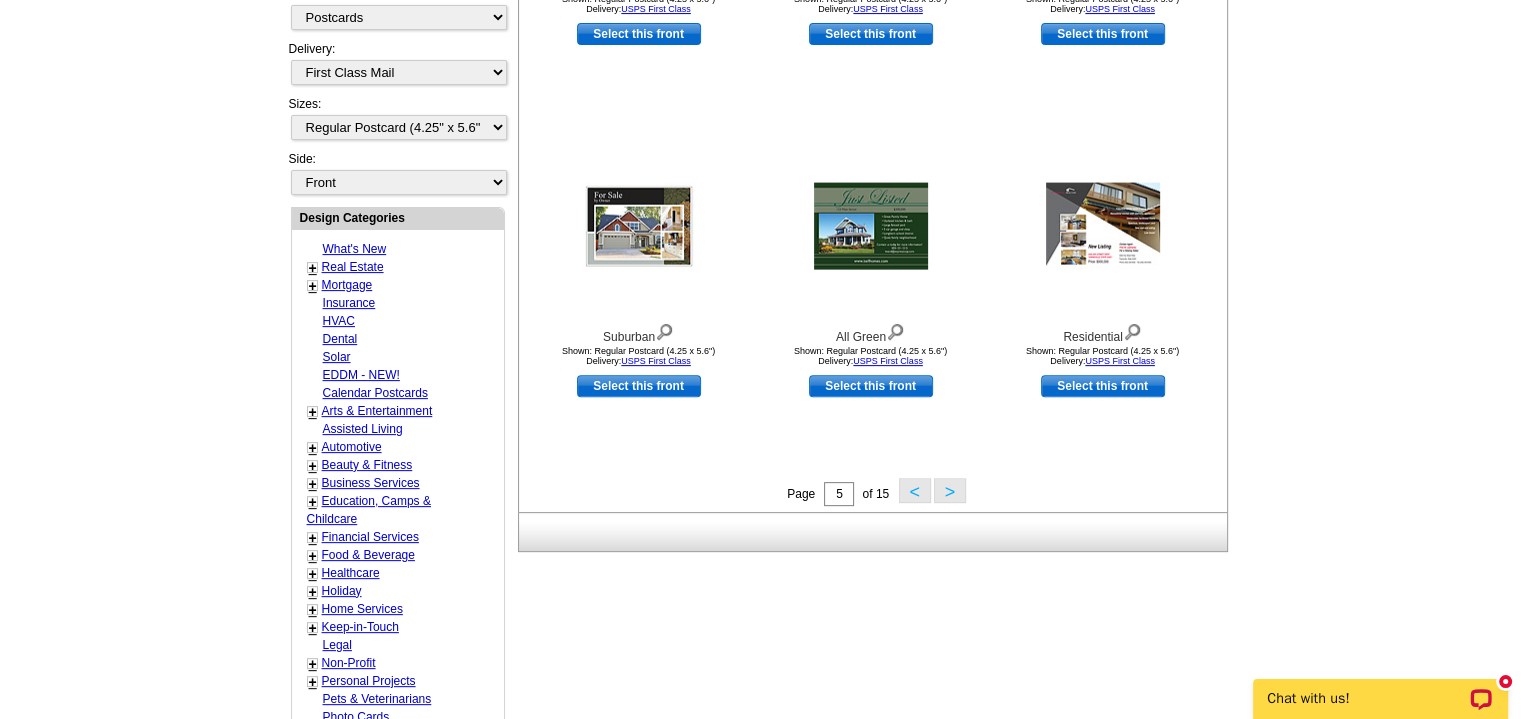 scroll, scrollTop: 632, scrollLeft: 0, axis: vertical 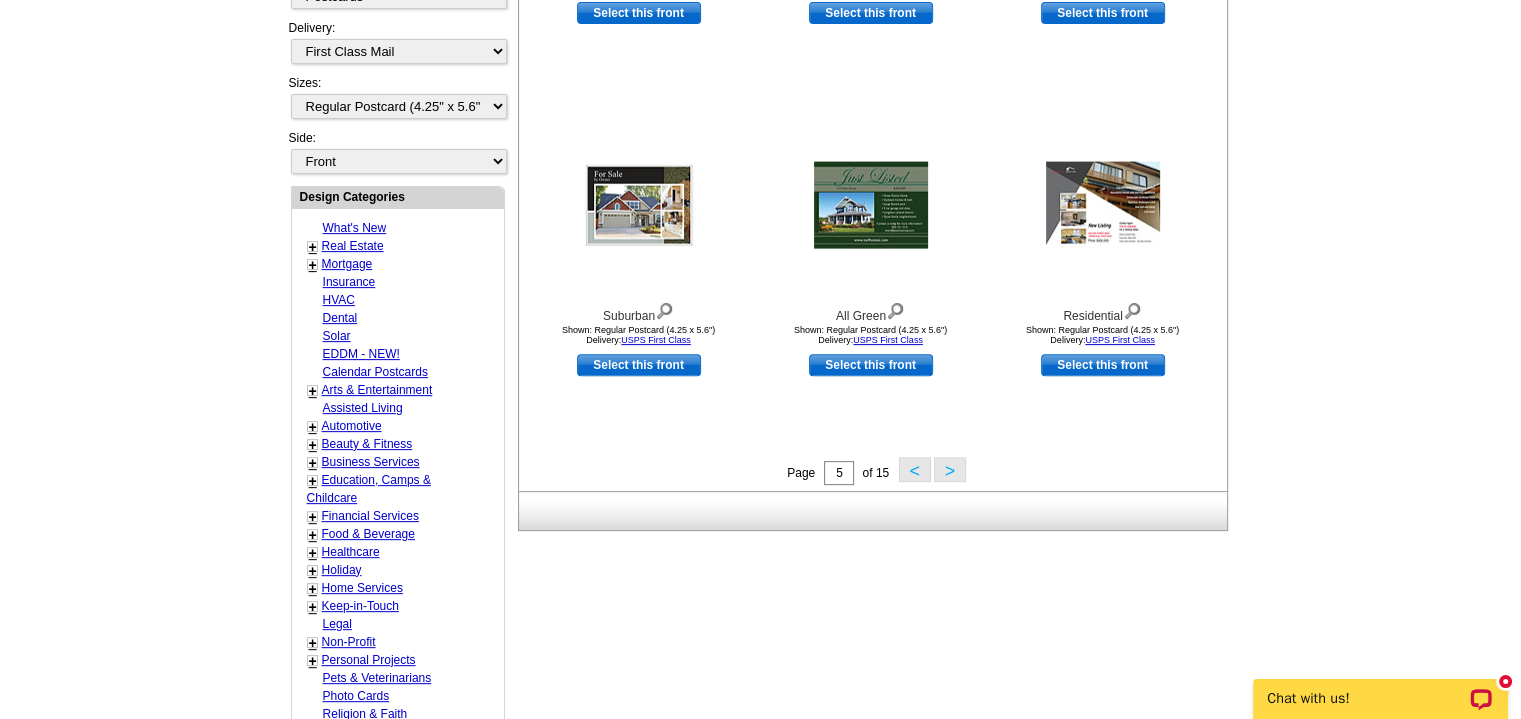 click on ">" at bounding box center (950, 469) 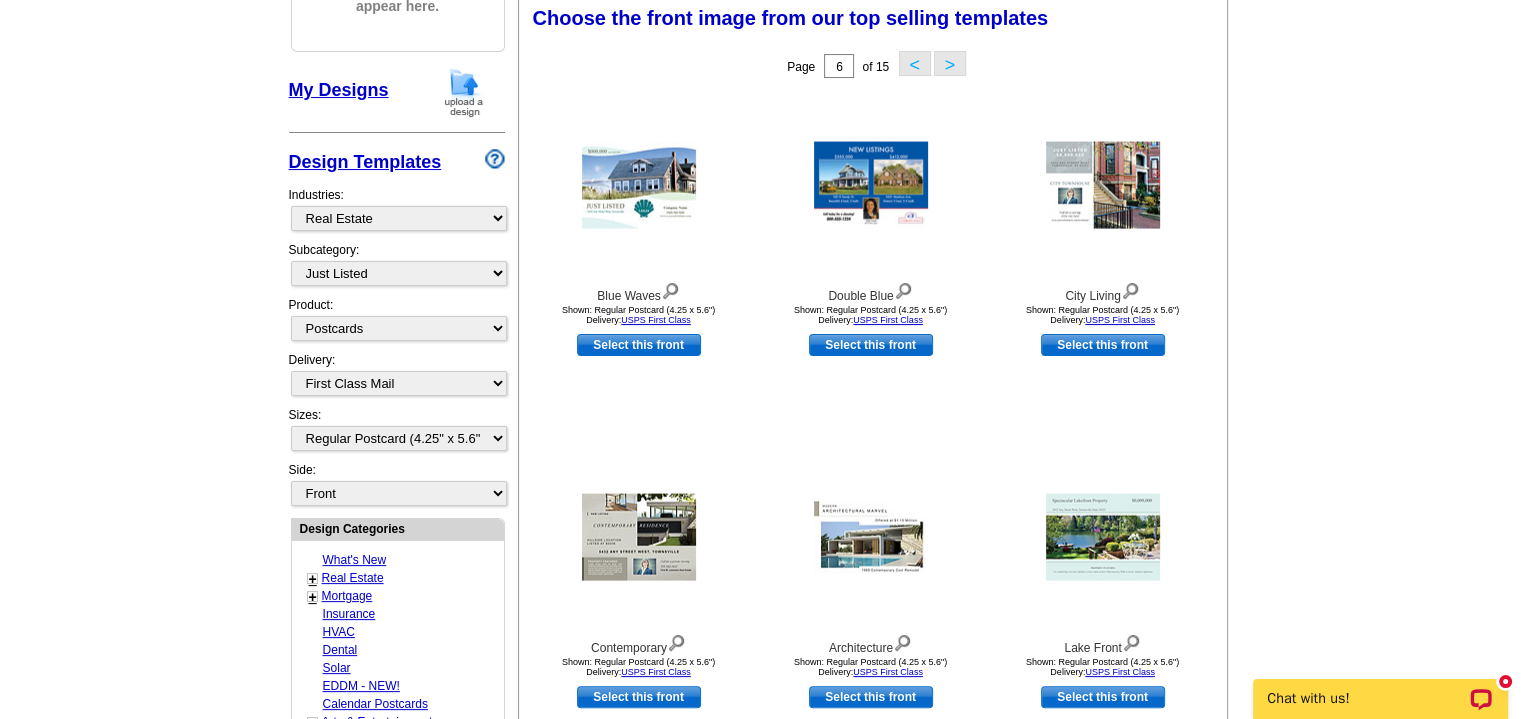 scroll, scrollTop: 295, scrollLeft: 0, axis: vertical 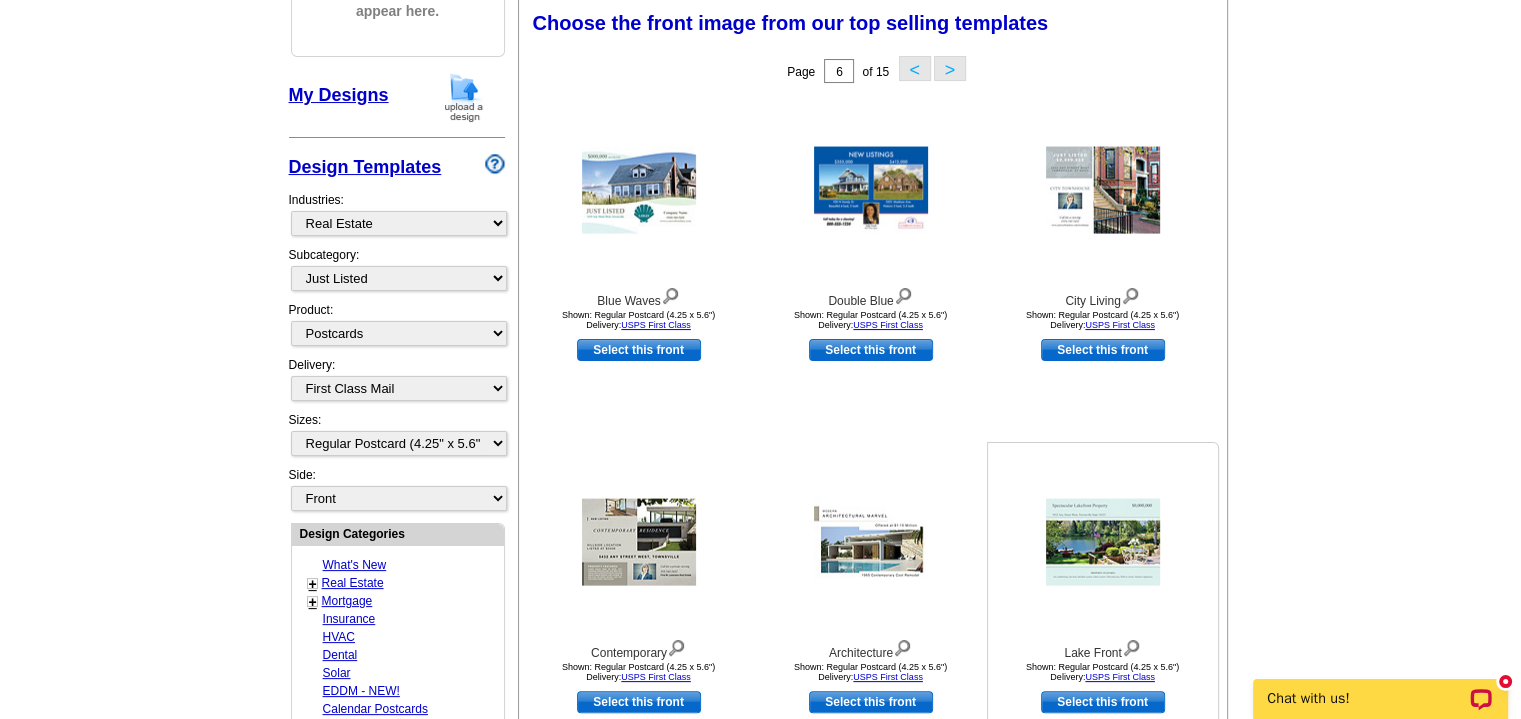 click at bounding box center [1103, 542] 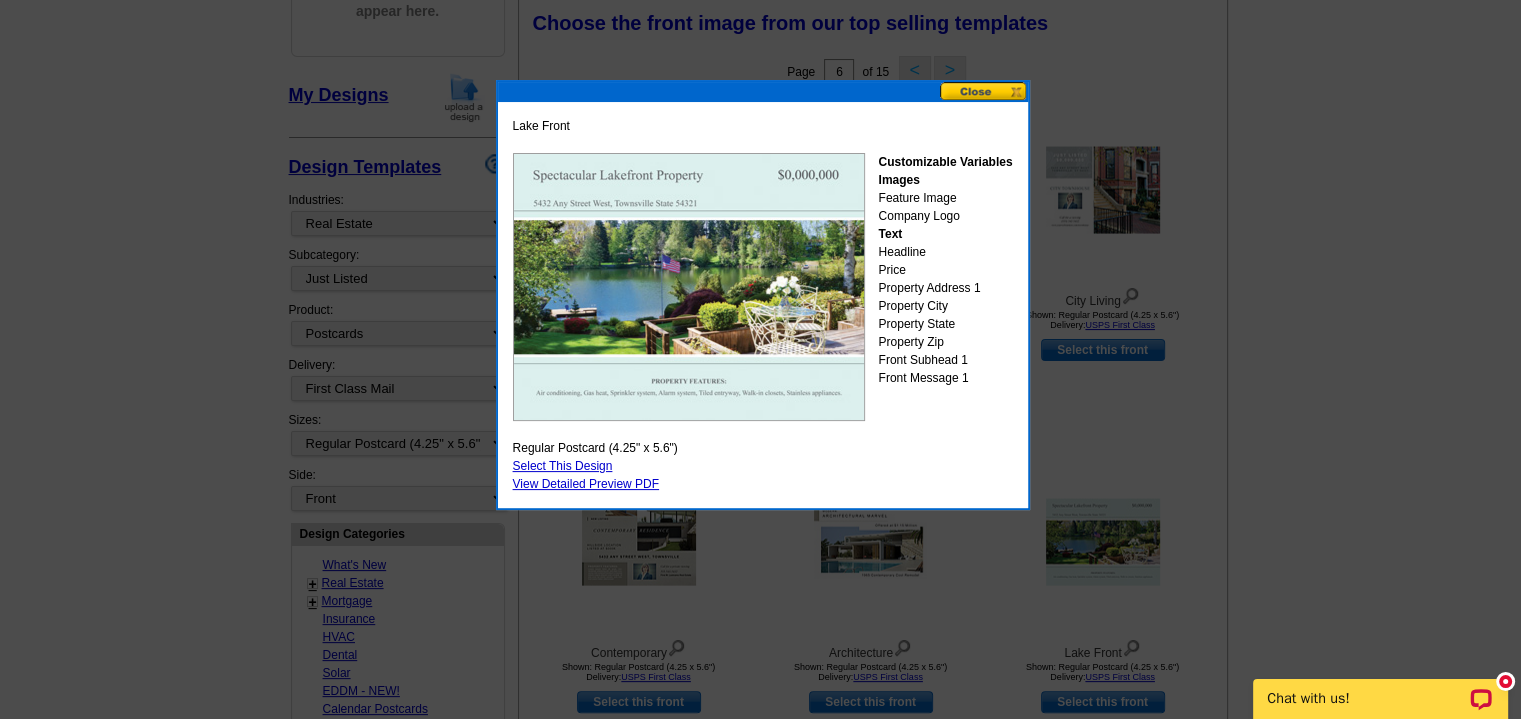 click at bounding box center (984, 91) 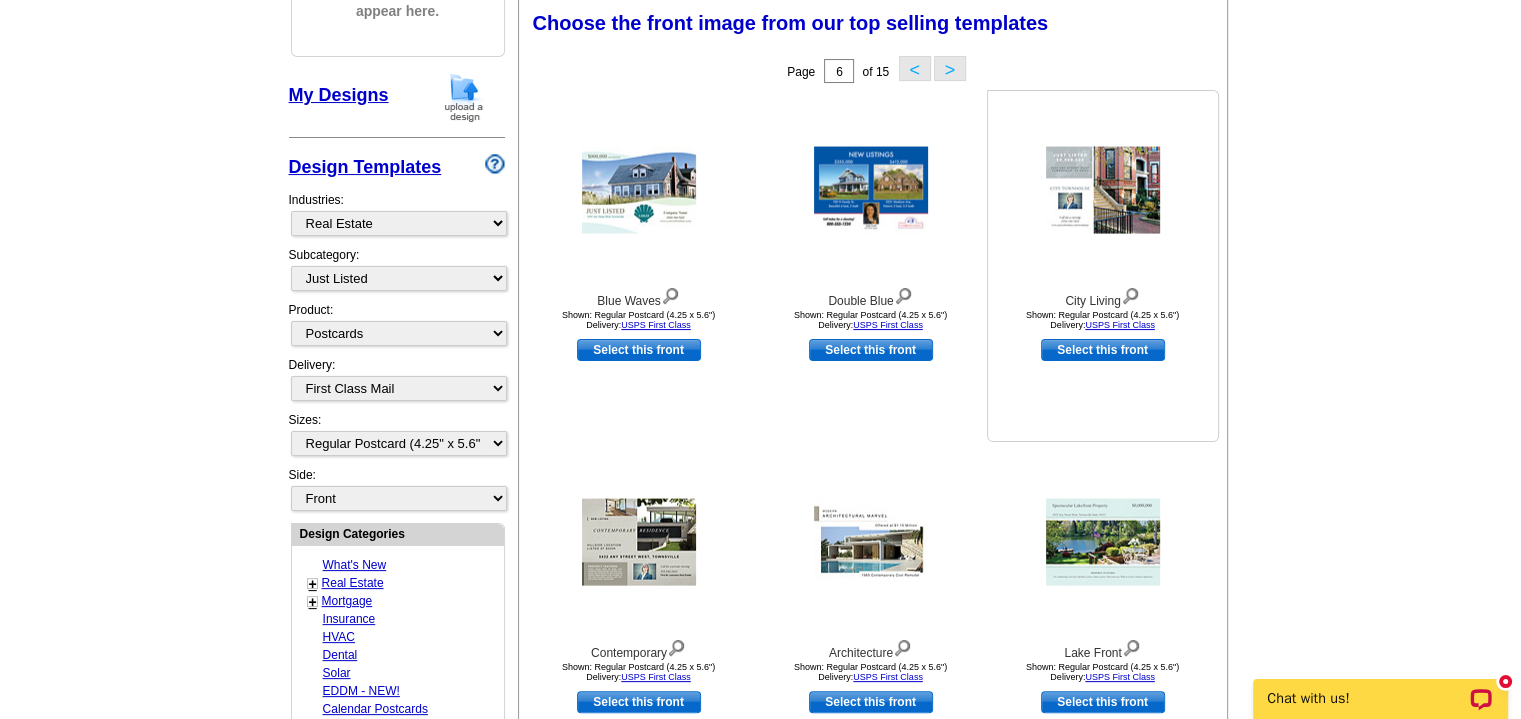 click at bounding box center (1103, 190) 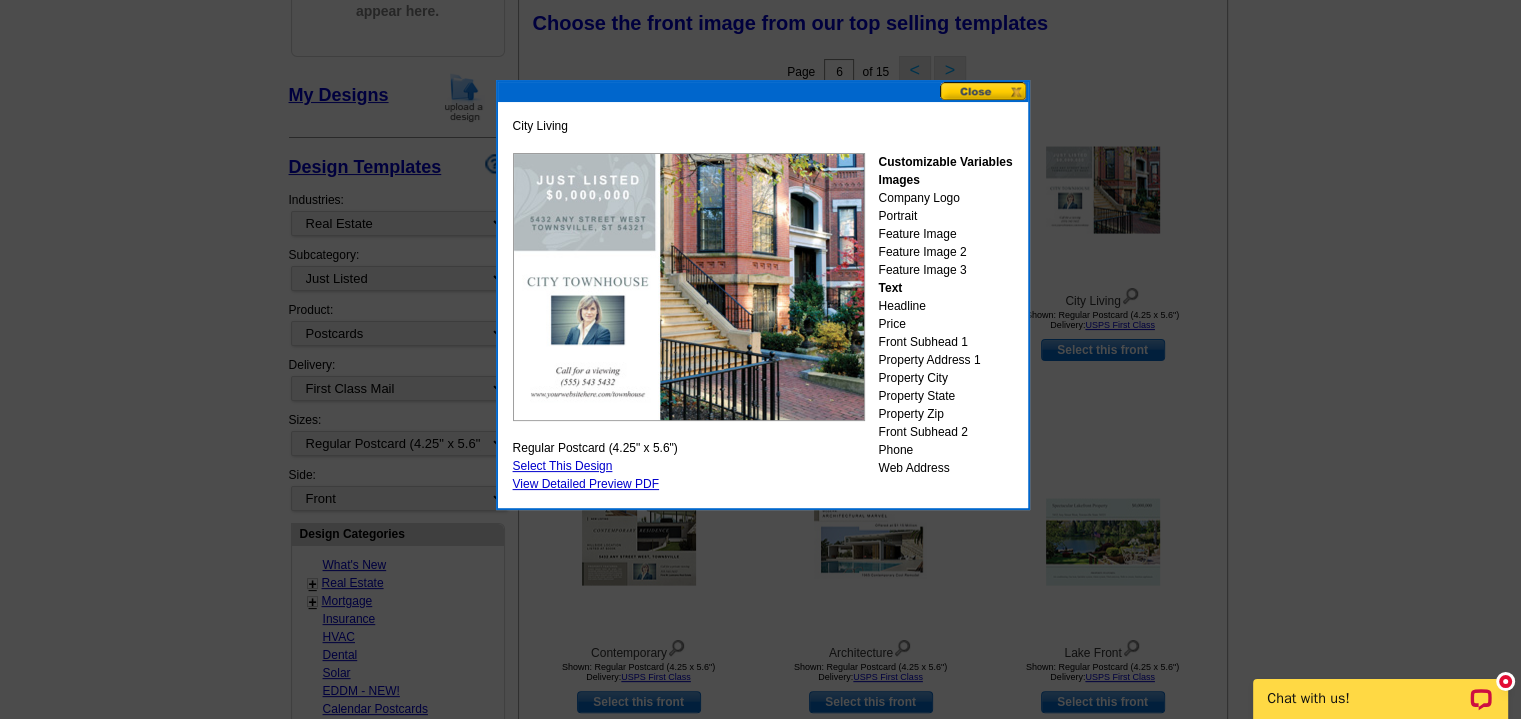click at bounding box center (984, 91) 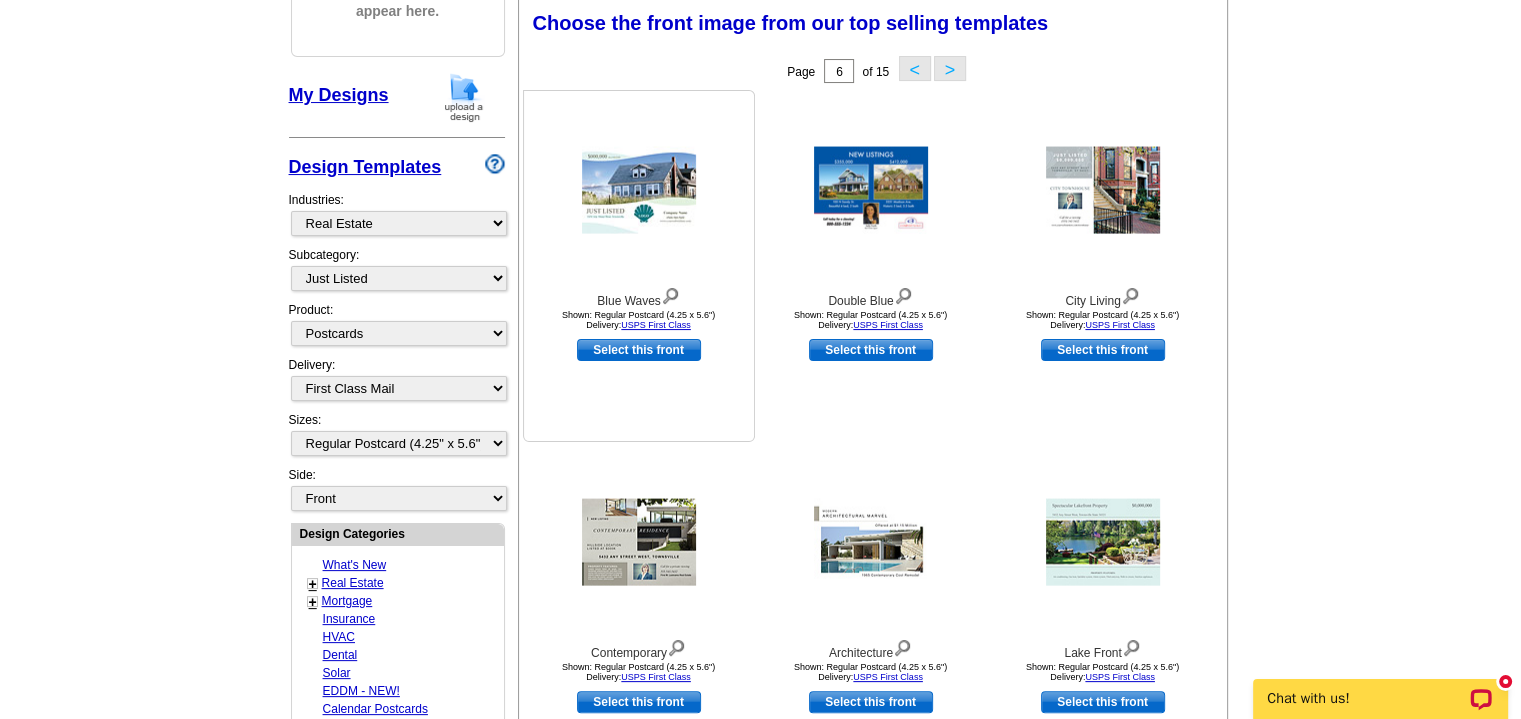 click at bounding box center (639, 190) 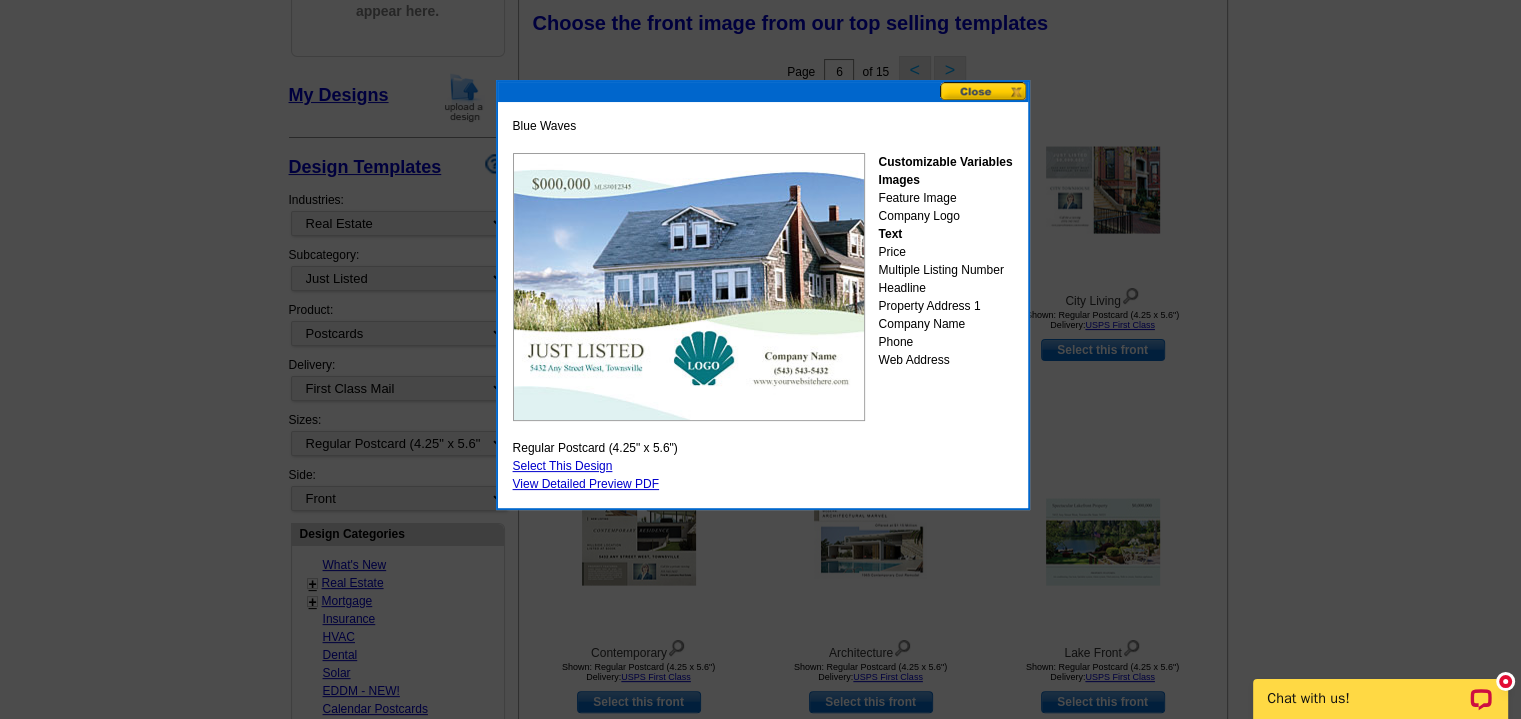 click at bounding box center [984, 91] 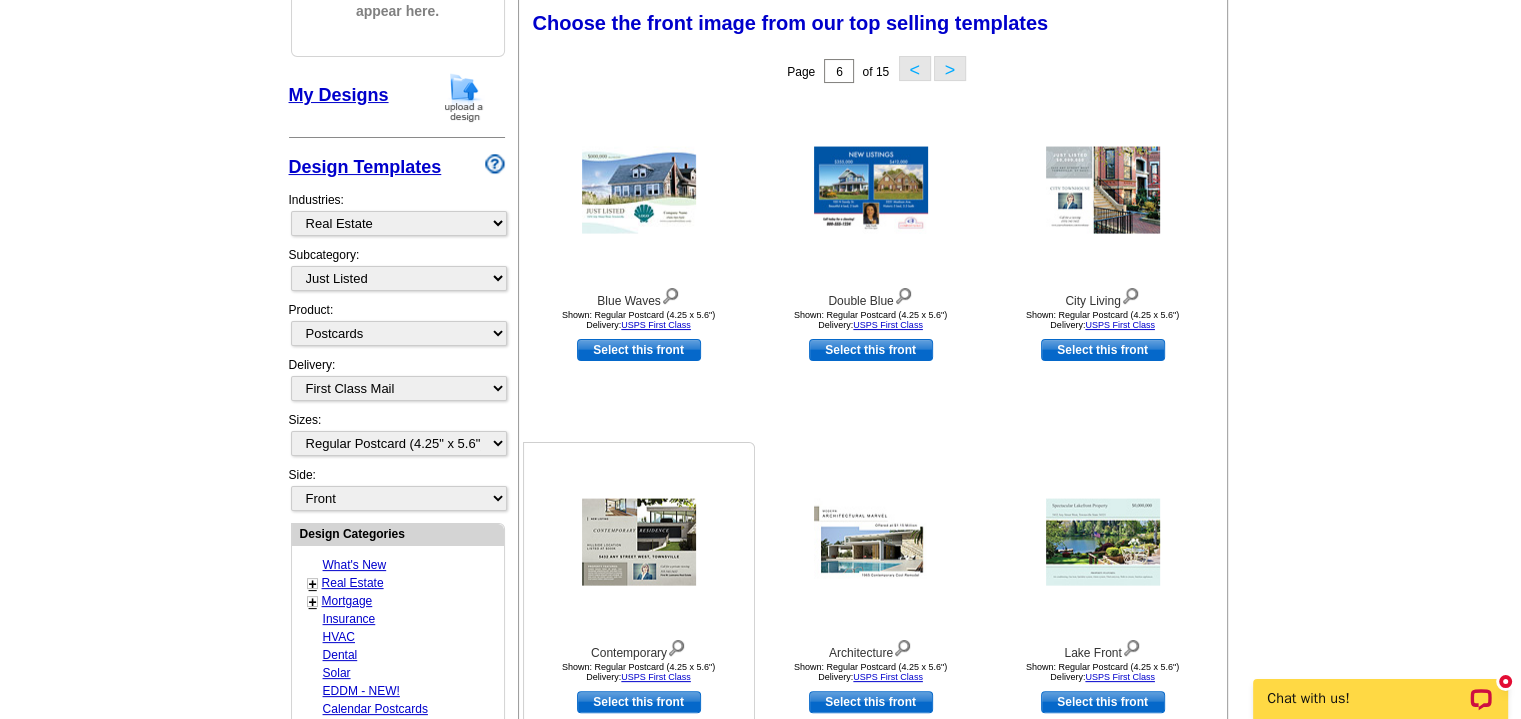 click at bounding box center (639, 542) 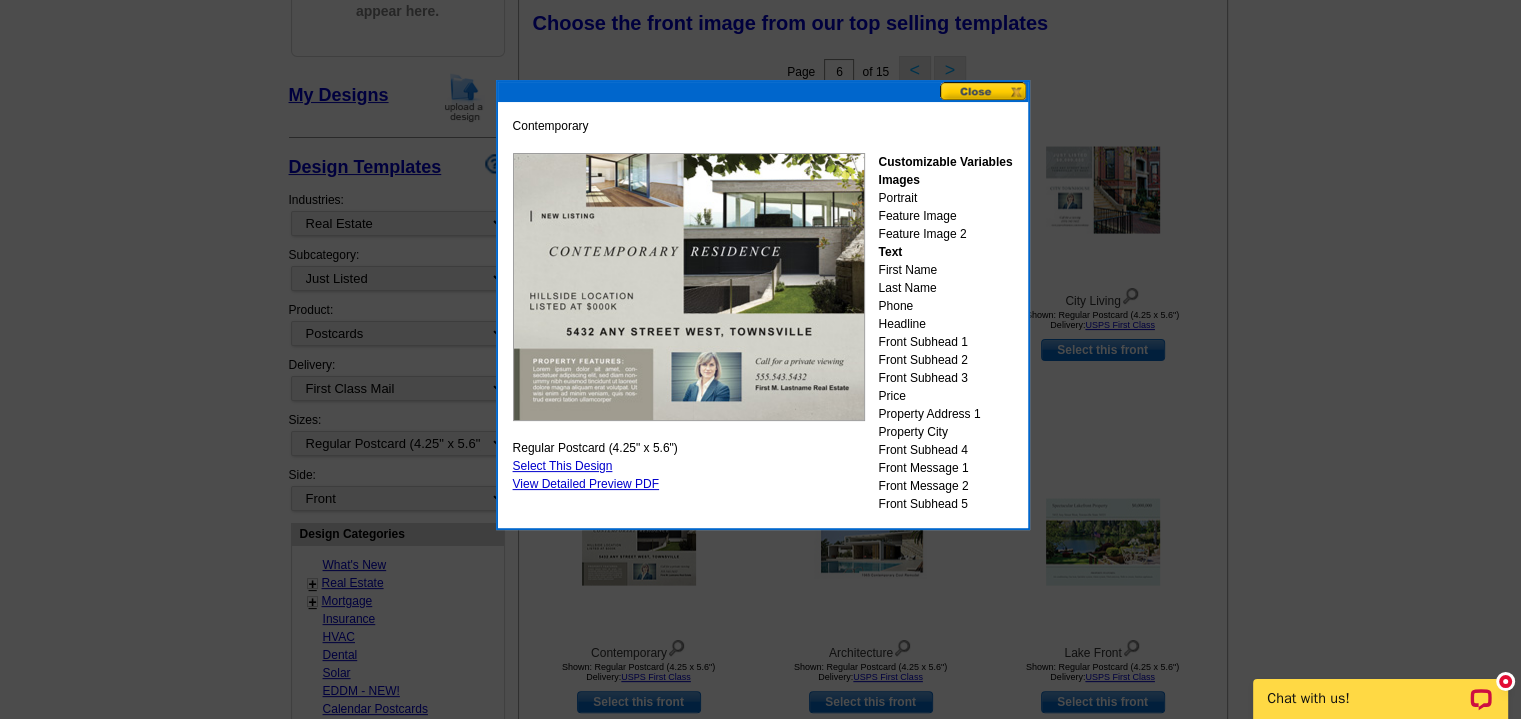 click at bounding box center [984, 91] 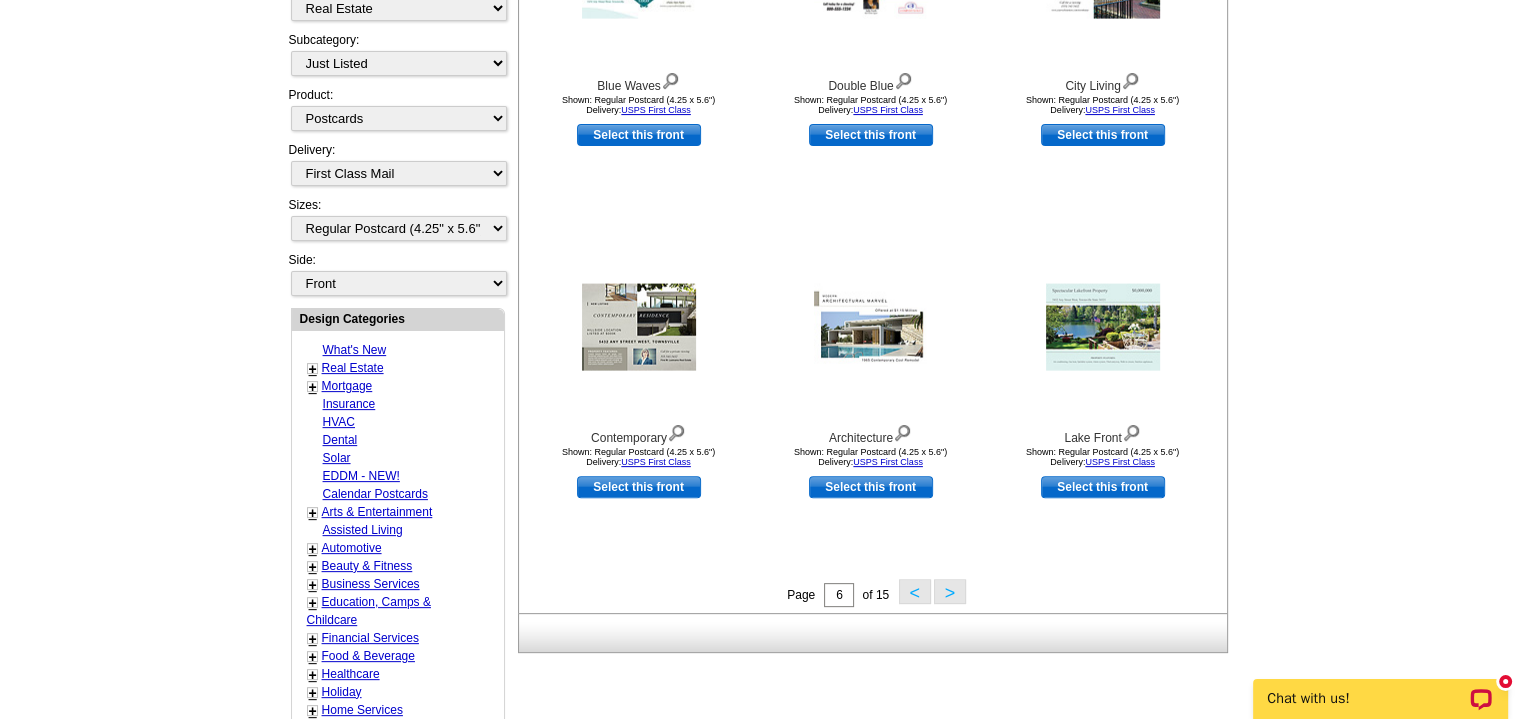 scroll, scrollTop: 515, scrollLeft: 0, axis: vertical 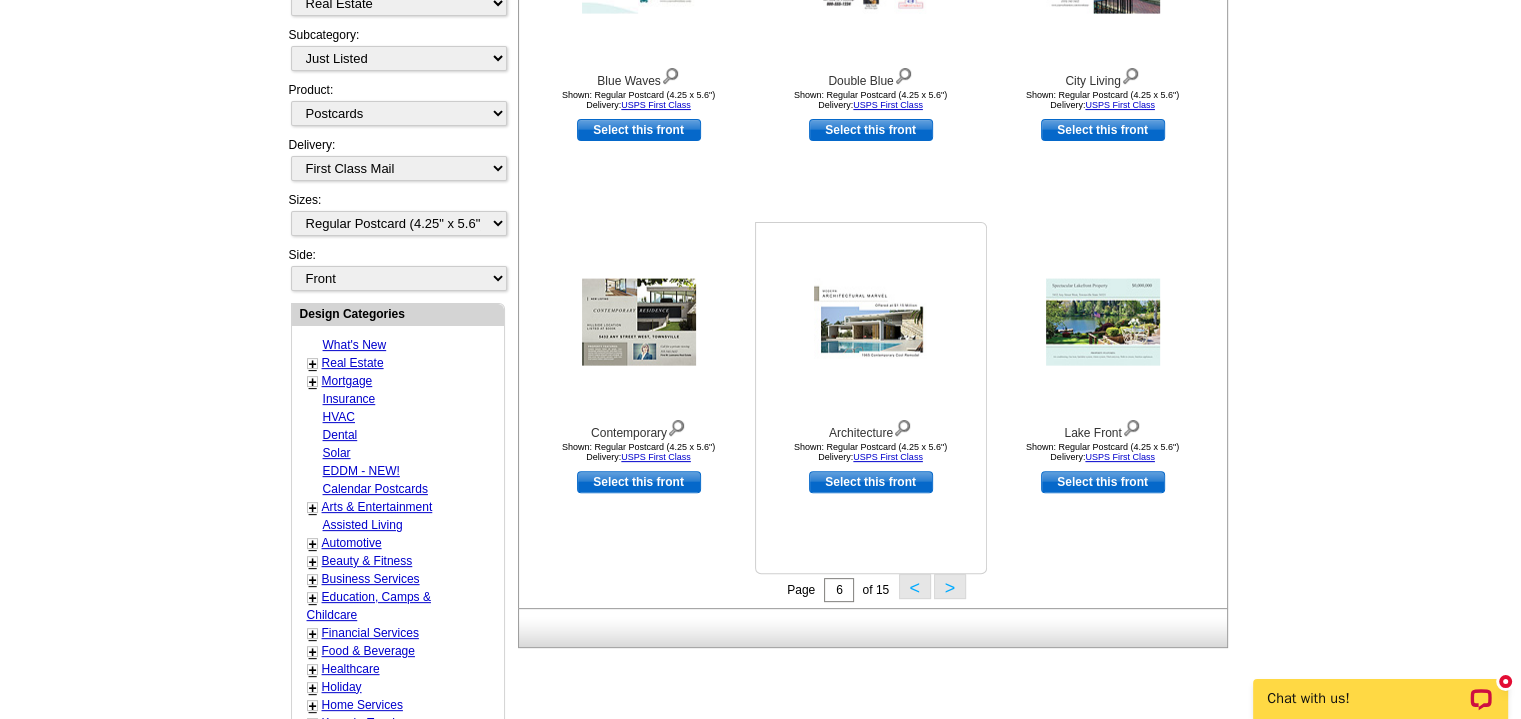 click at bounding box center [871, 322] 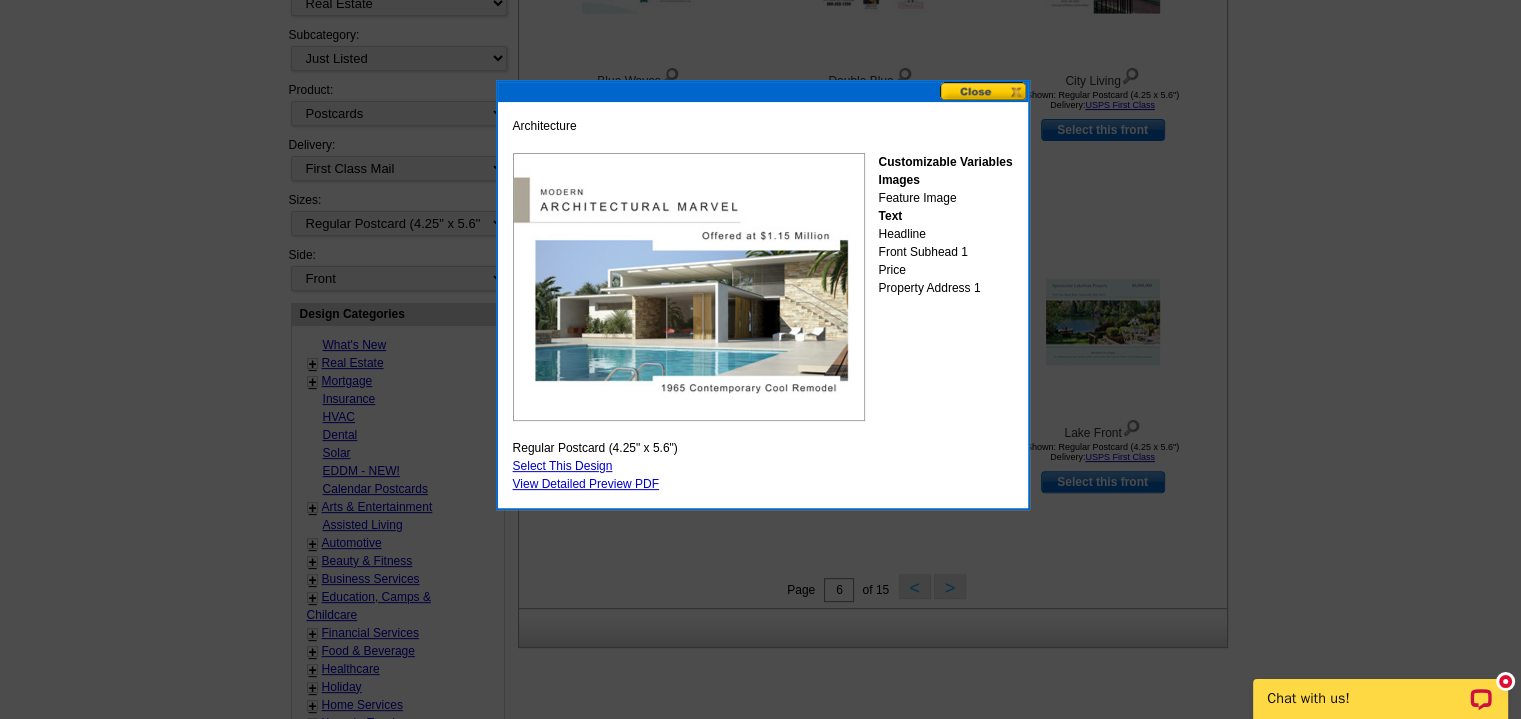 click at bounding box center [984, 91] 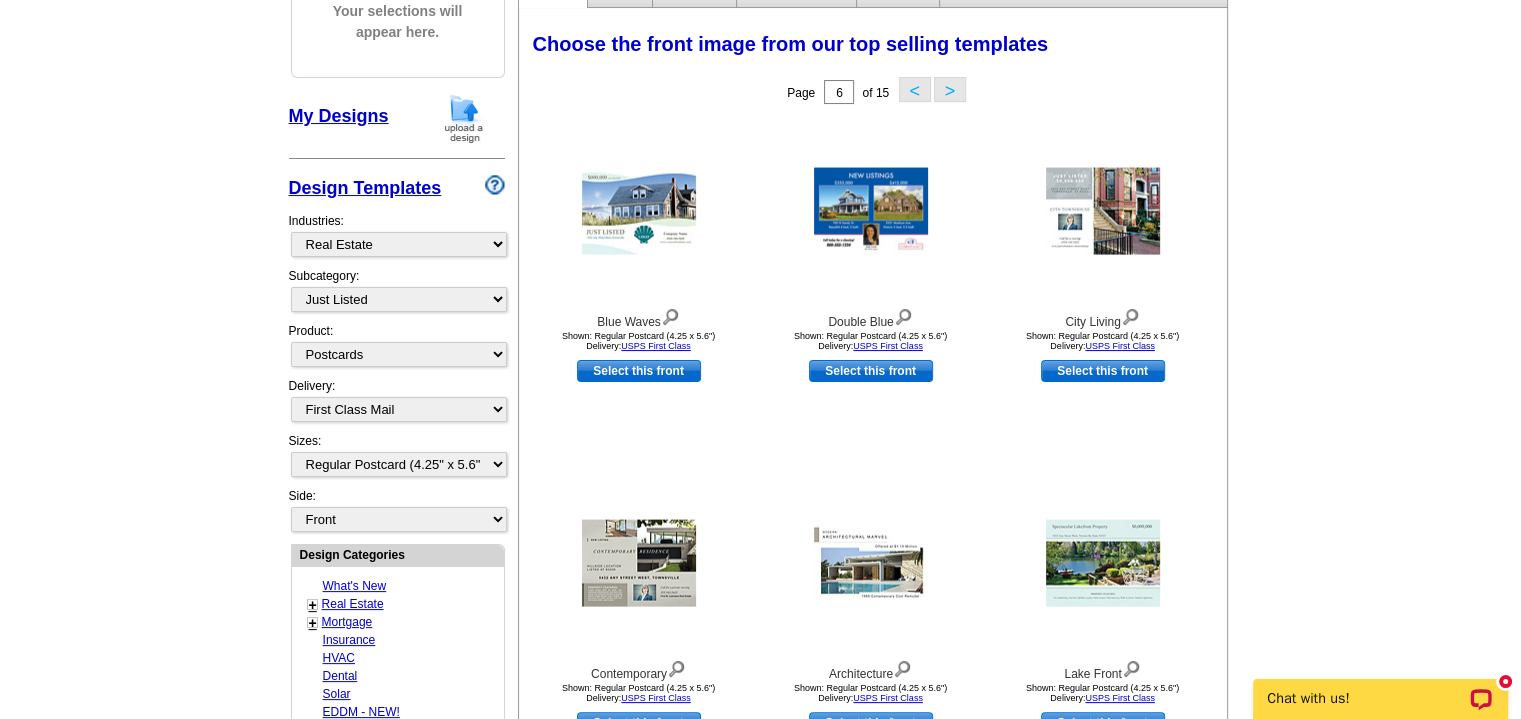 scroll, scrollTop: 276, scrollLeft: 0, axis: vertical 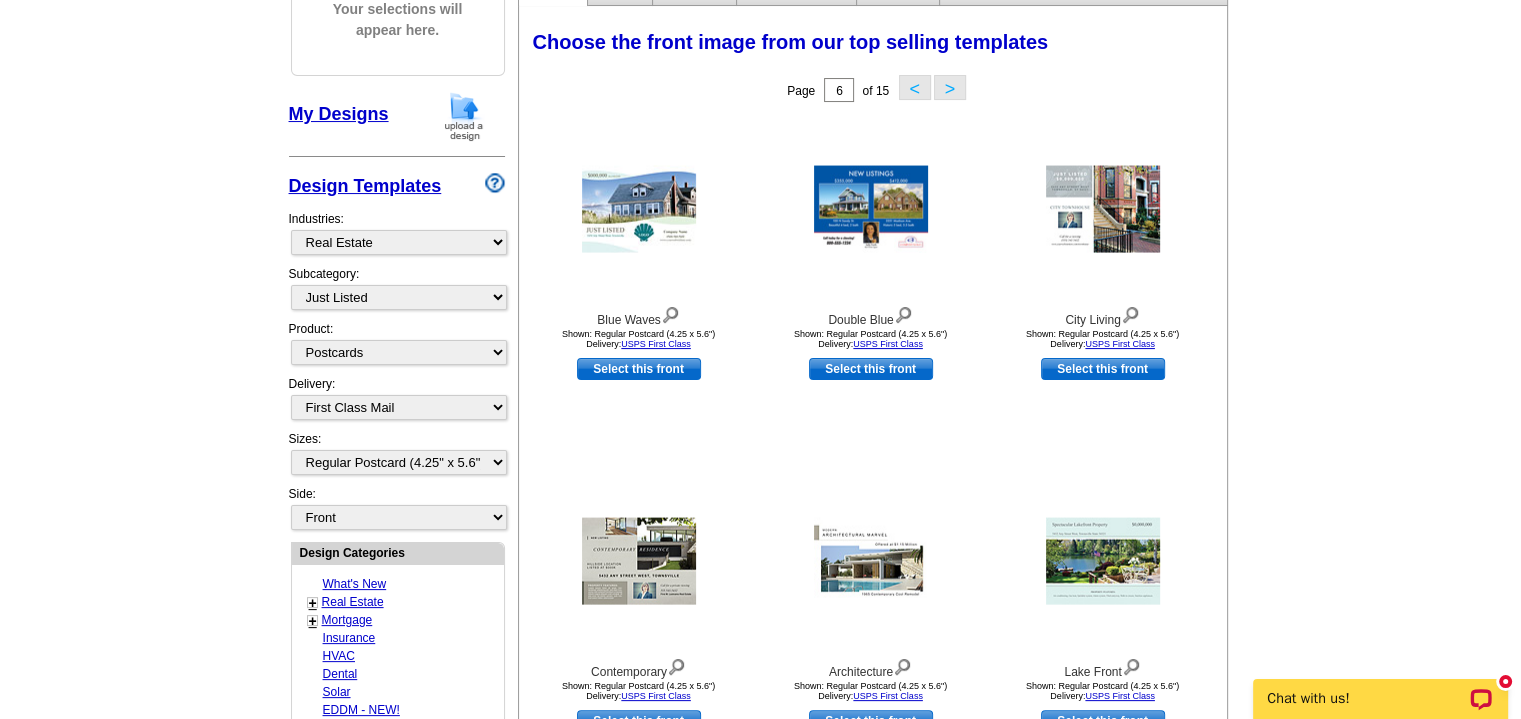 click on ">" at bounding box center (950, 87) 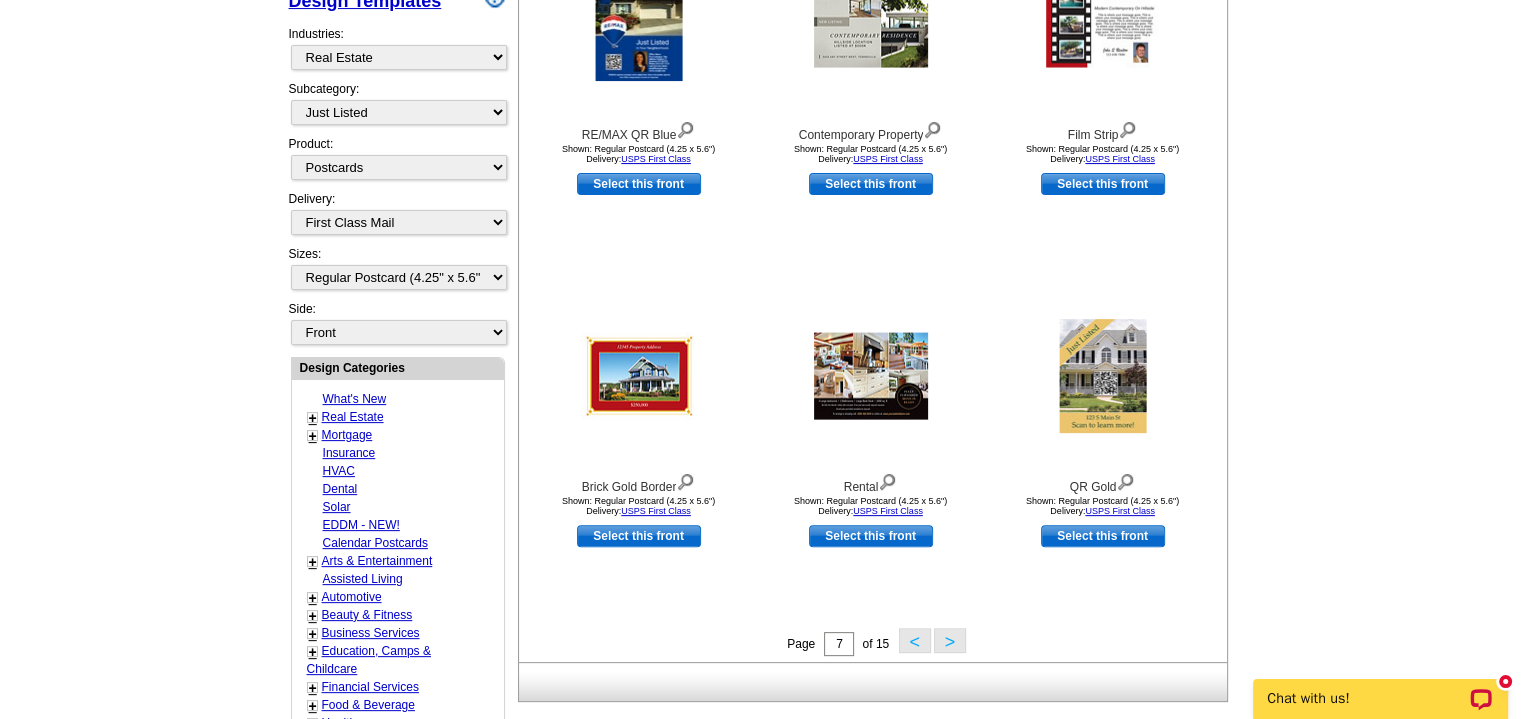 scroll, scrollTop: 492, scrollLeft: 0, axis: vertical 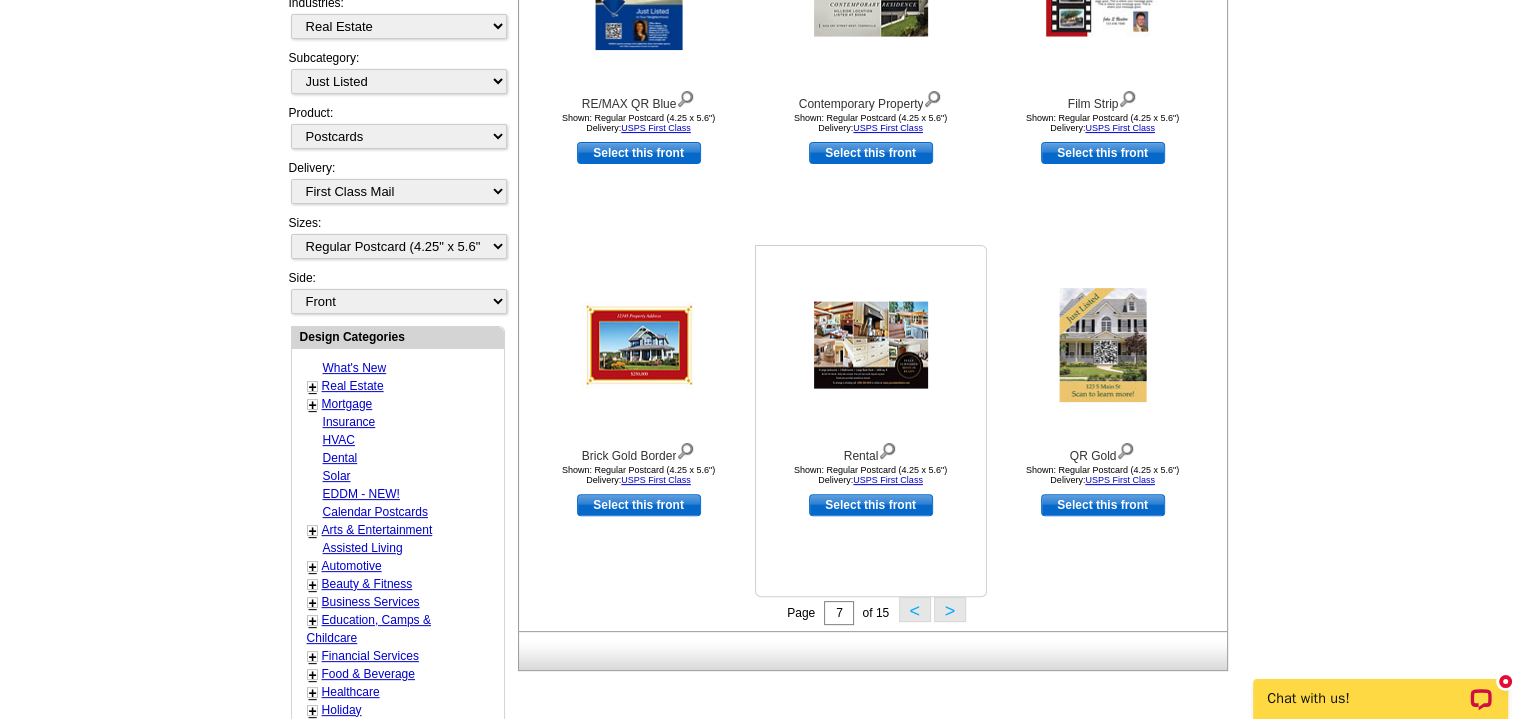 click at bounding box center (871, 345) 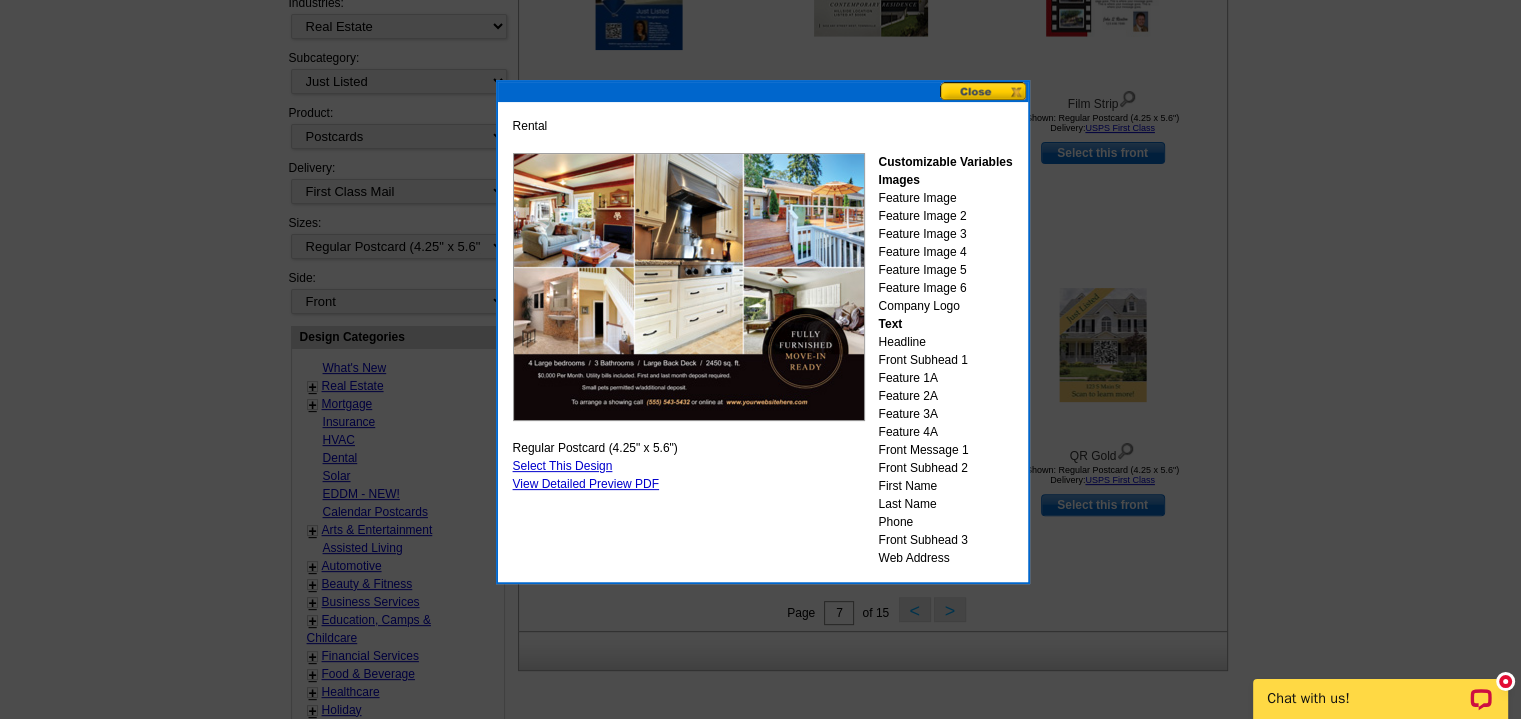 click at bounding box center [984, 91] 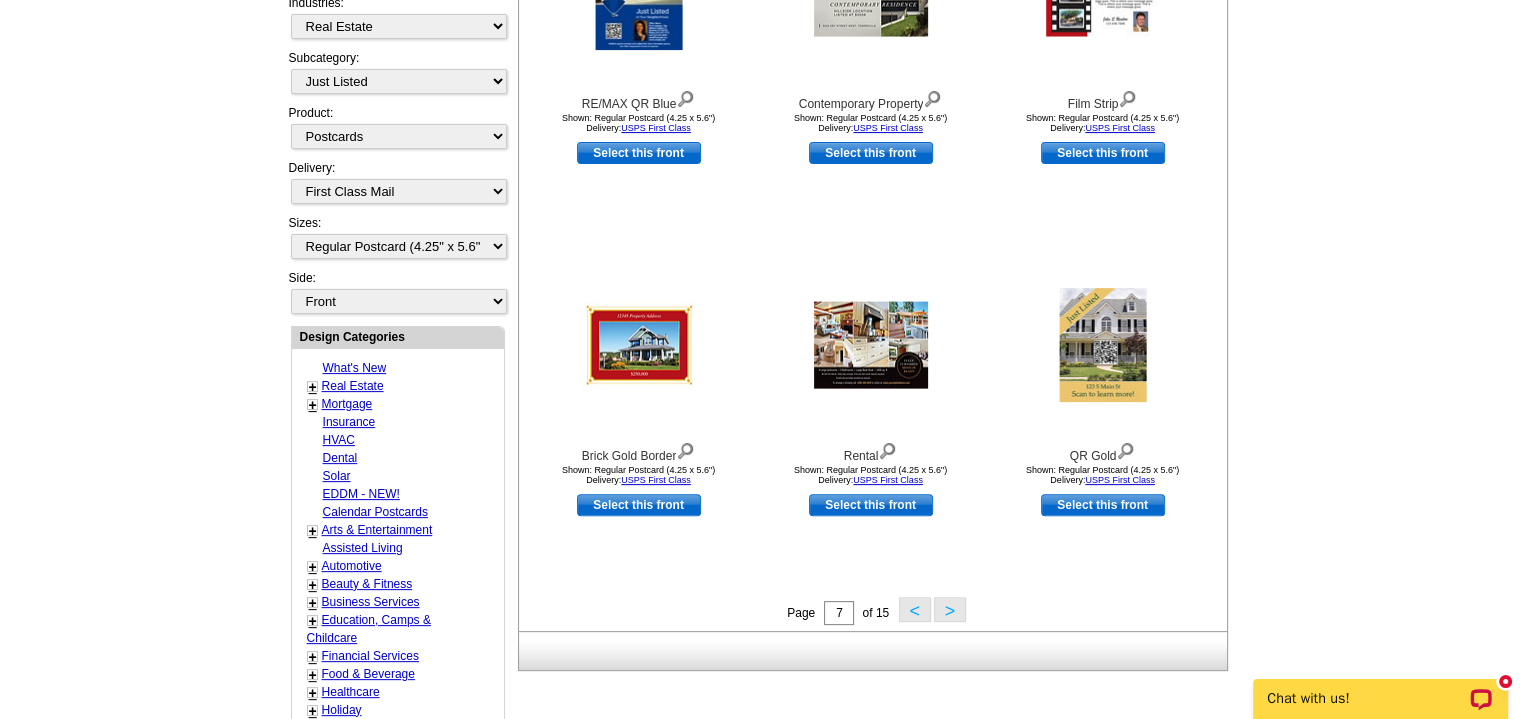 click on ">" at bounding box center [950, 609] 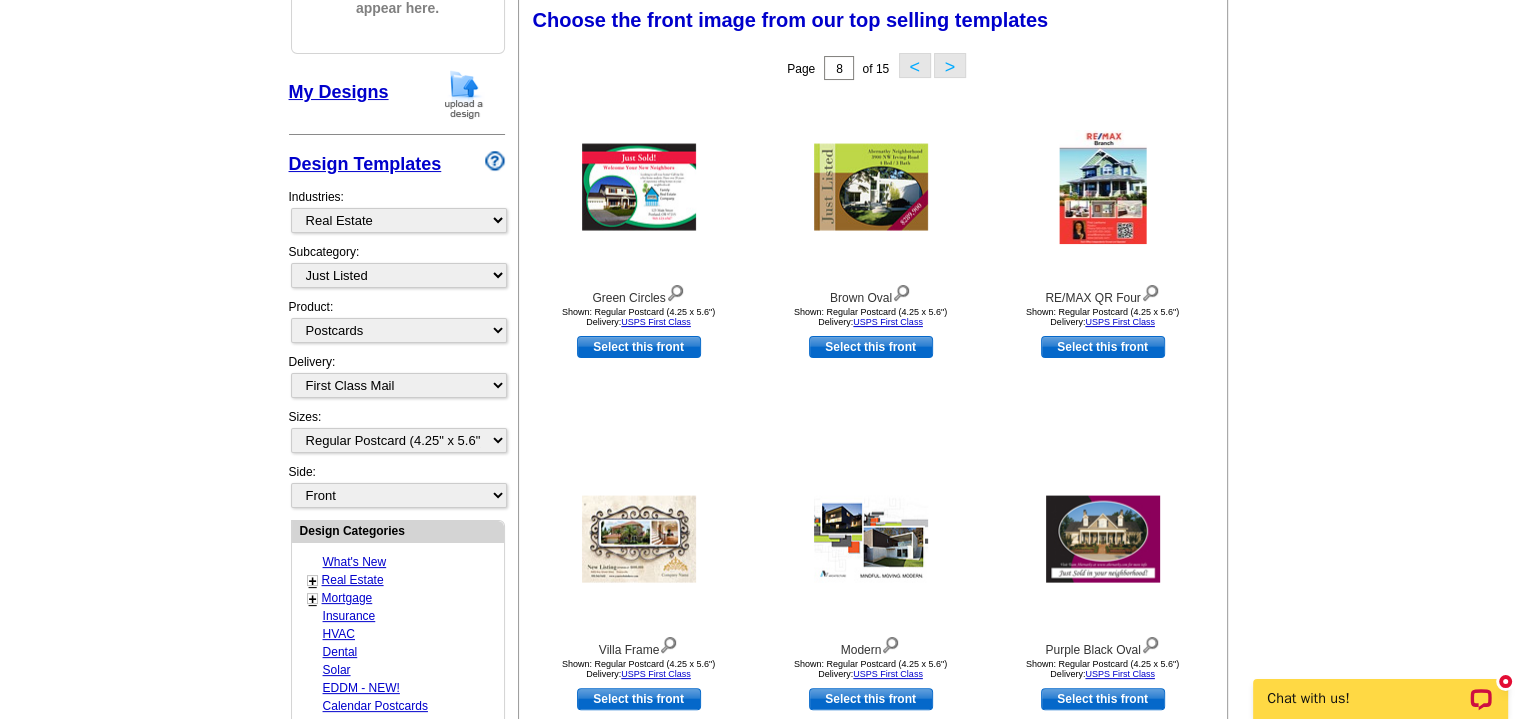 scroll, scrollTop: 295, scrollLeft: 0, axis: vertical 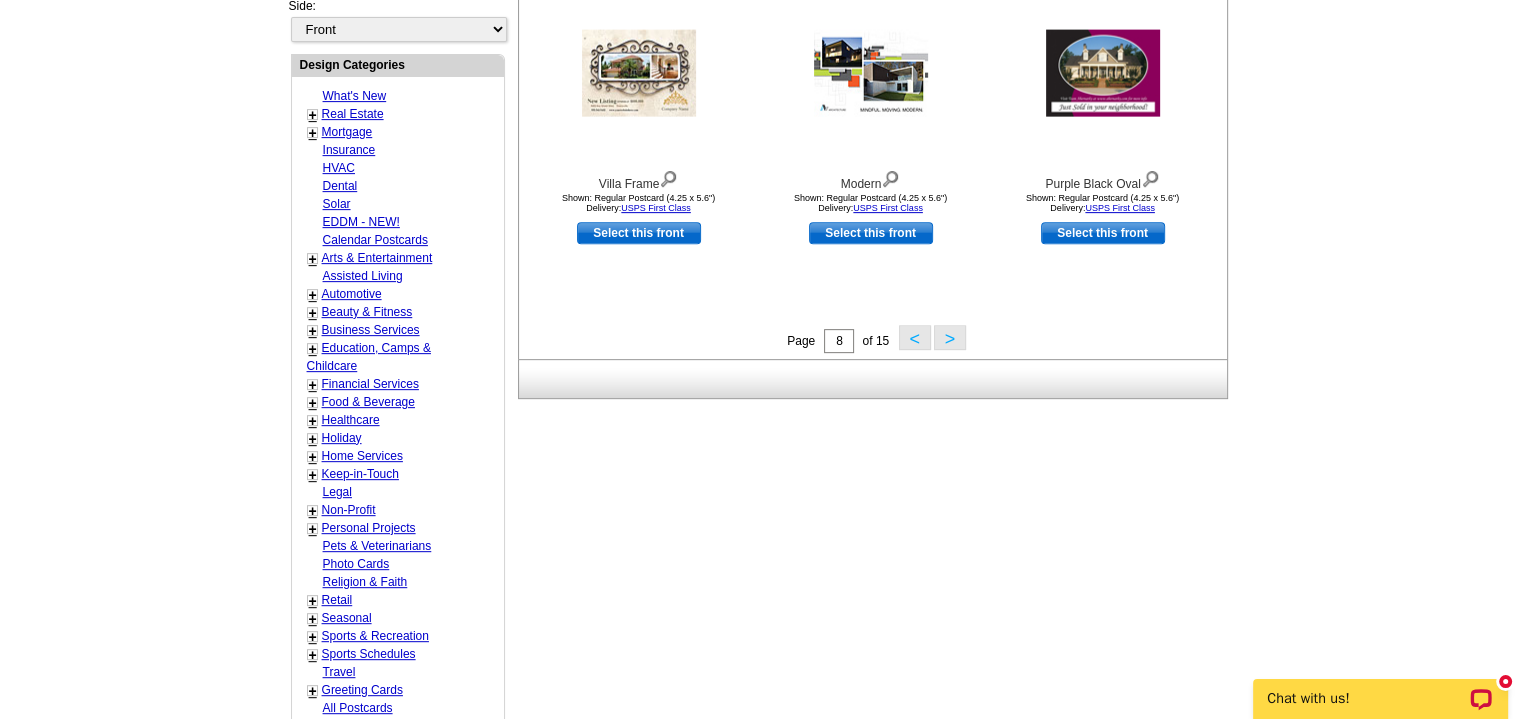click on "Real Estate" at bounding box center (353, 114) 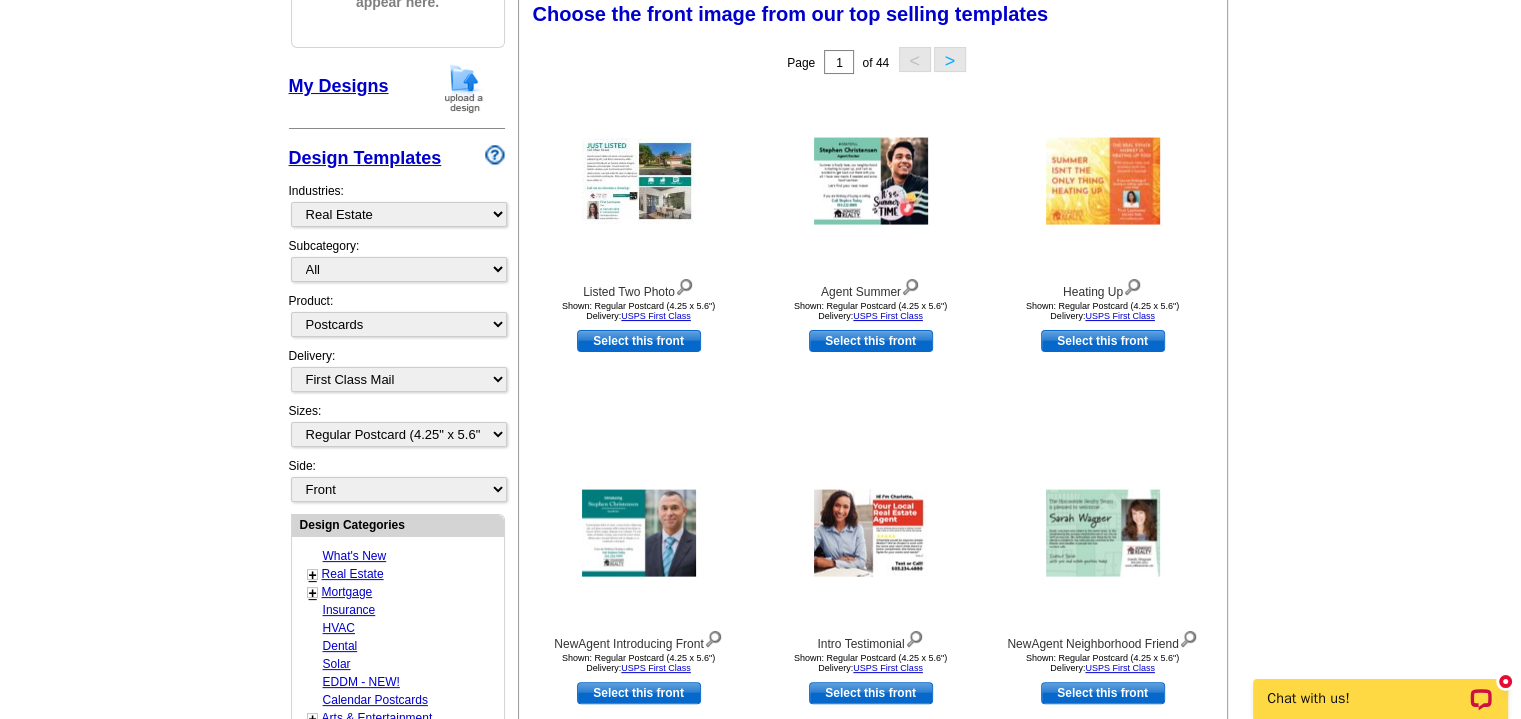 scroll, scrollTop: 295, scrollLeft: 0, axis: vertical 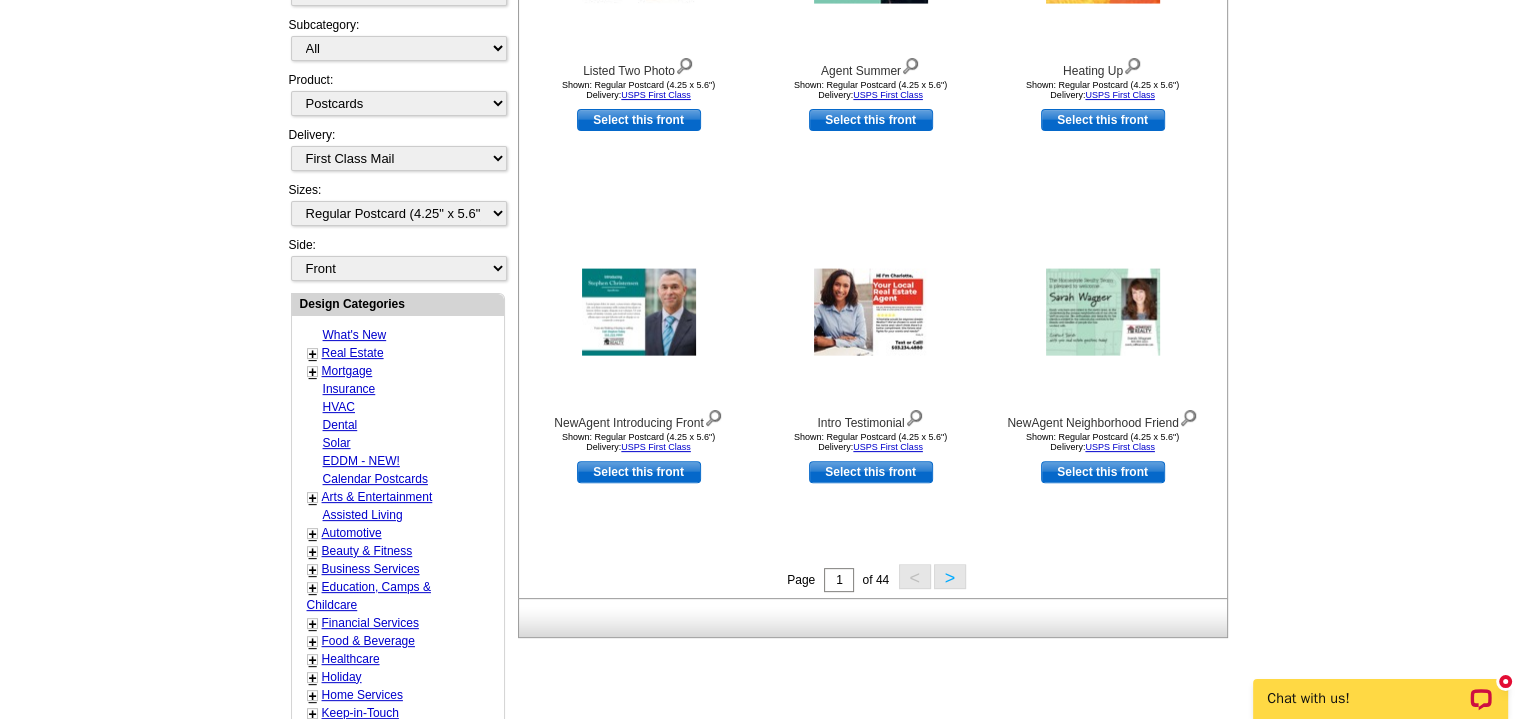 click on "+" at bounding box center (313, 354) 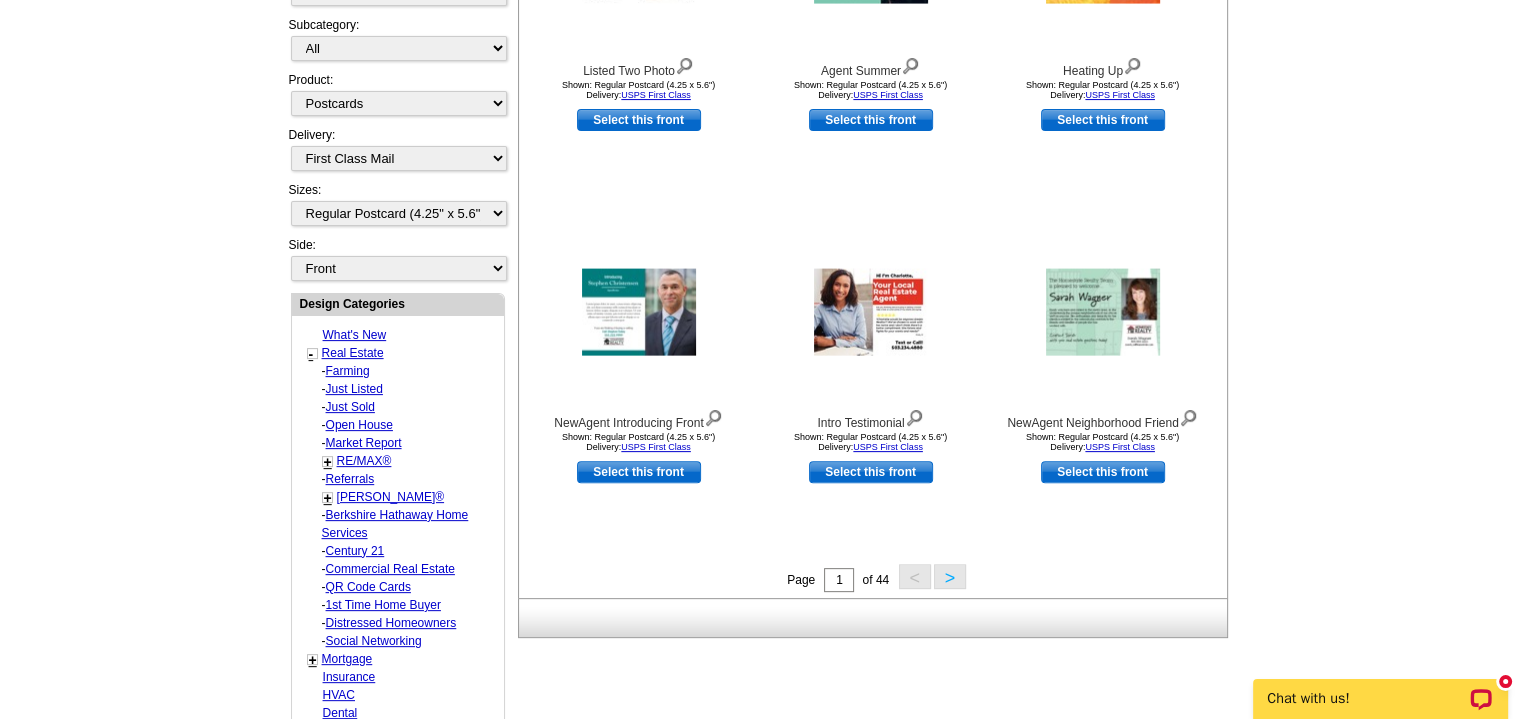 click on "Just Listed" at bounding box center [348, 371] 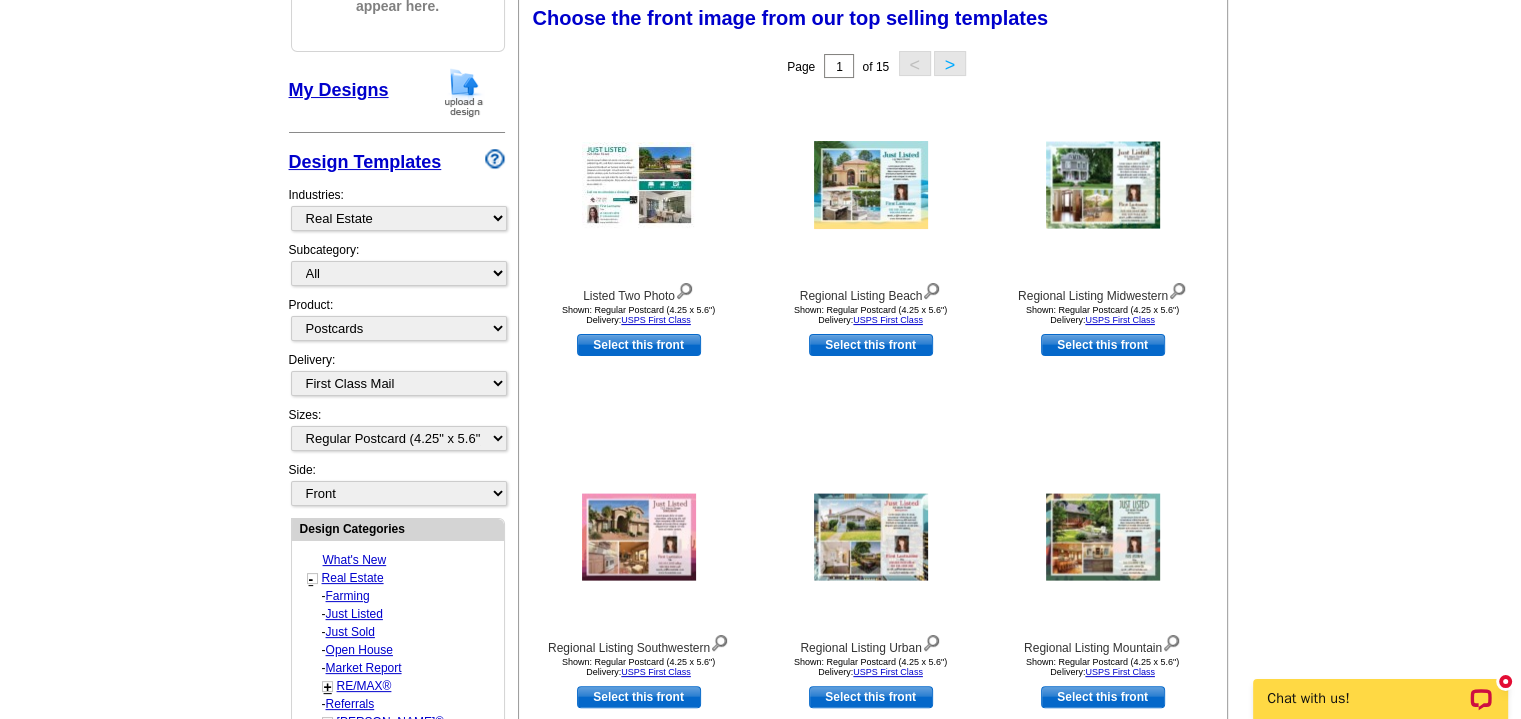 scroll, scrollTop: 295, scrollLeft: 0, axis: vertical 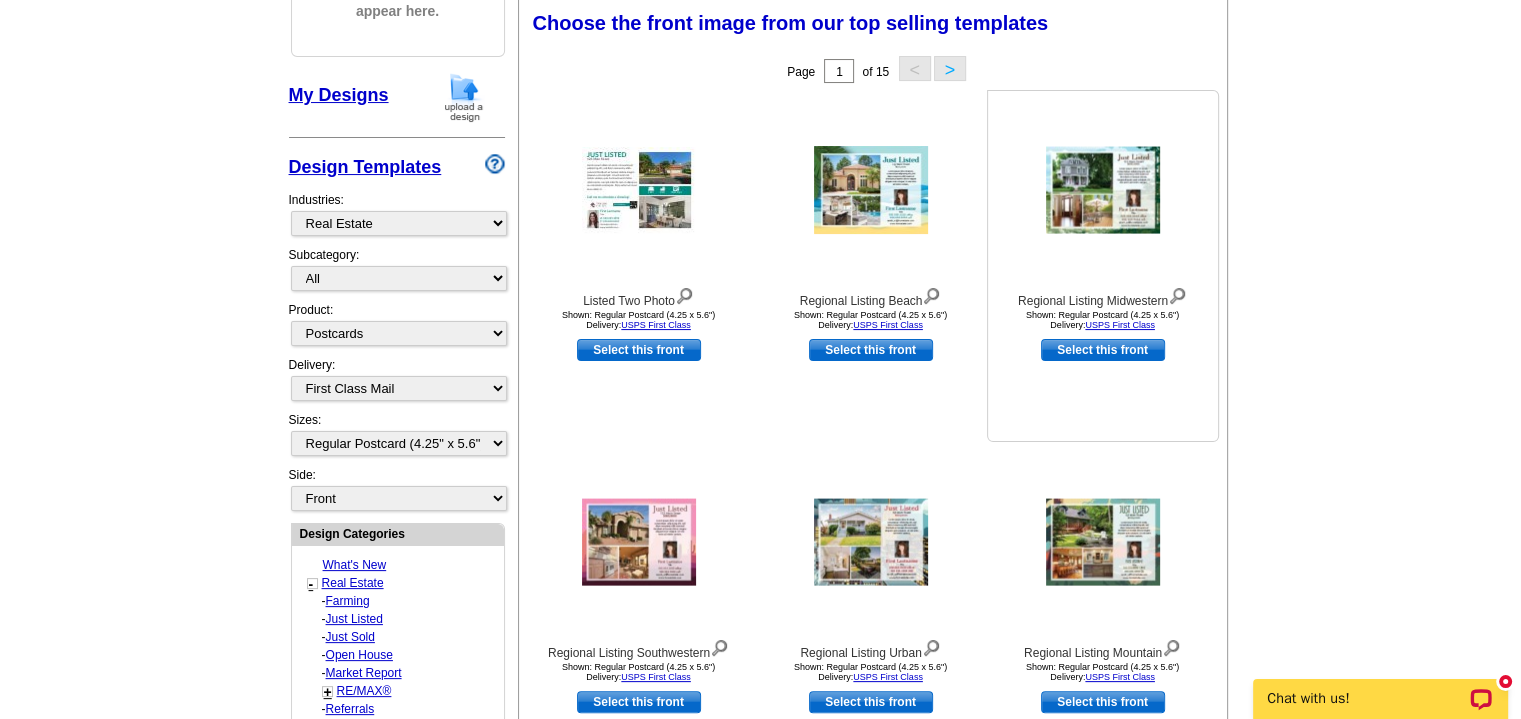 click at bounding box center (1103, 190) 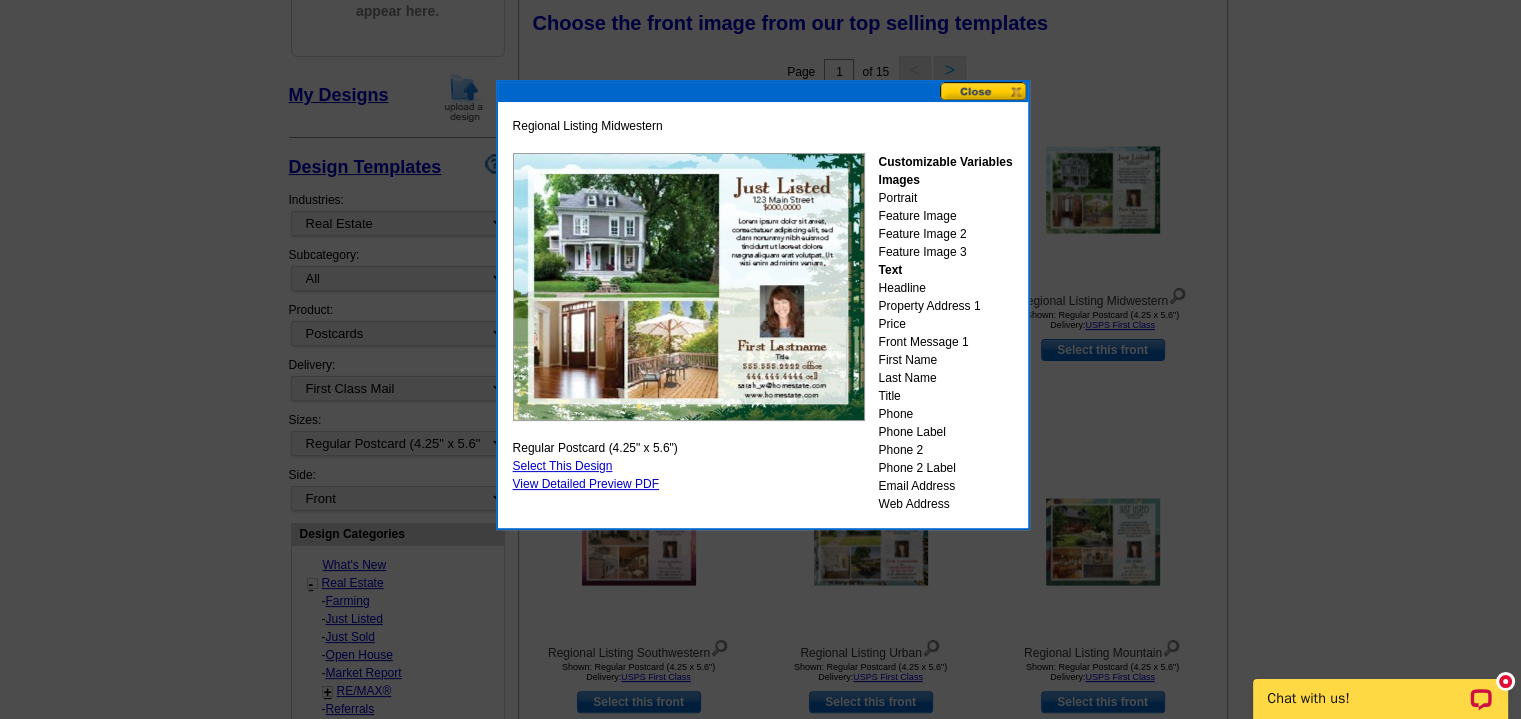 click at bounding box center [984, 91] 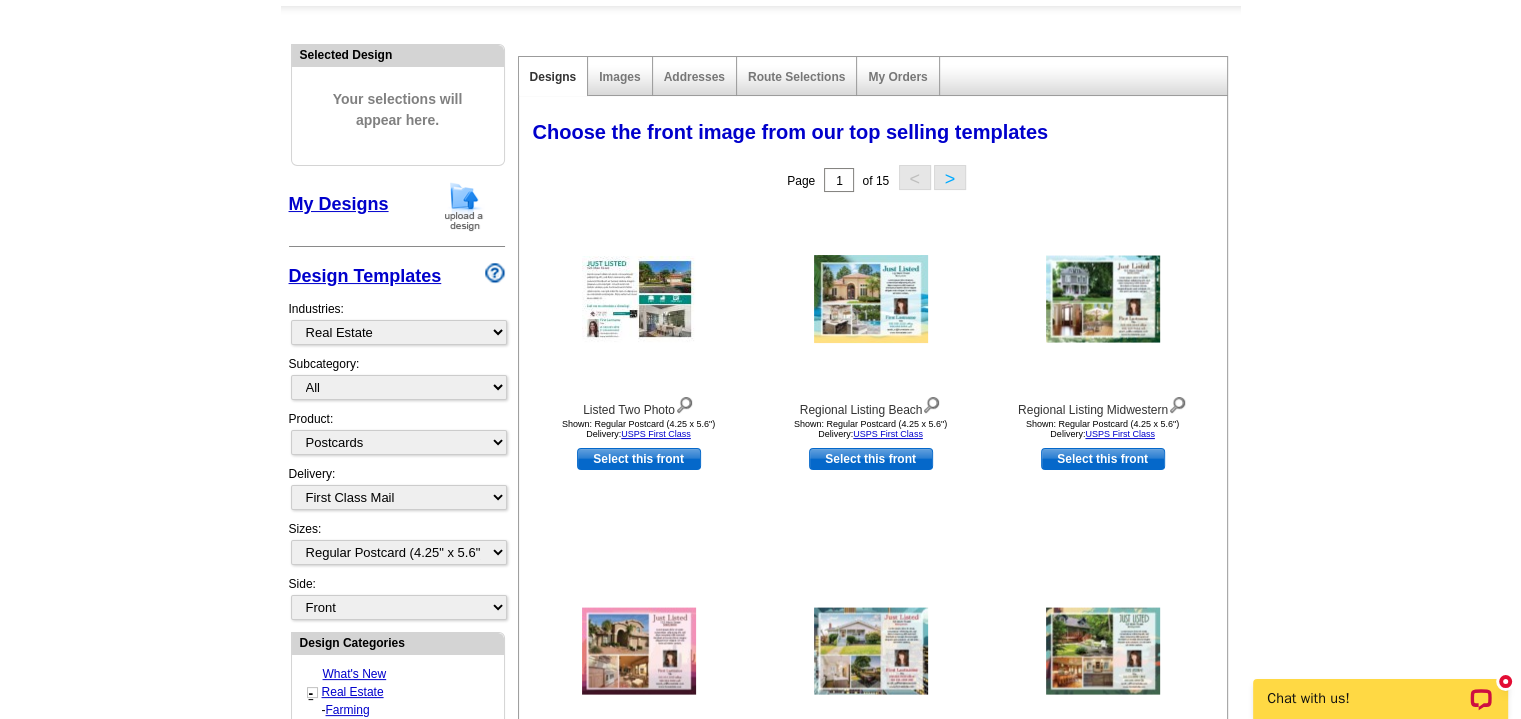 scroll, scrollTop: 176, scrollLeft: 0, axis: vertical 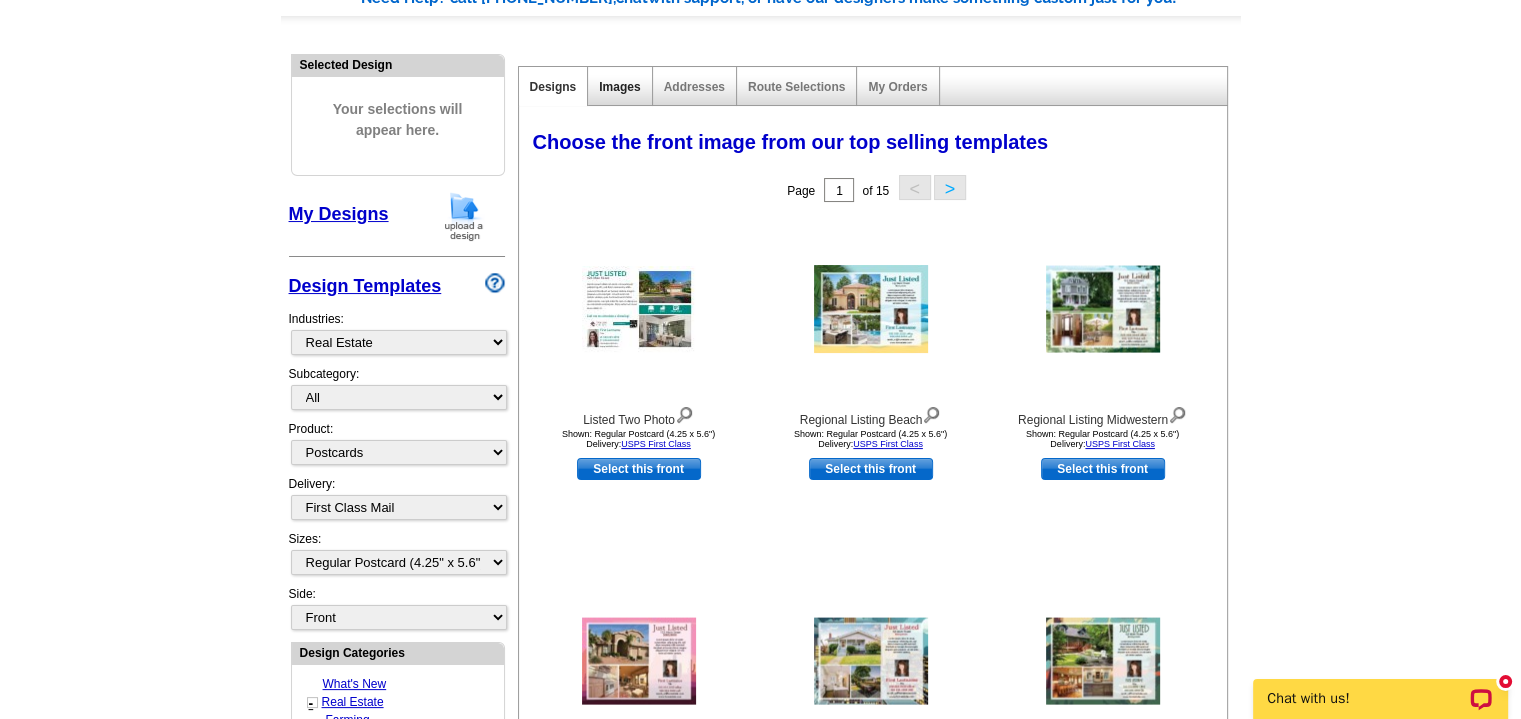 click on "Images" at bounding box center (619, 87) 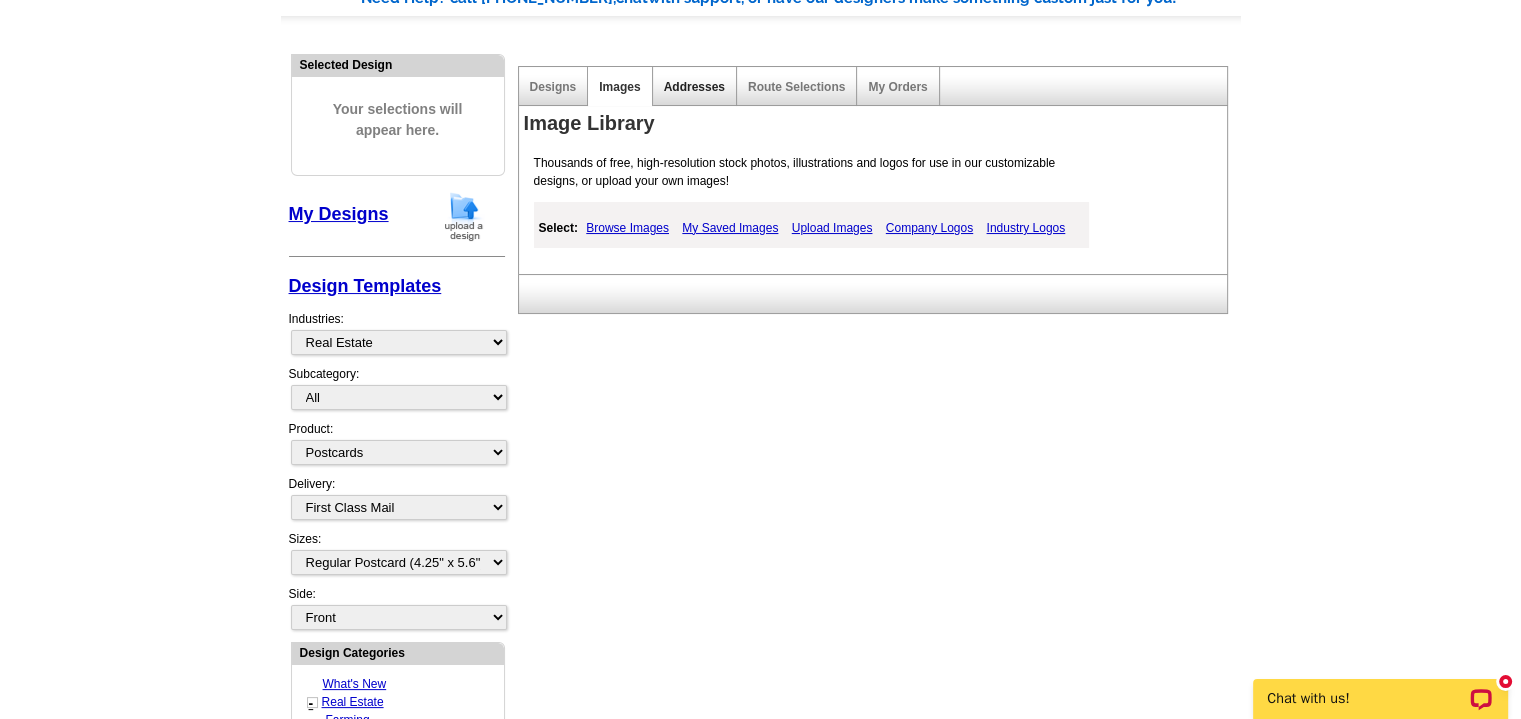 click on "Addresses" at bounding box center [694, 87] 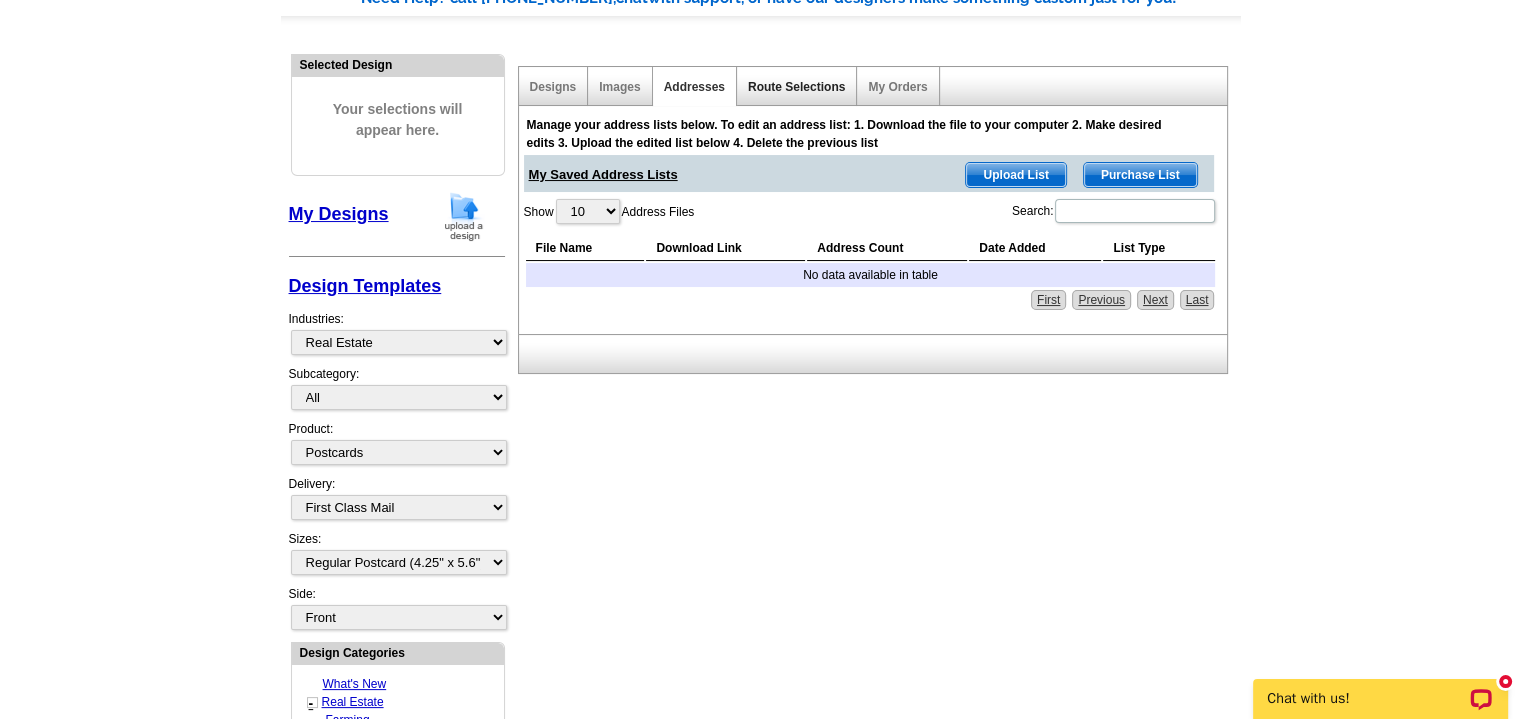 click on "Route Selections" at bounding box center (796, 87) 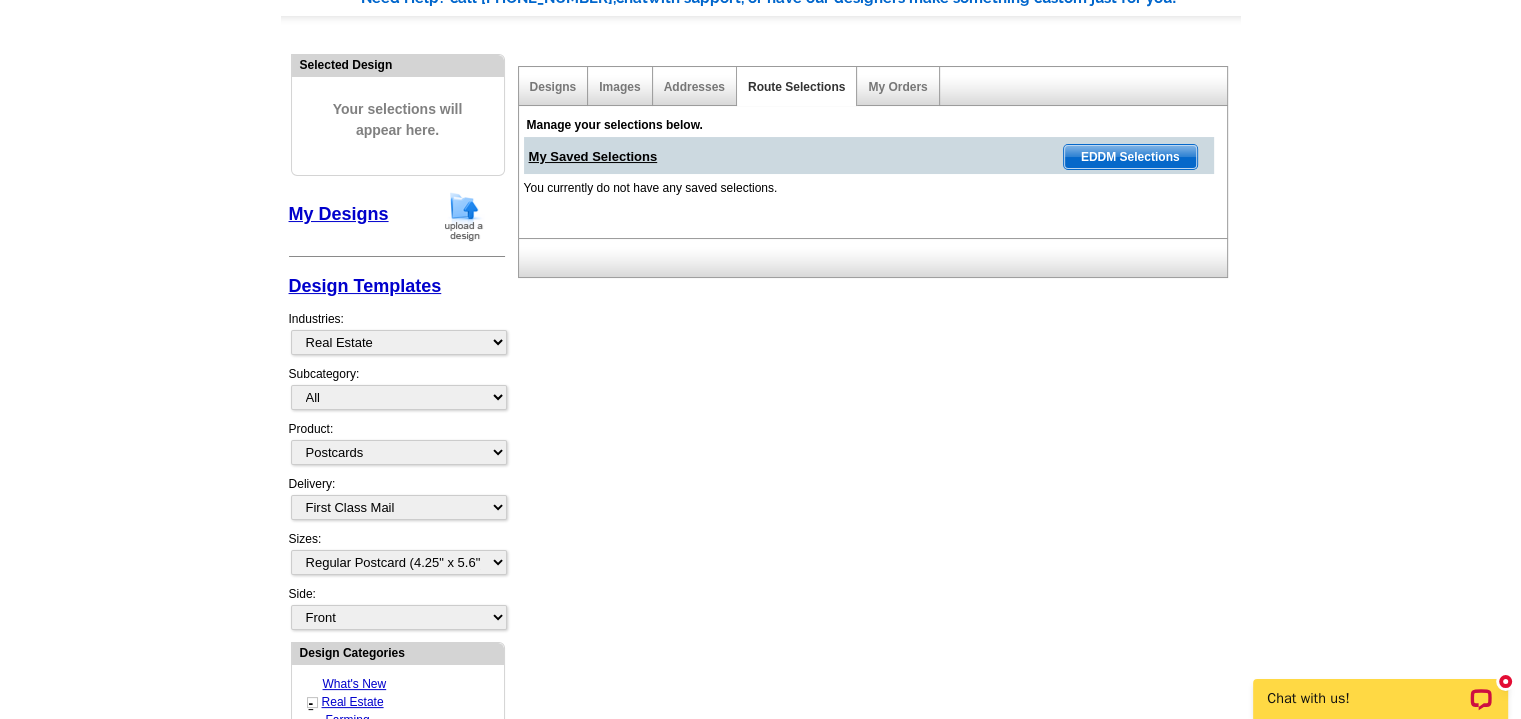 click on "My Orders" at bounding box center [898, 86] 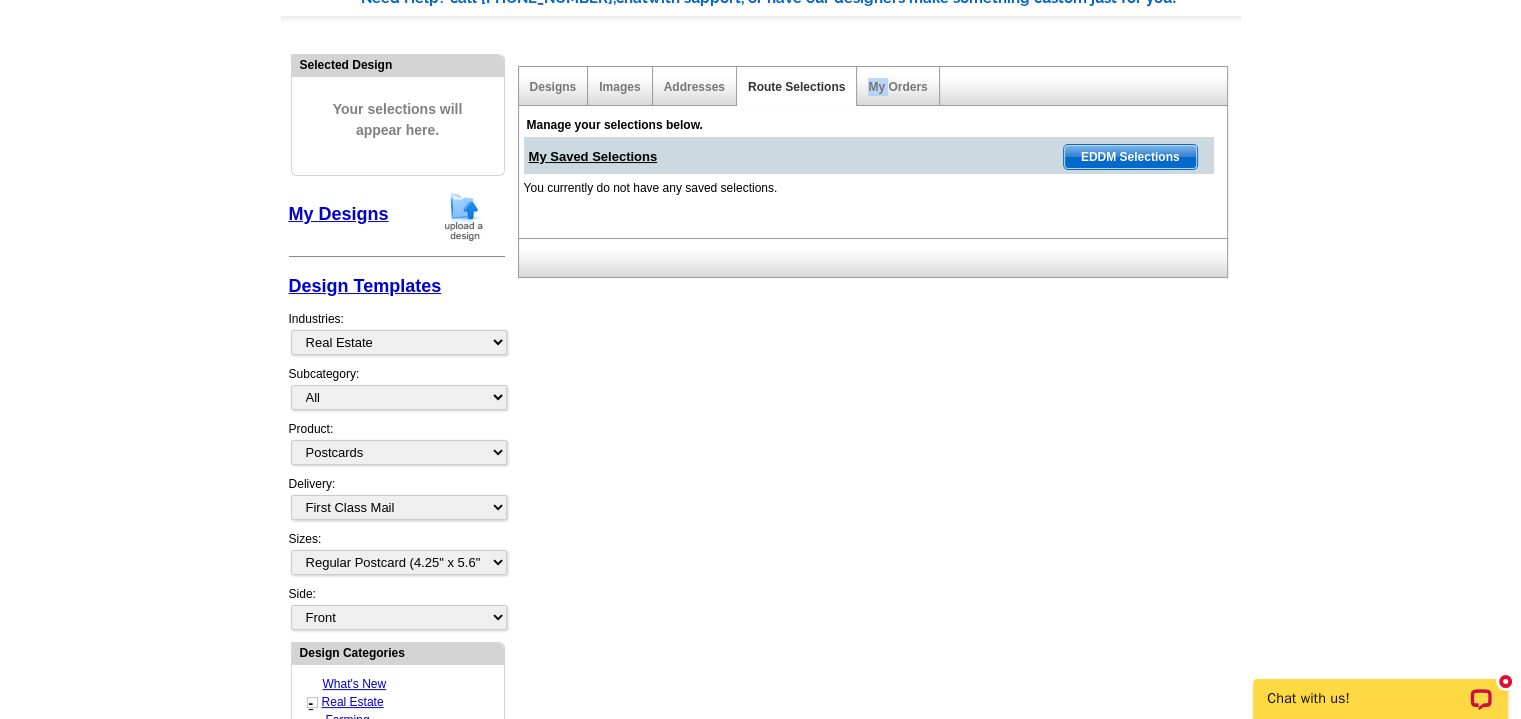 click on "My Orders" at bounding box center (898, 86) 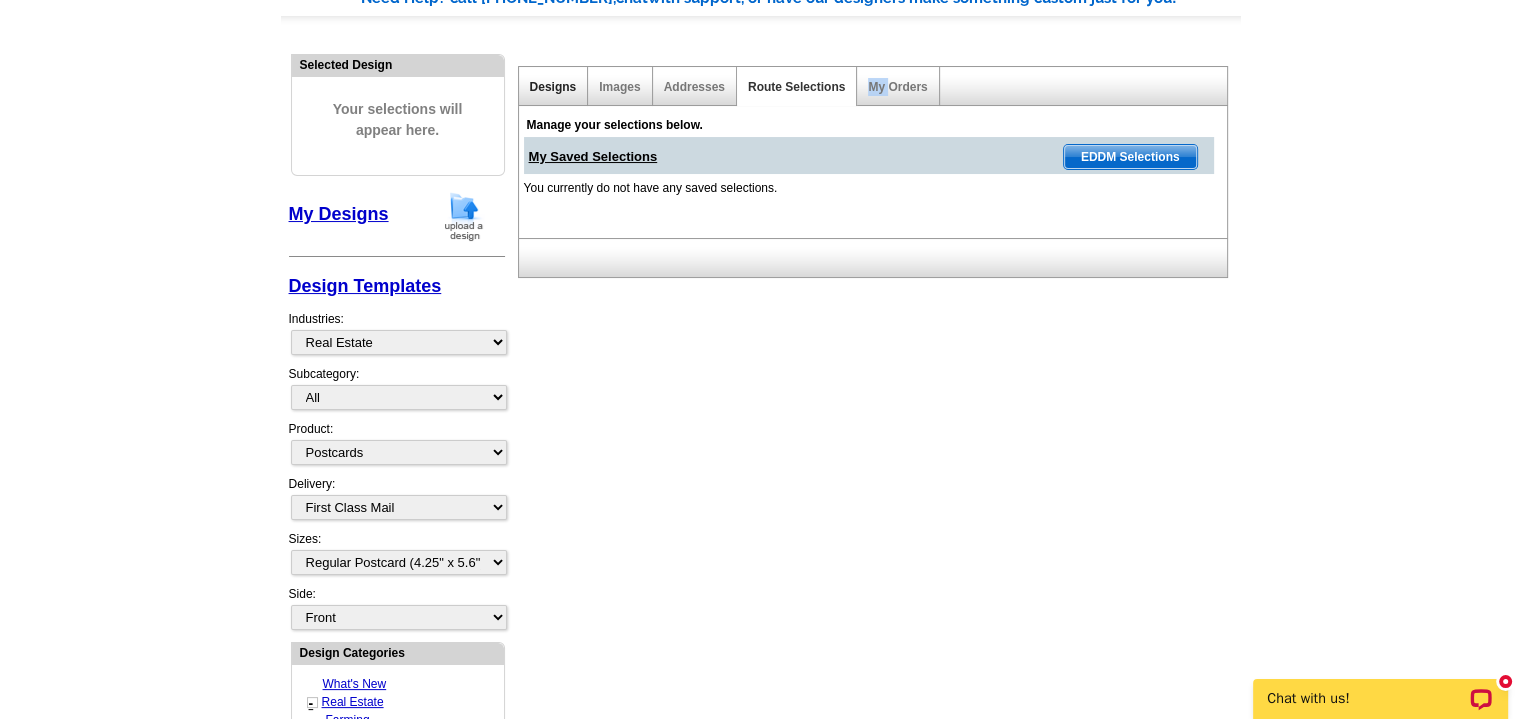 click on "Designs" at bounding box center [553, 87] 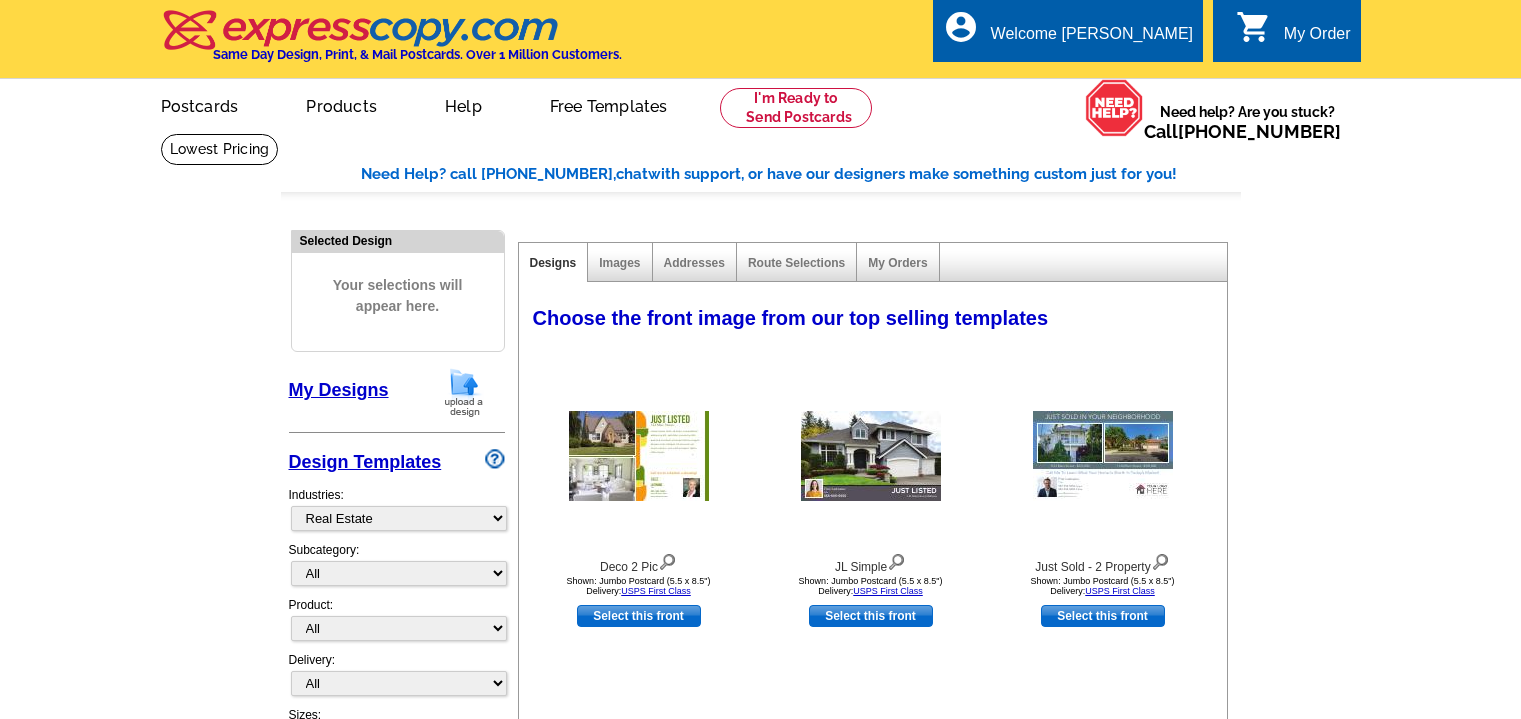 select on "785" 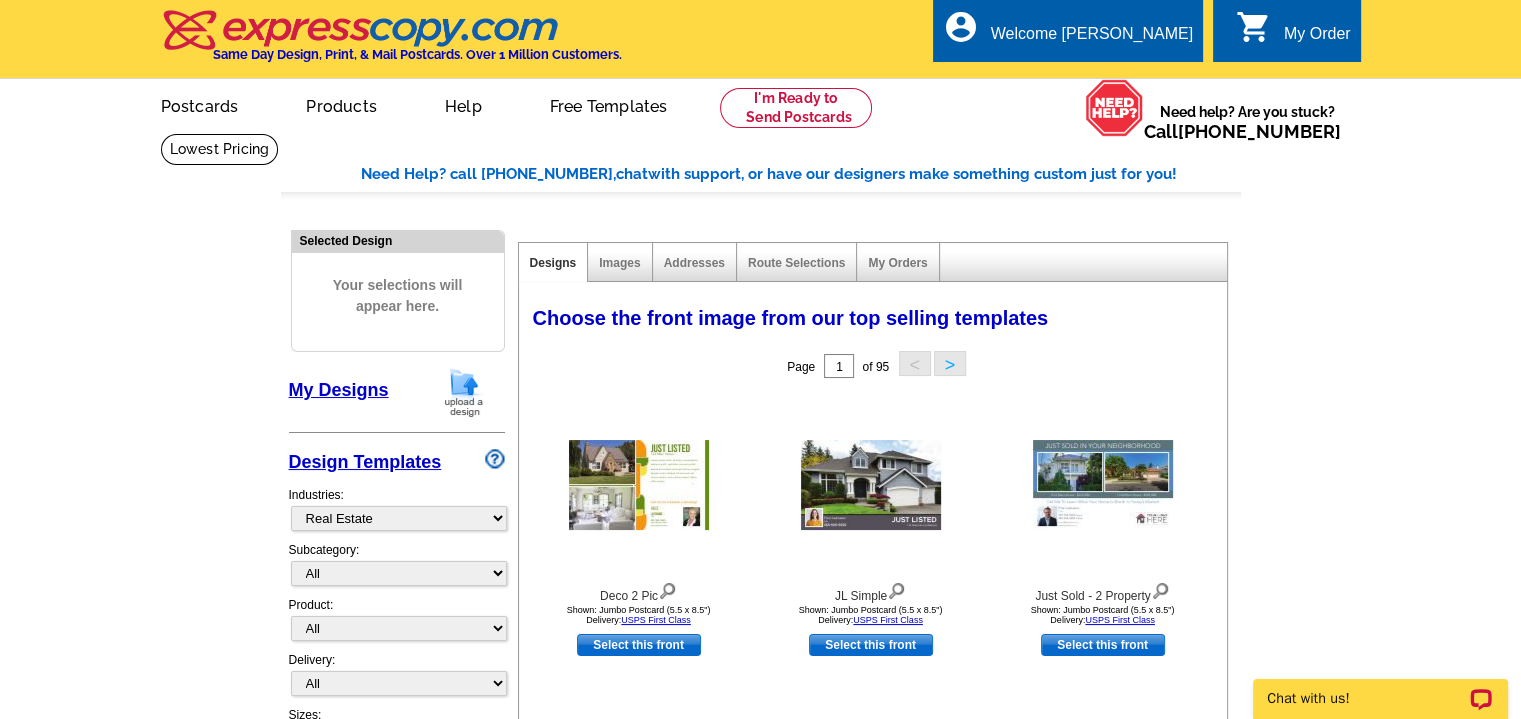 scroll, scrollTop: 0, scrollLeft: 0, axis: both 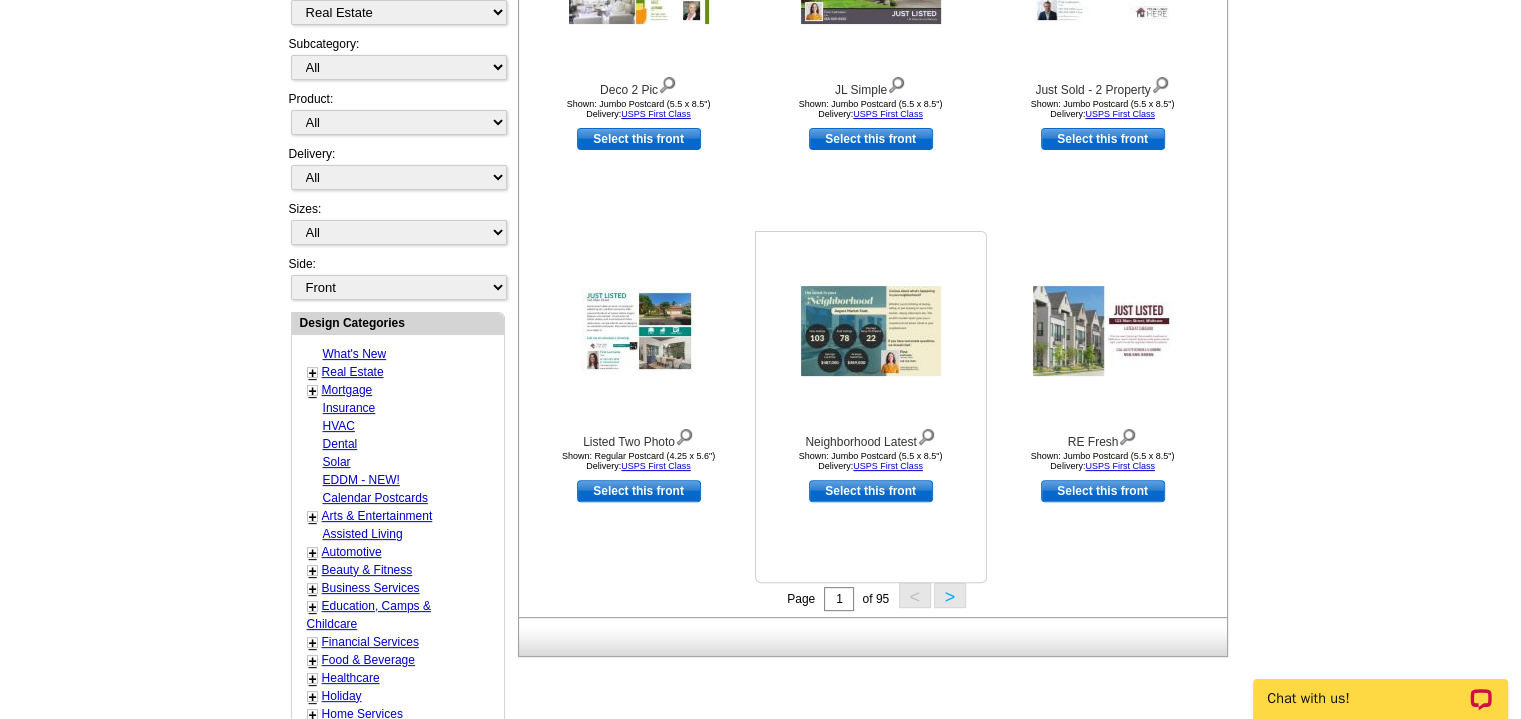 click at bounding box center (871, 331) 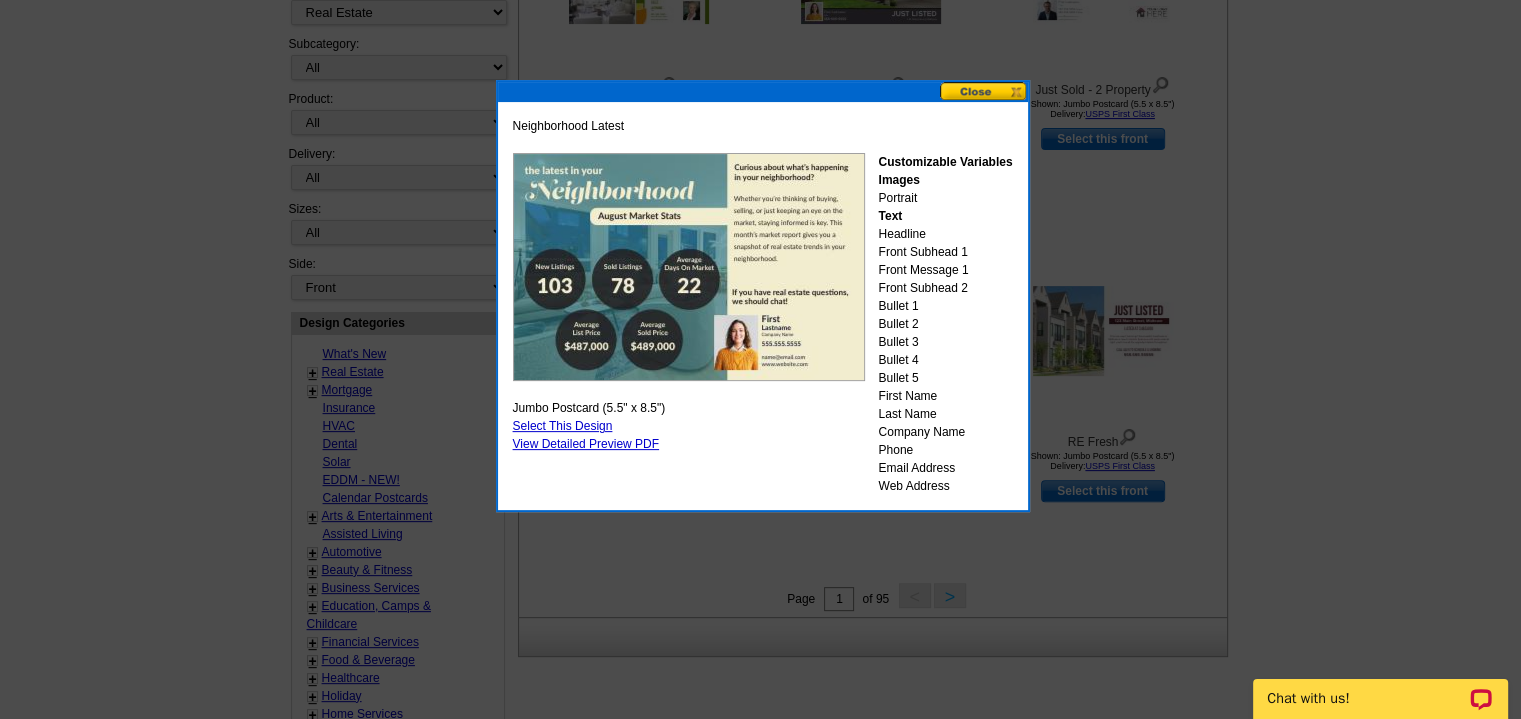 click at bounding box center [984, 91] 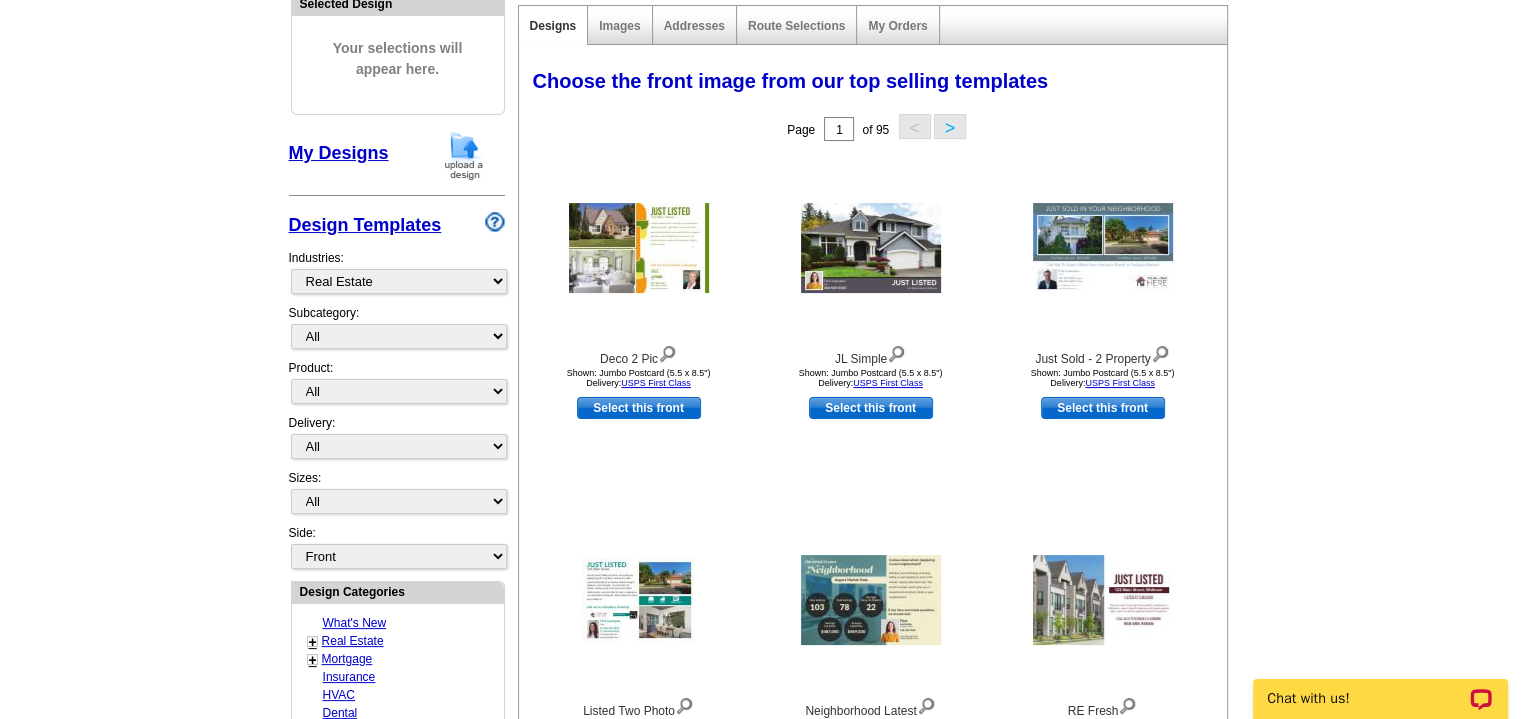 scroll, scrollTop: 218, scrollLeft: 0, axis: vertical 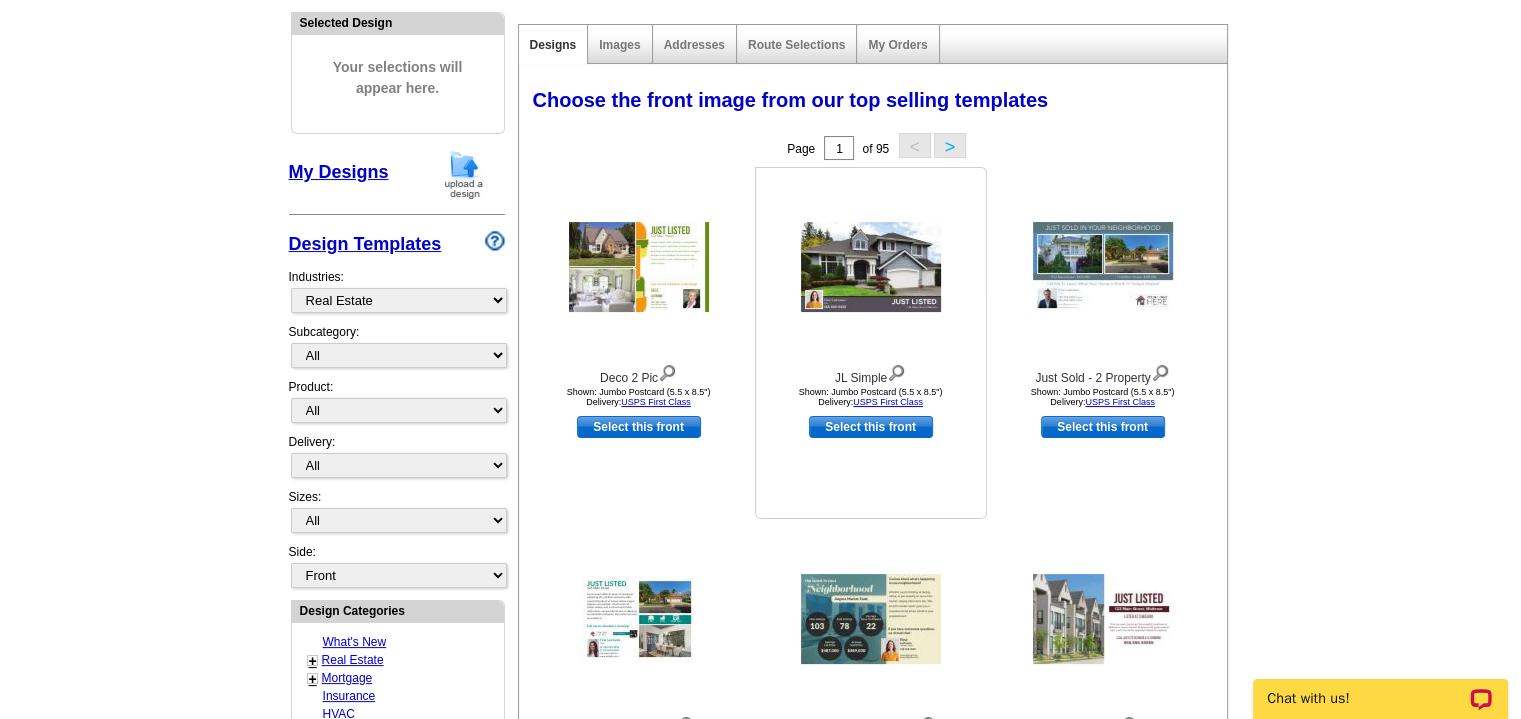 click at bounding box center [871, 267] 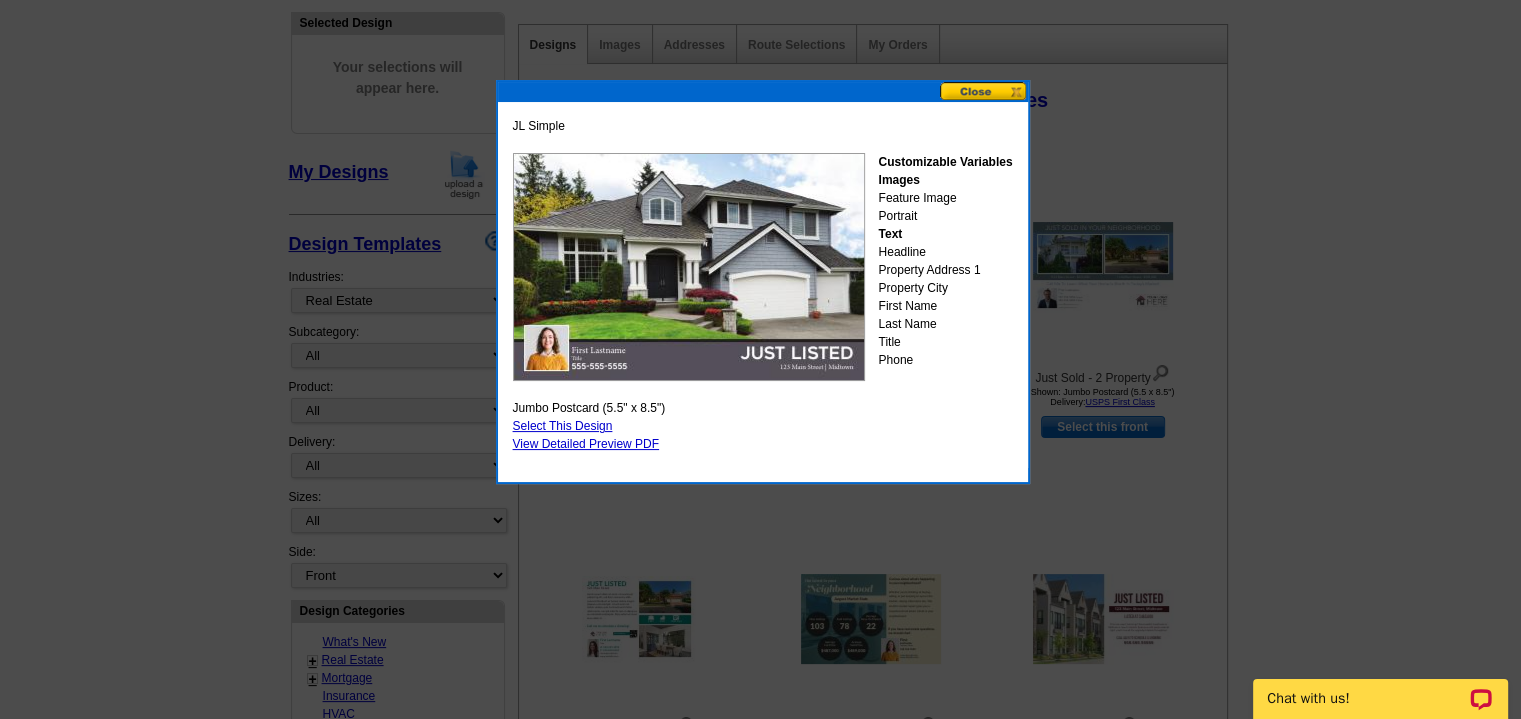 click at bounding box center [984, 91] 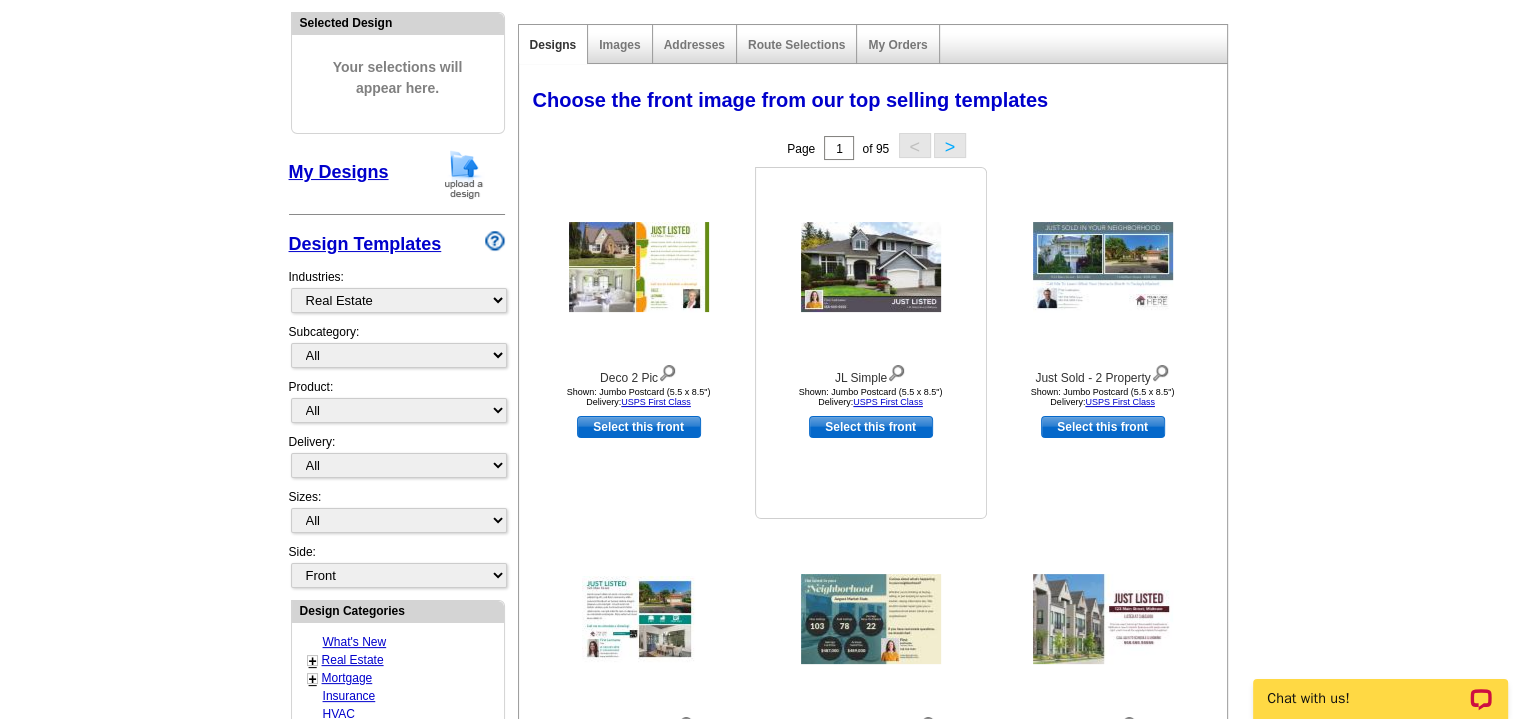 click on "Select this front" at bounding box center [871, 427] 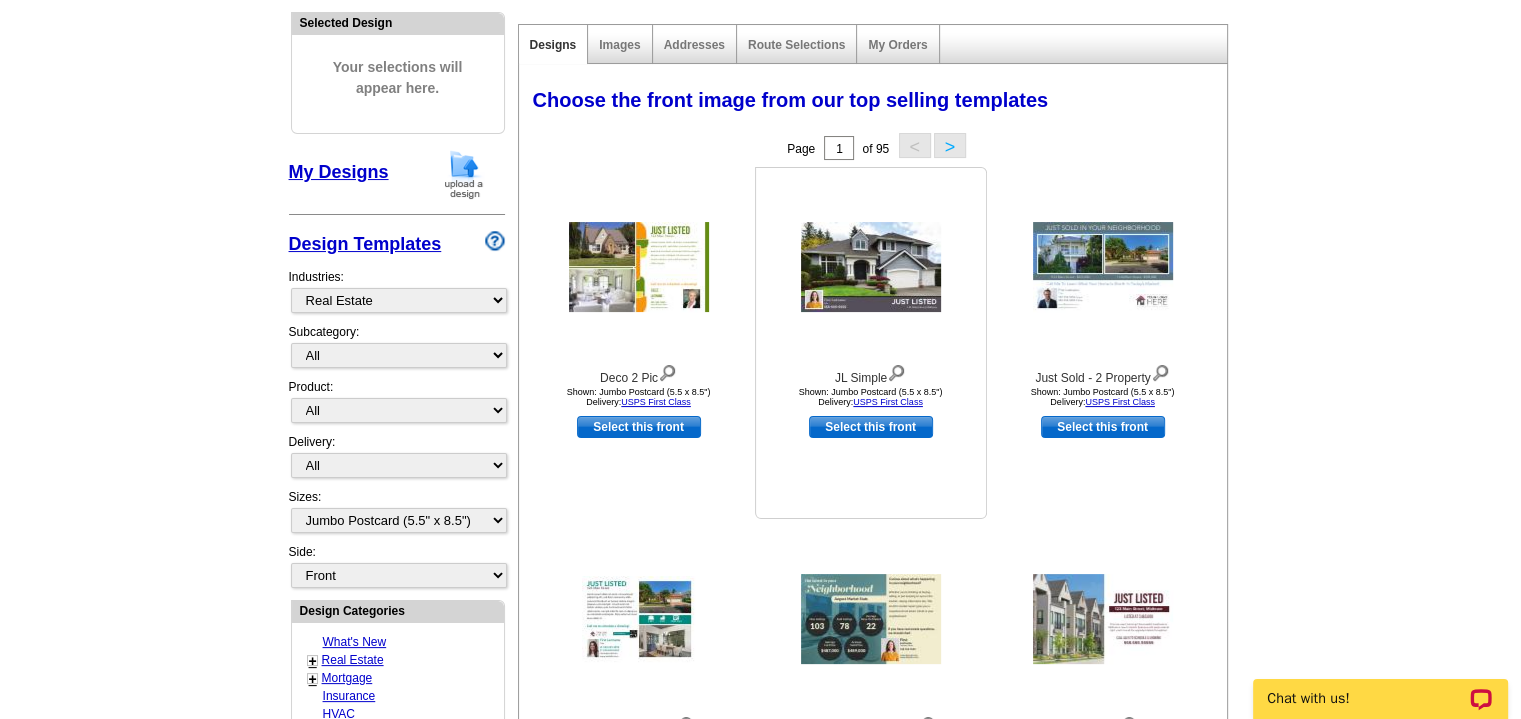 select on "back" 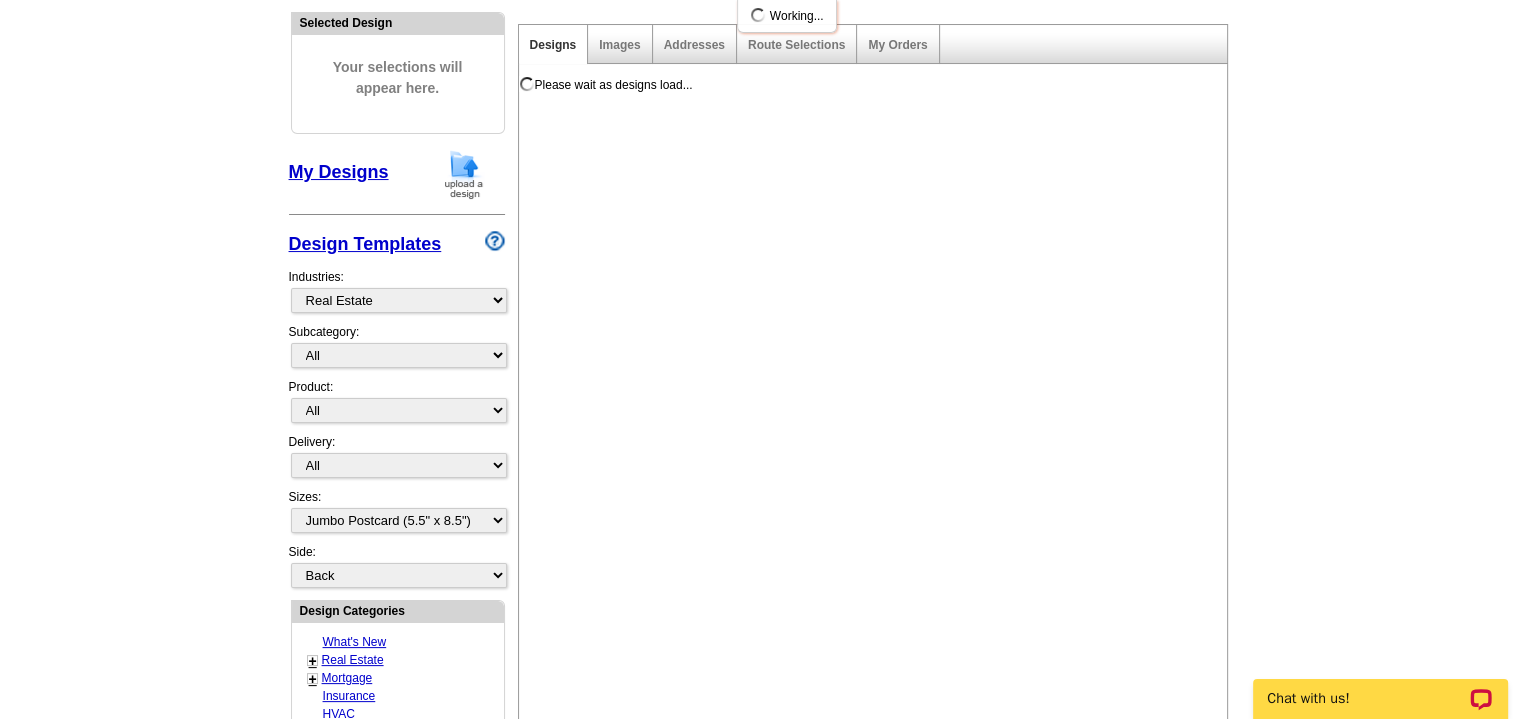 scroll, scrollTop: 0, scrollLeft: 0, axis: both 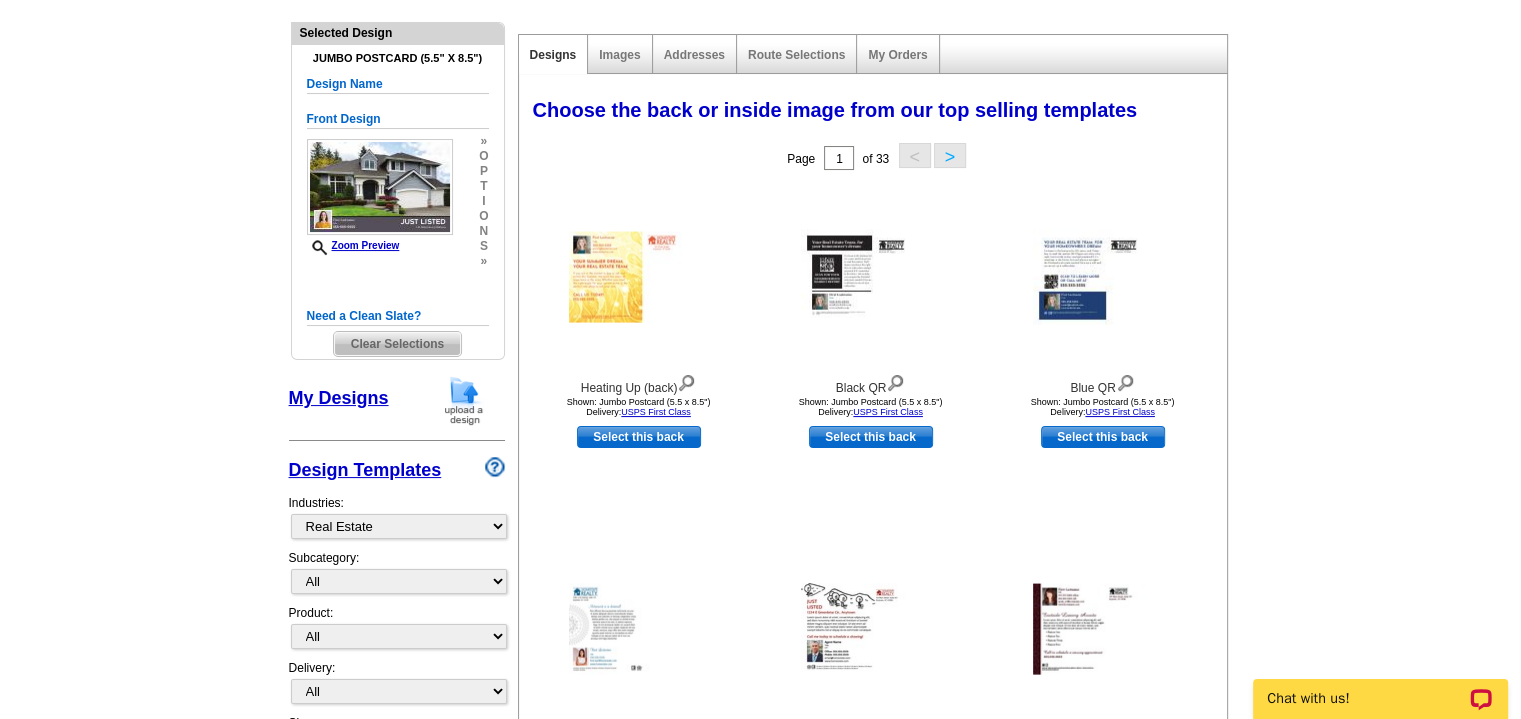 click on ">" at bounding box center [950, 155] 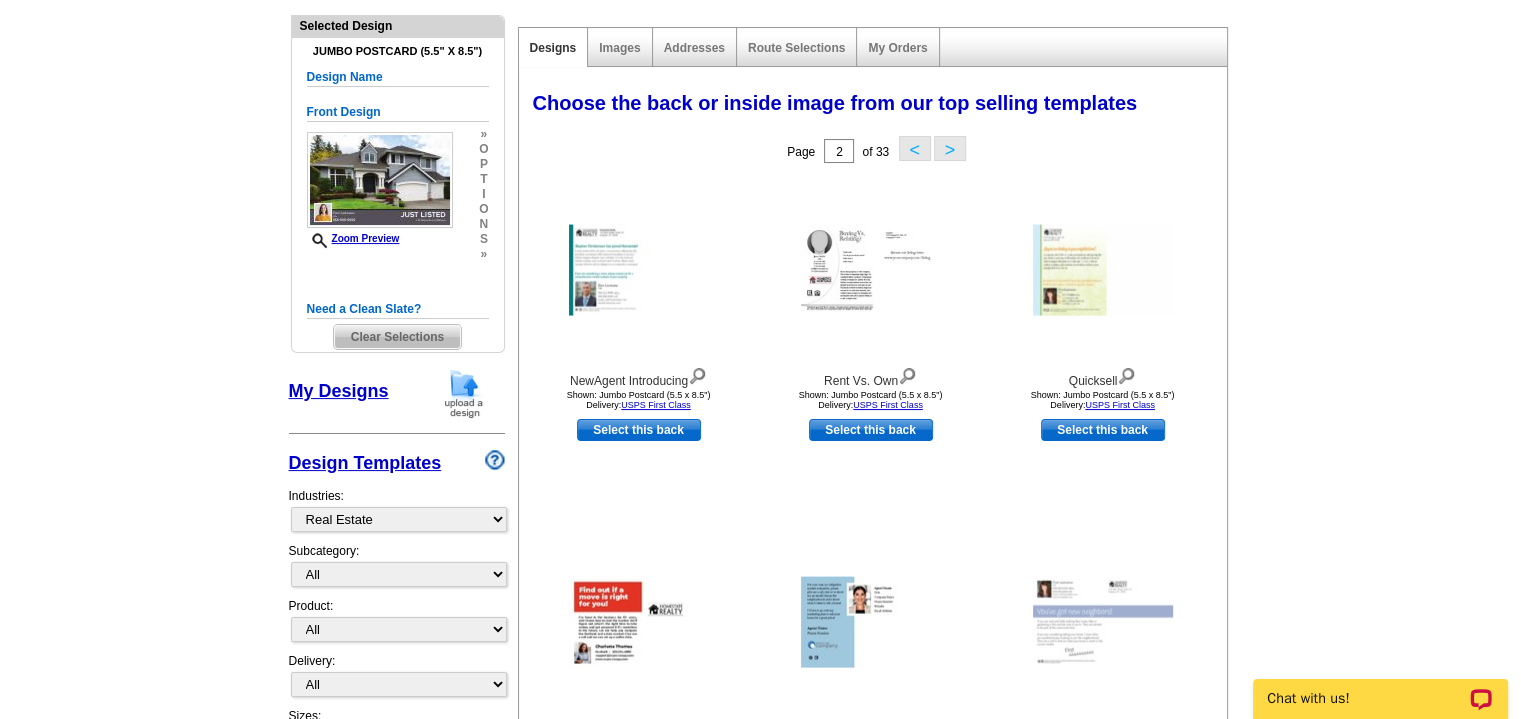 scroll, scrollTop: 201, scrollLeft: 0, axis: vertical 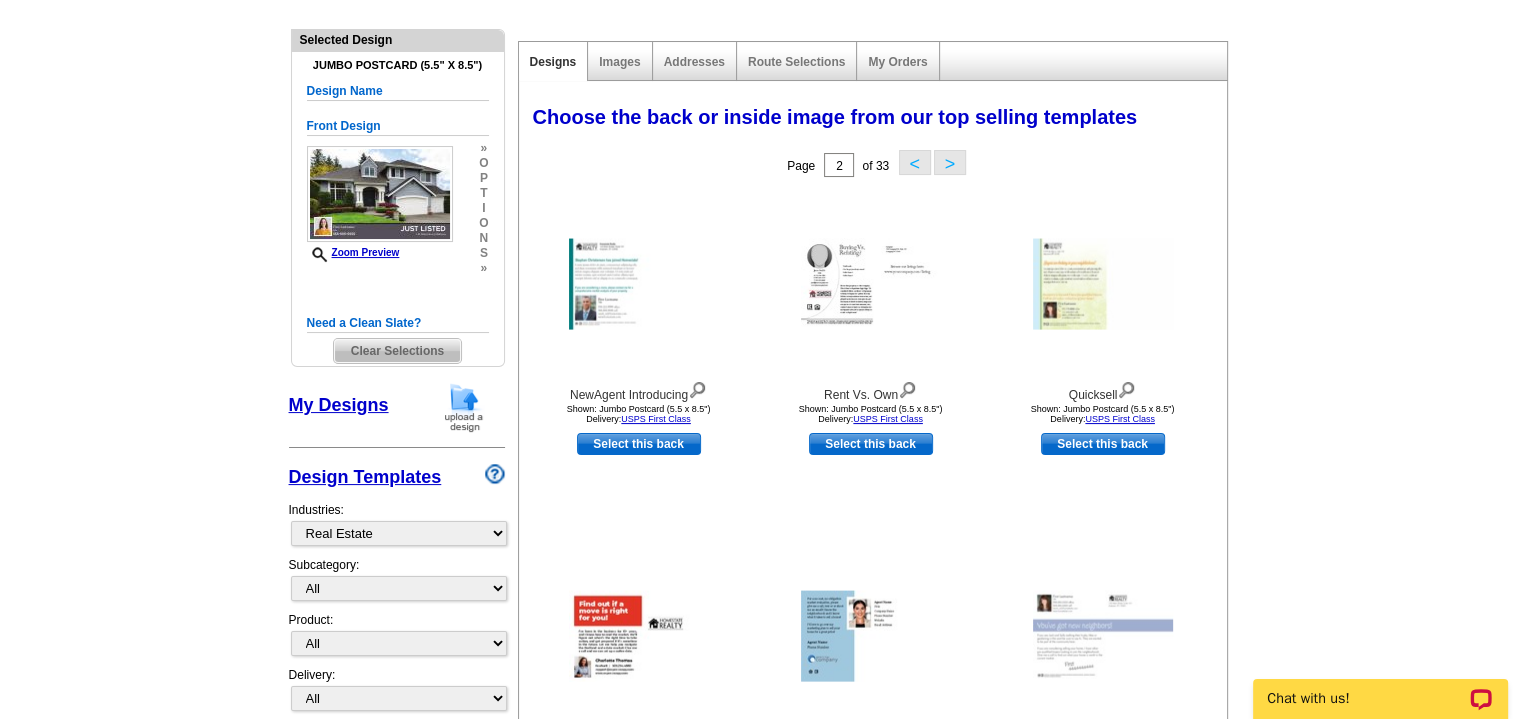 click on "Clear Selections" at bounding box center [397, 351] 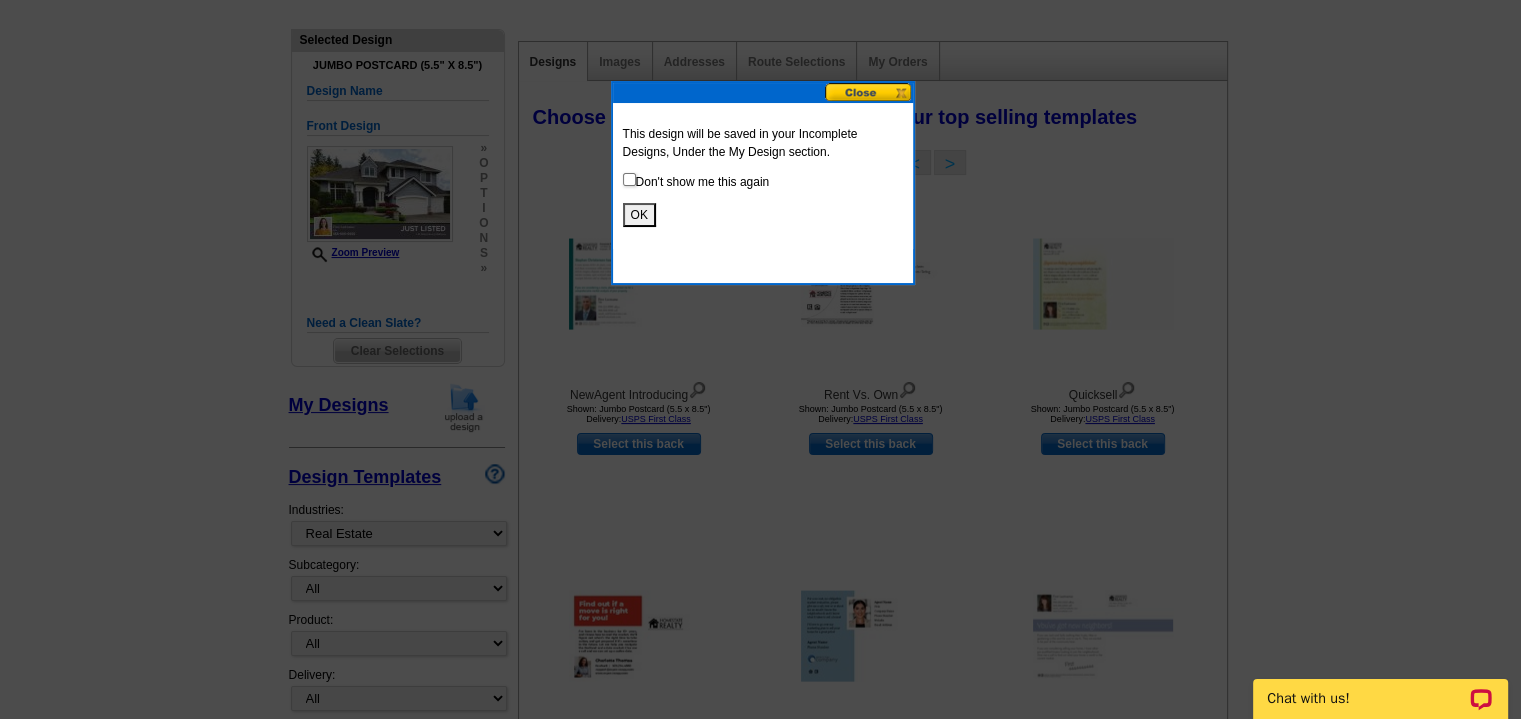 click on "OK" at bounding box center (639, 215) 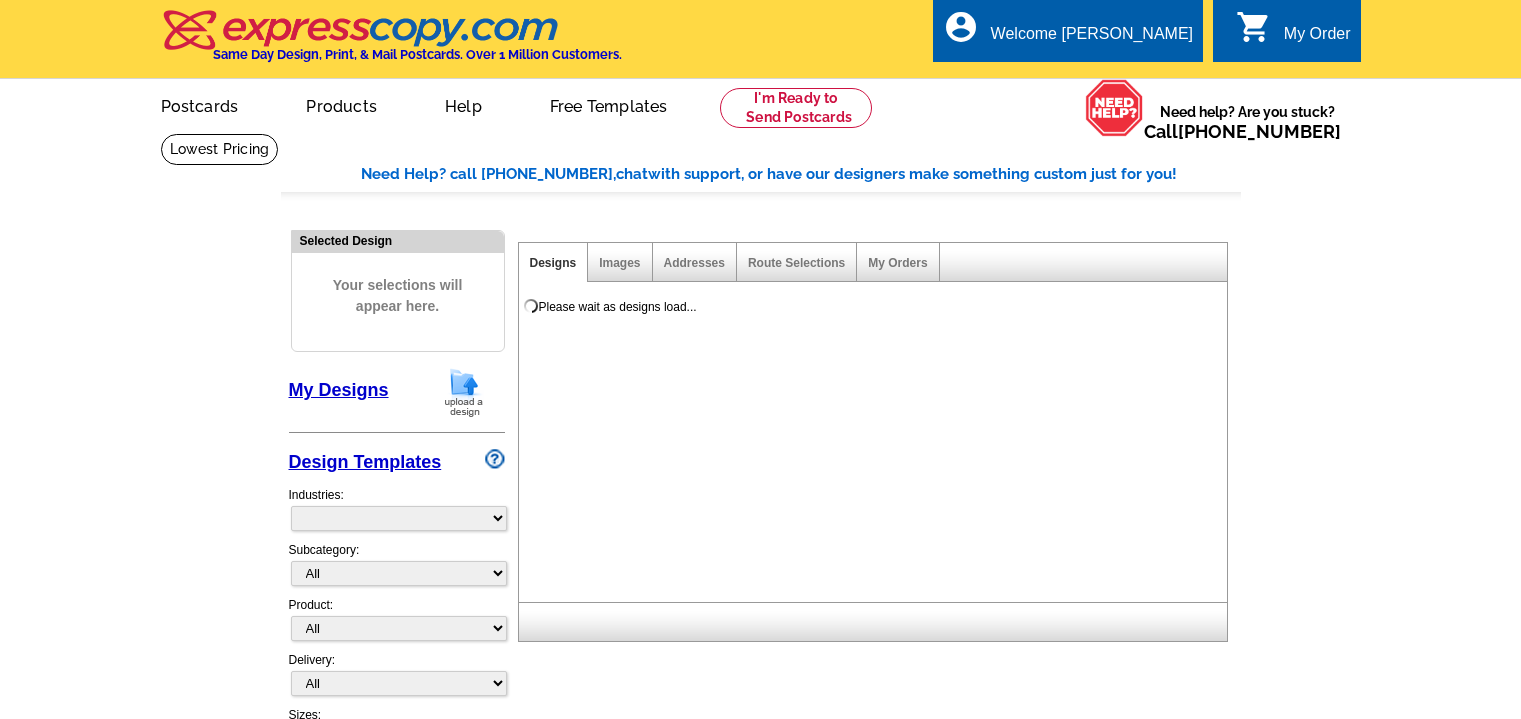 scroll, scrollTop: 0, scrollLeft: 0, axis: both 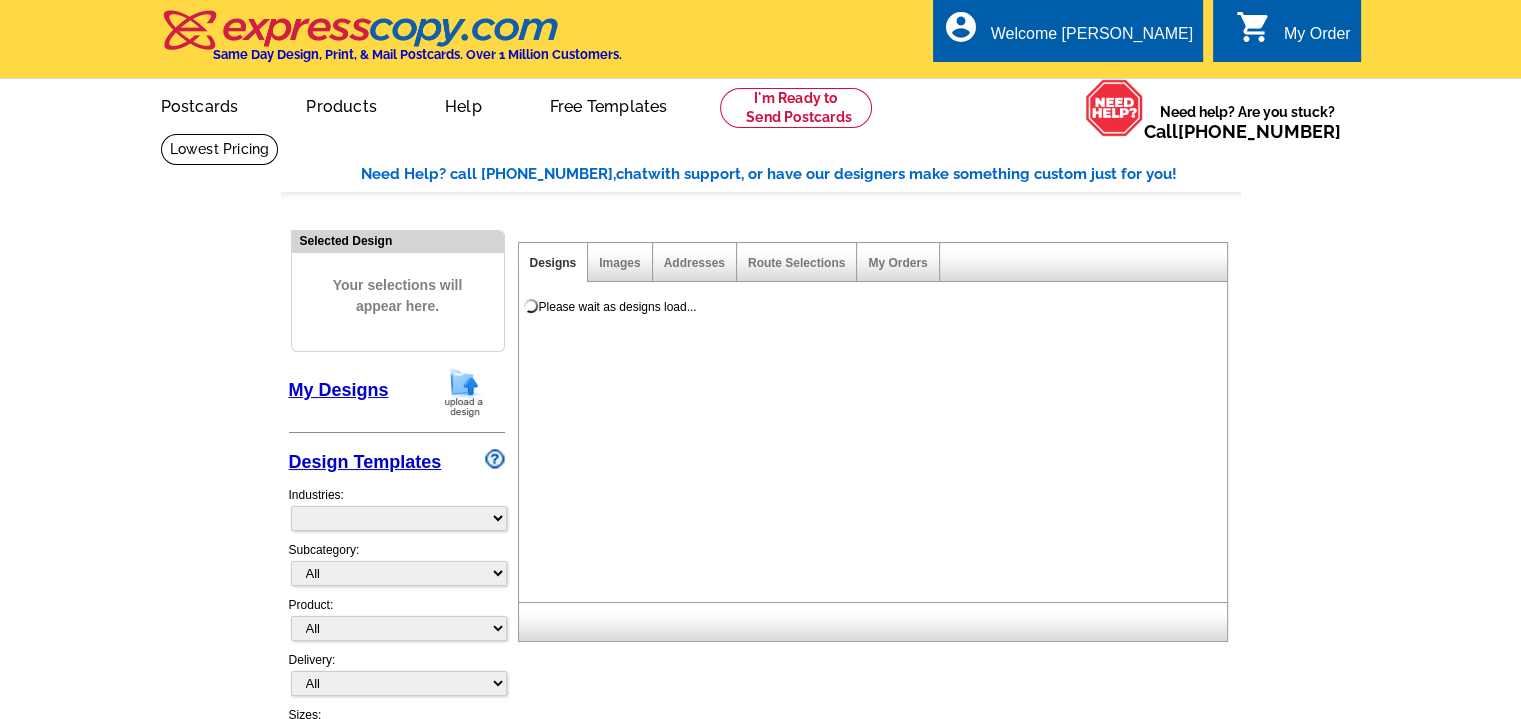 select on "785" 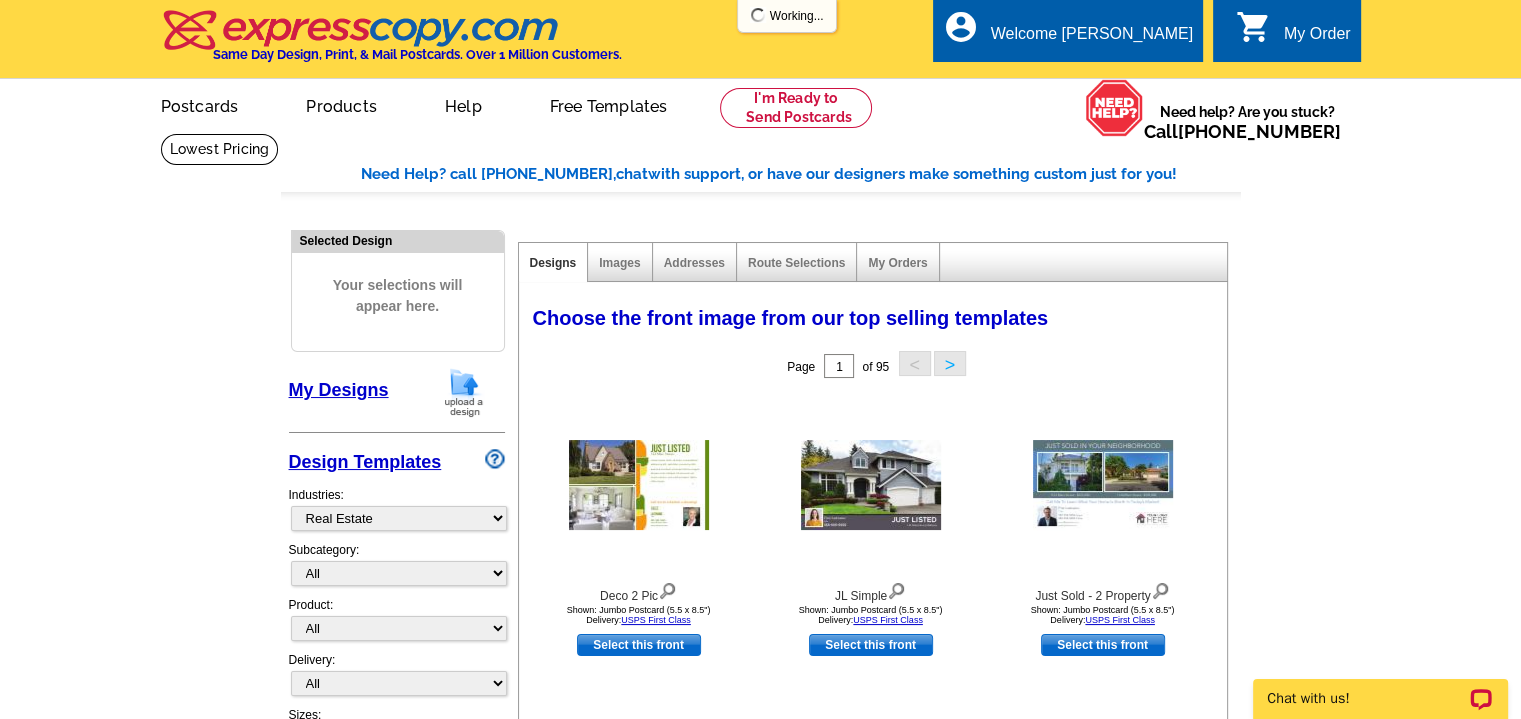 scroll, scrollTop: 0, scrollLeft: 0, axis: both 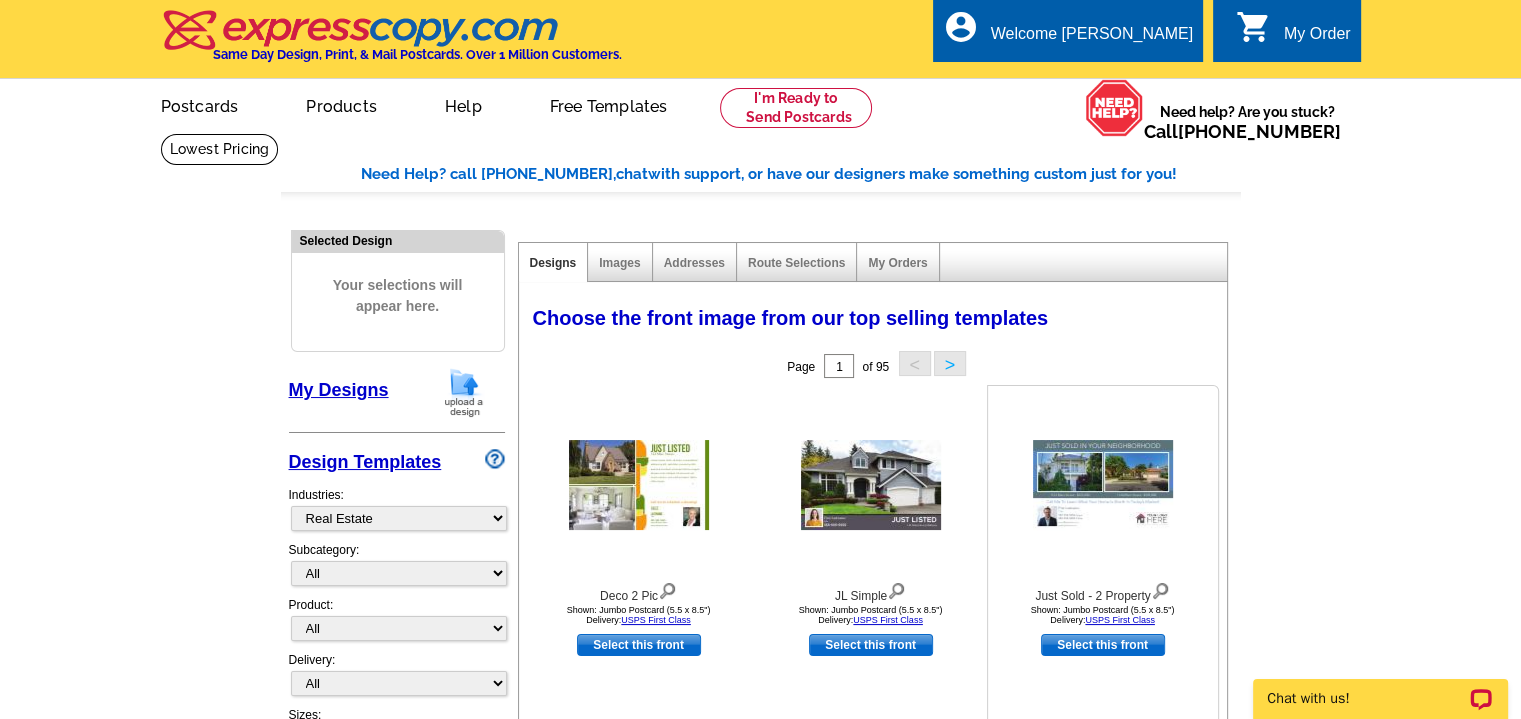 click at bounding box center (1103, 485) 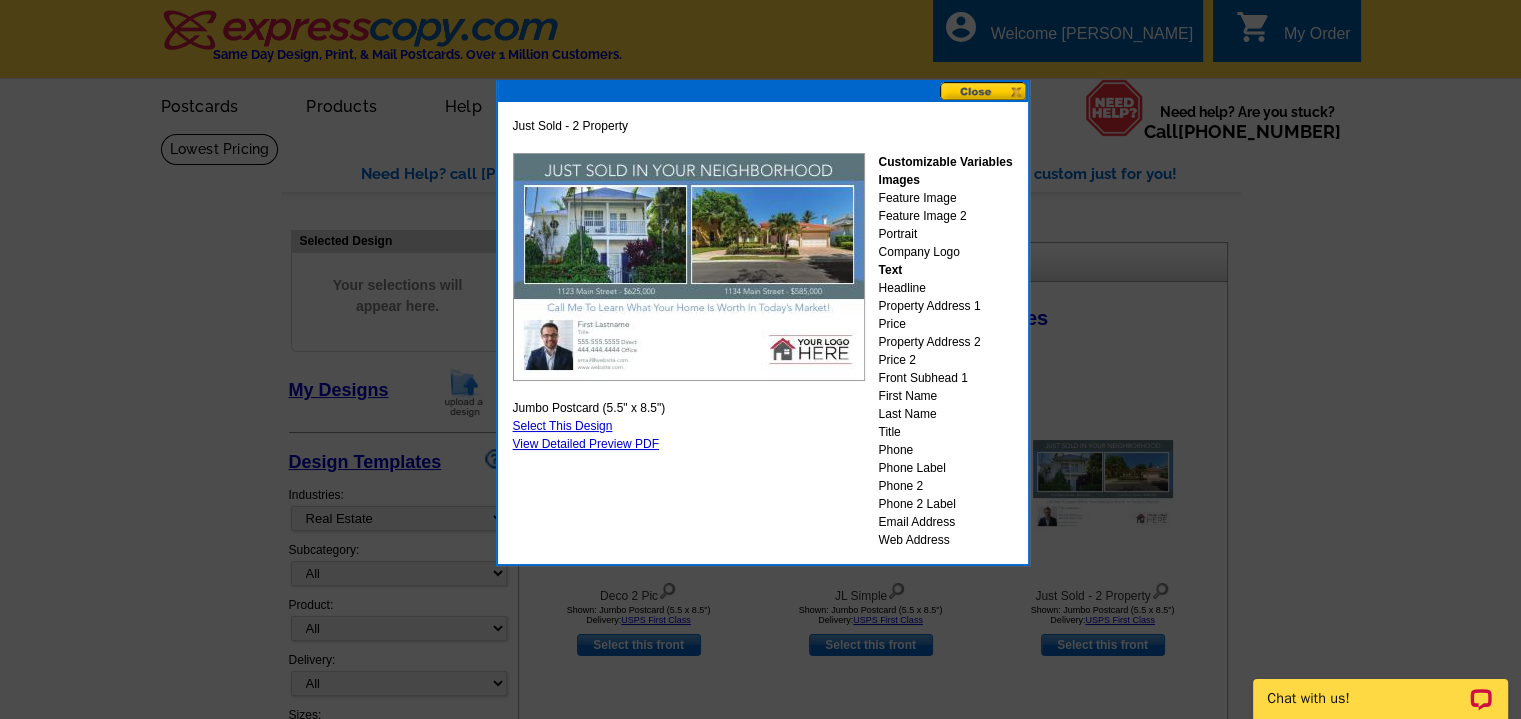 click at bounding box center (984, 91) 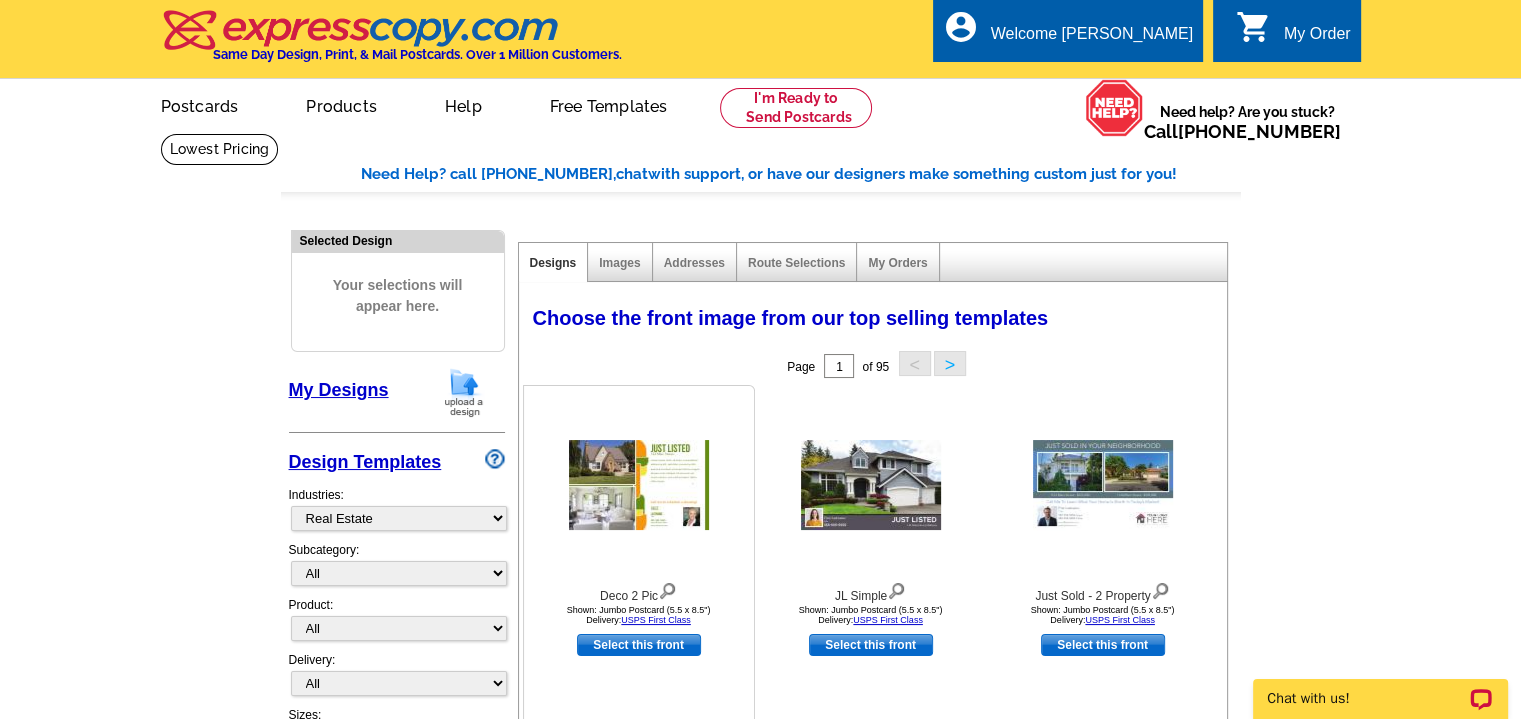 click at bounding box center (639, 485) 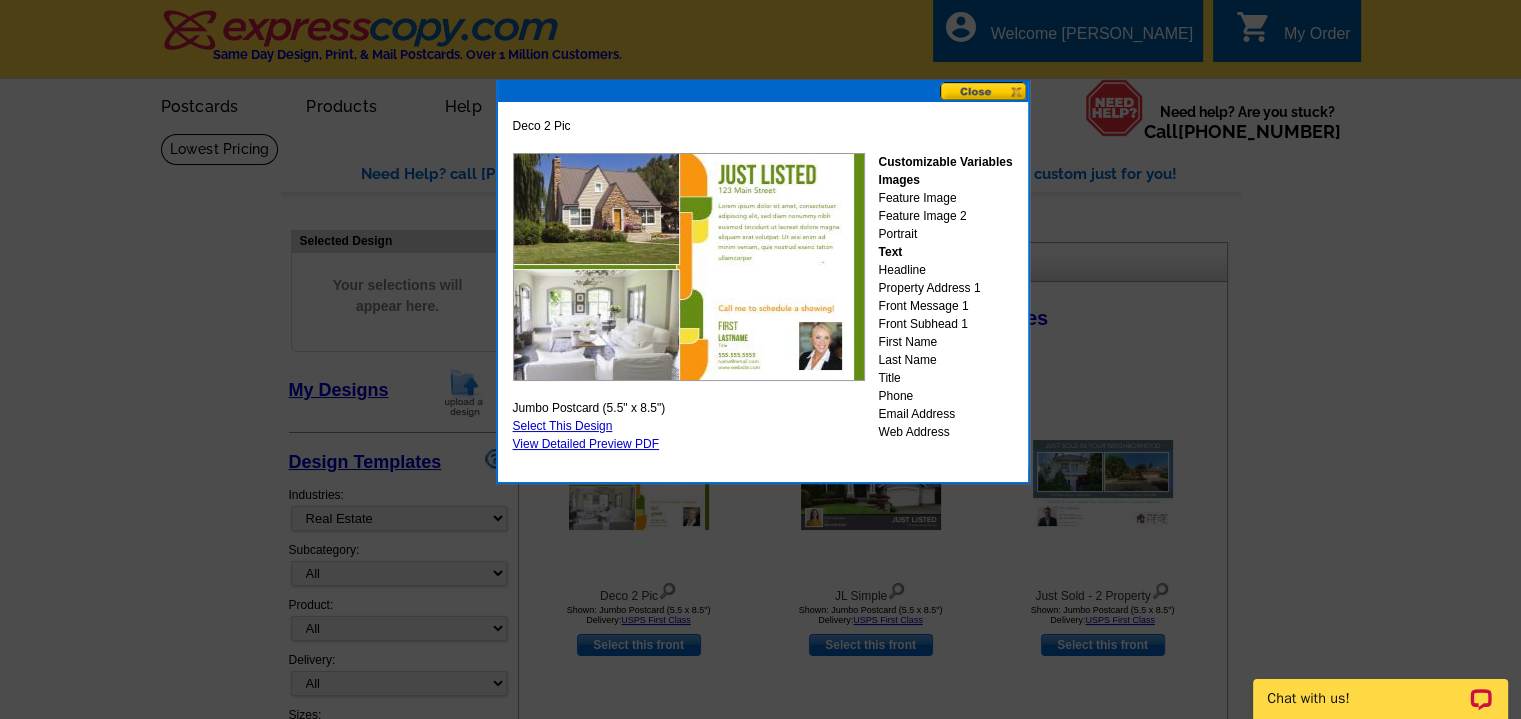 click at bounding box center [984, 91] 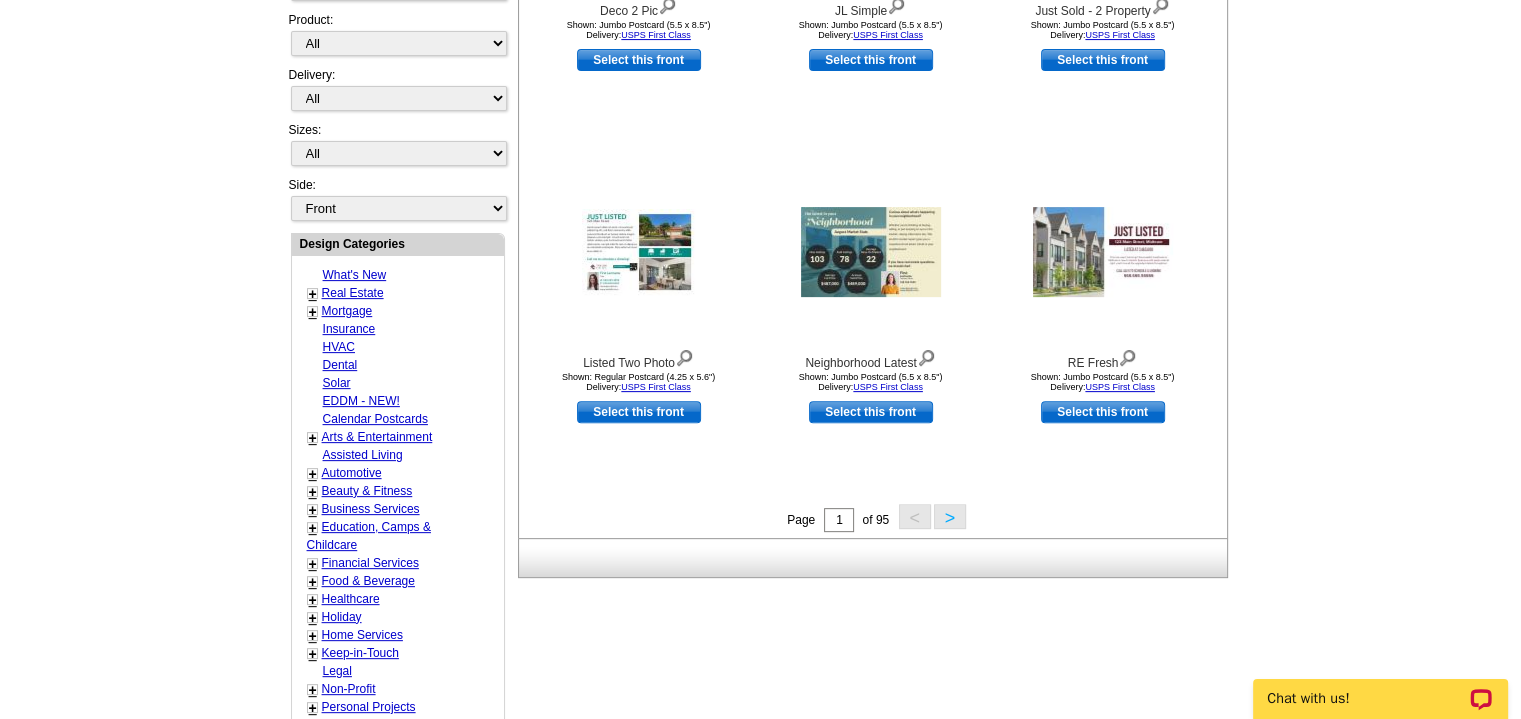 scroll, scrollTop: 590, scrollLeft: 0, axis: vertical 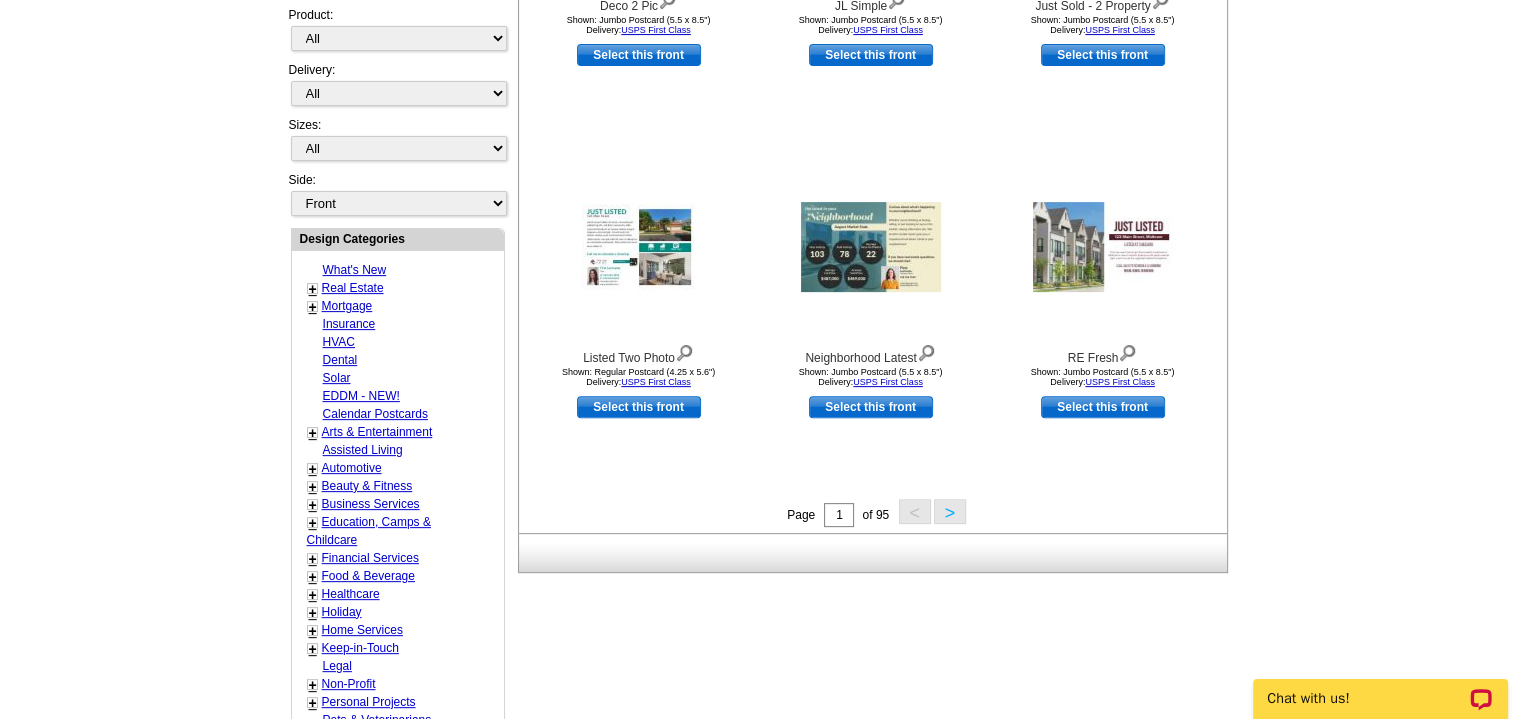 click on ">" at bounding box center [950, 511] 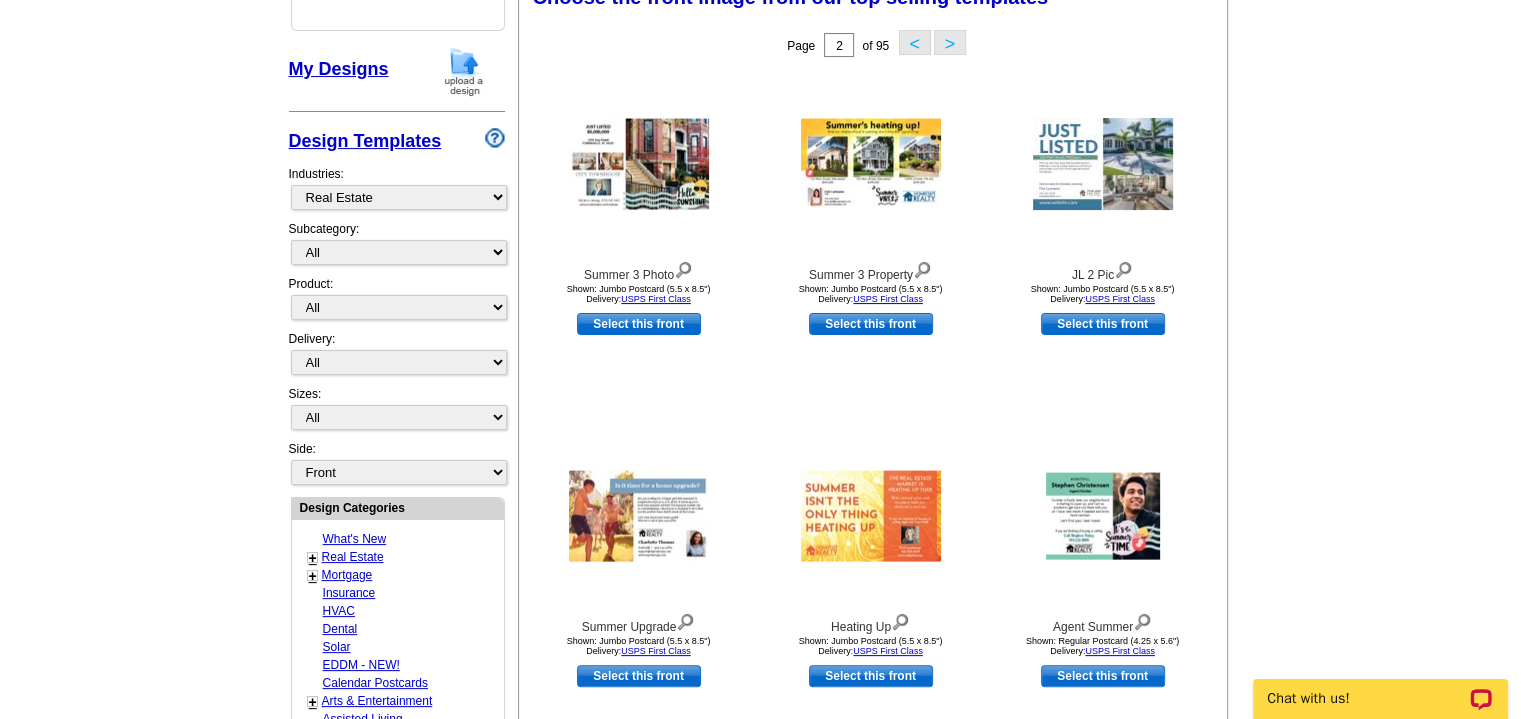 scroll, scrollTop: 295, scrollLeft: 0, axis: vertical 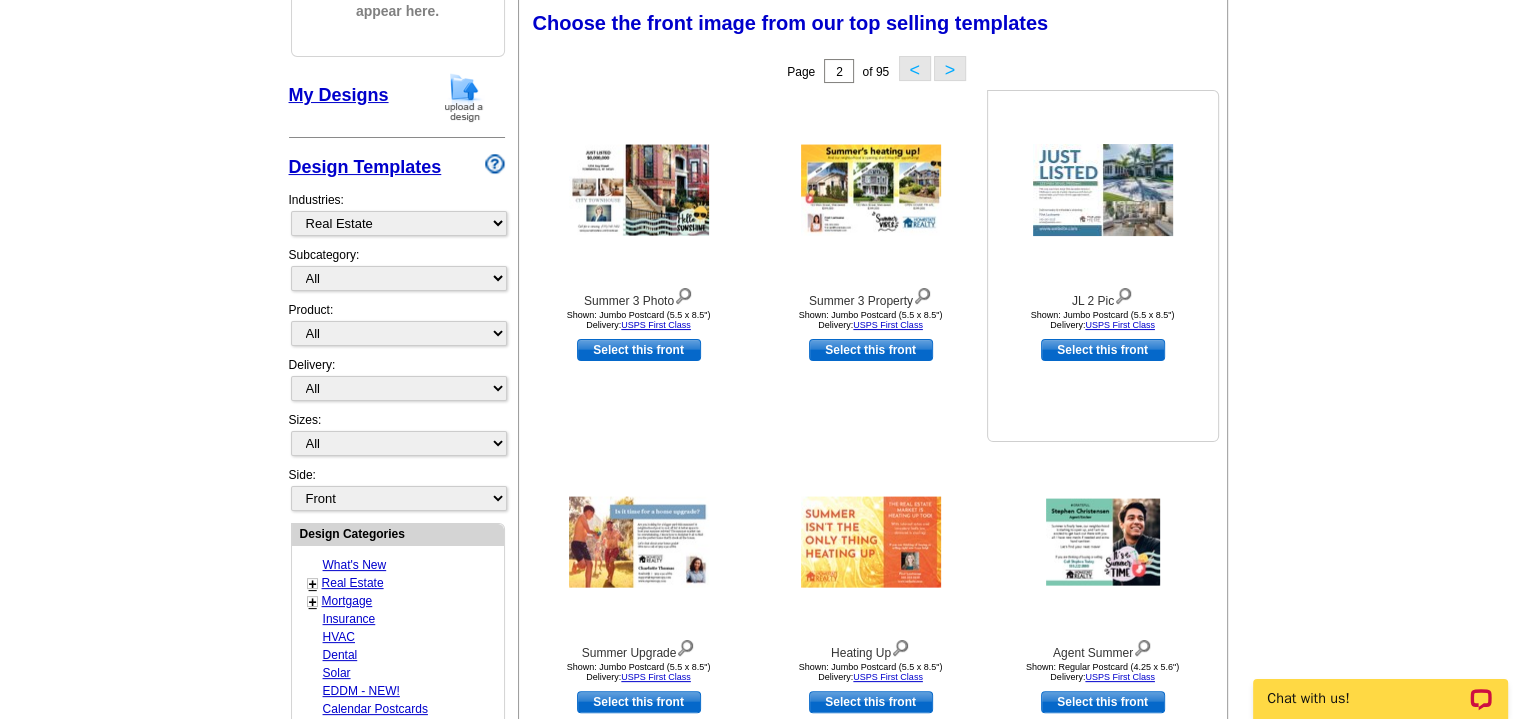 click at bounding box center (1103, 190) 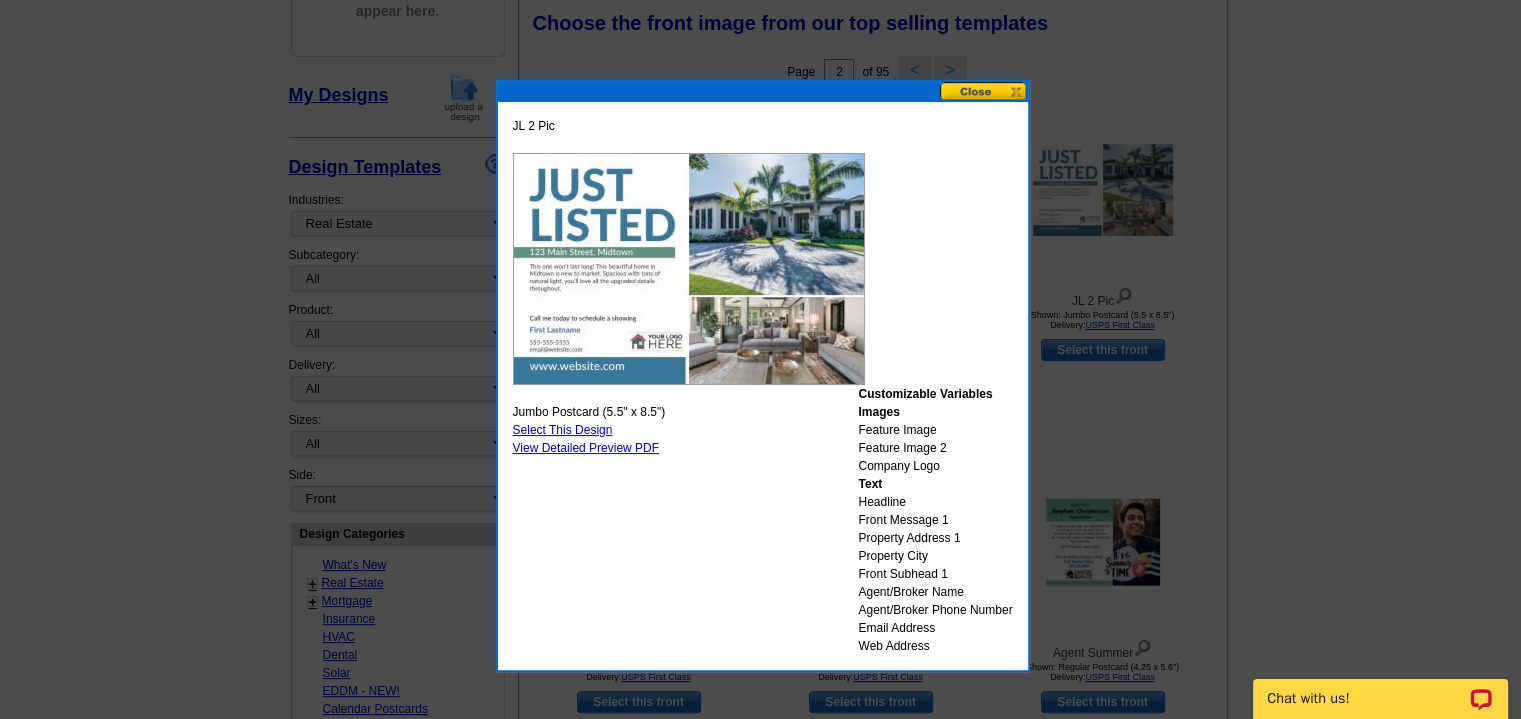 click at bounding box center (984, 91) 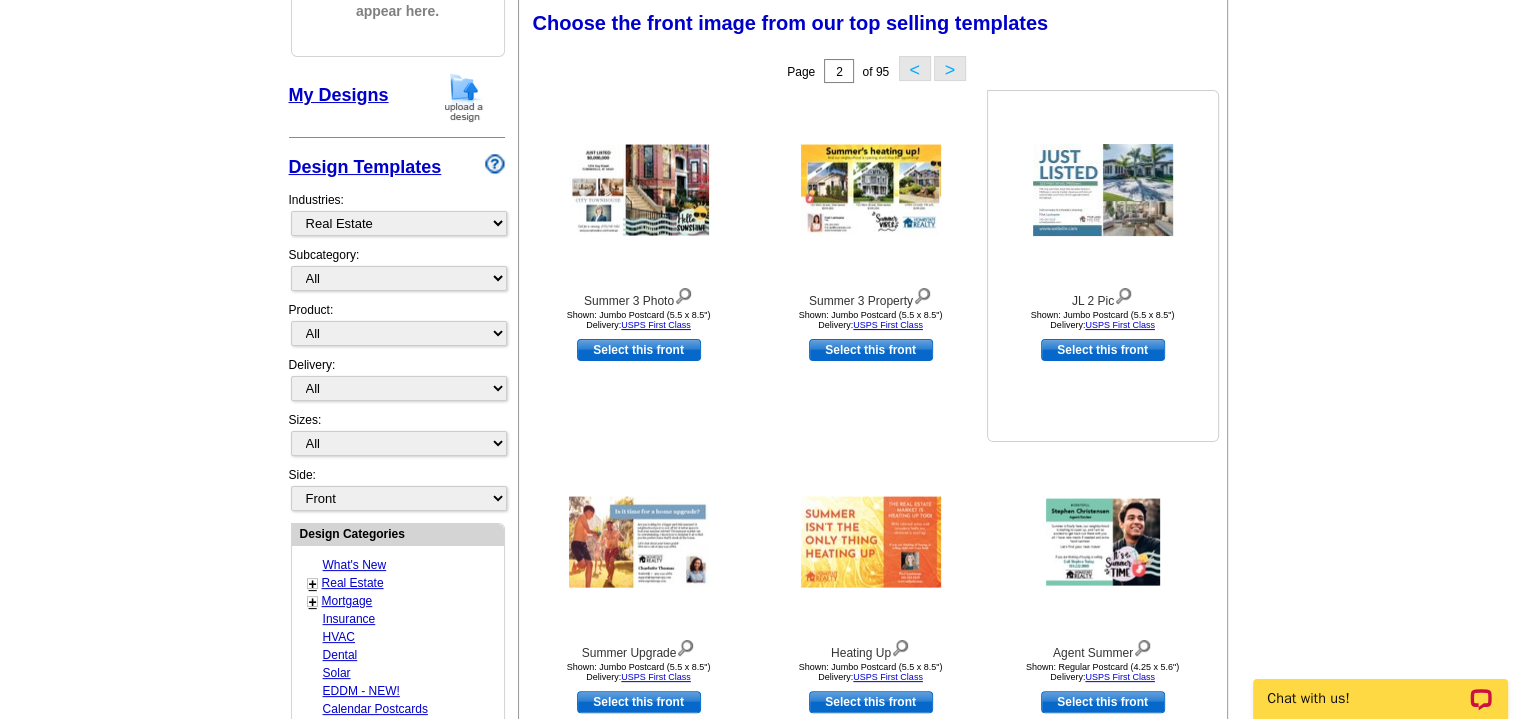 click on "Select this front" at bounding box center [1103, 350] 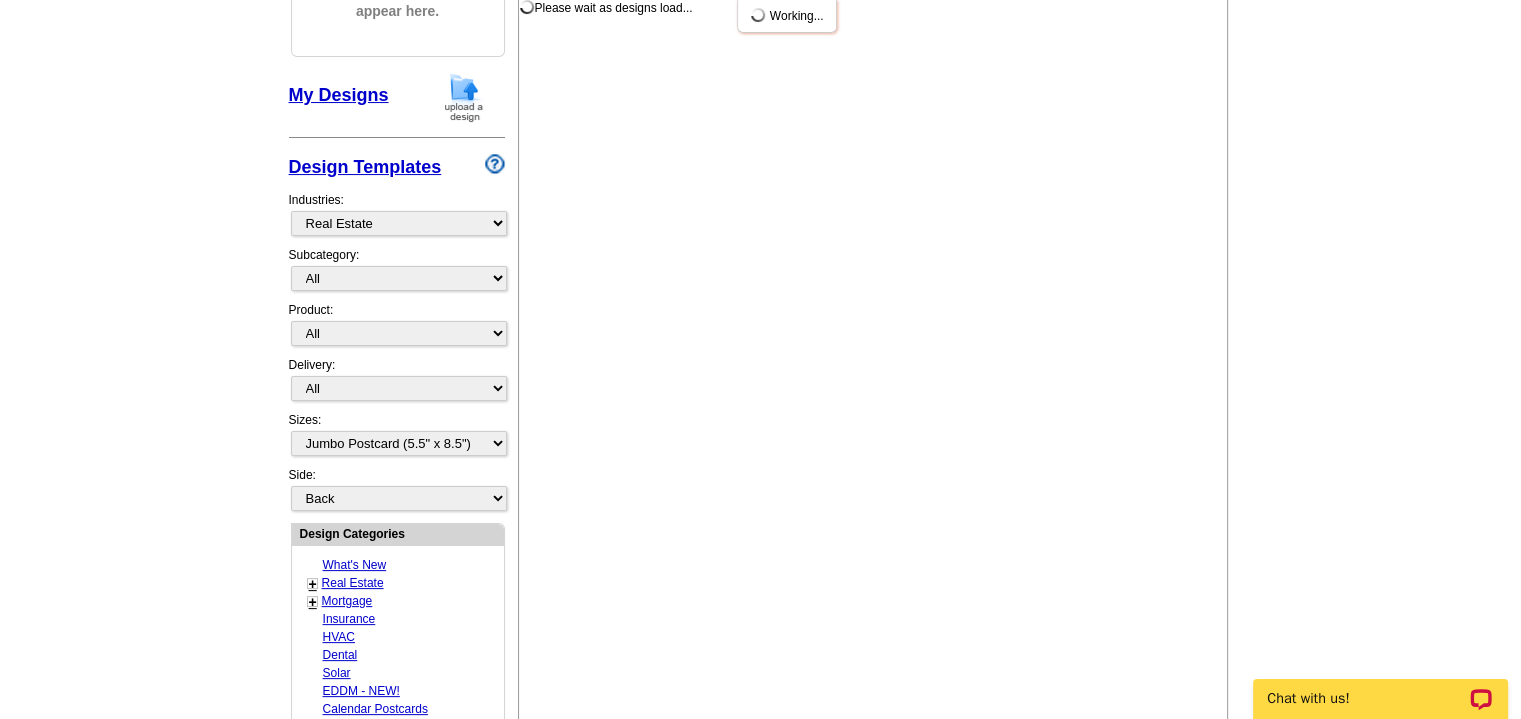 scroll, scrollTop: 0, scrollLeft: 0, axis: both 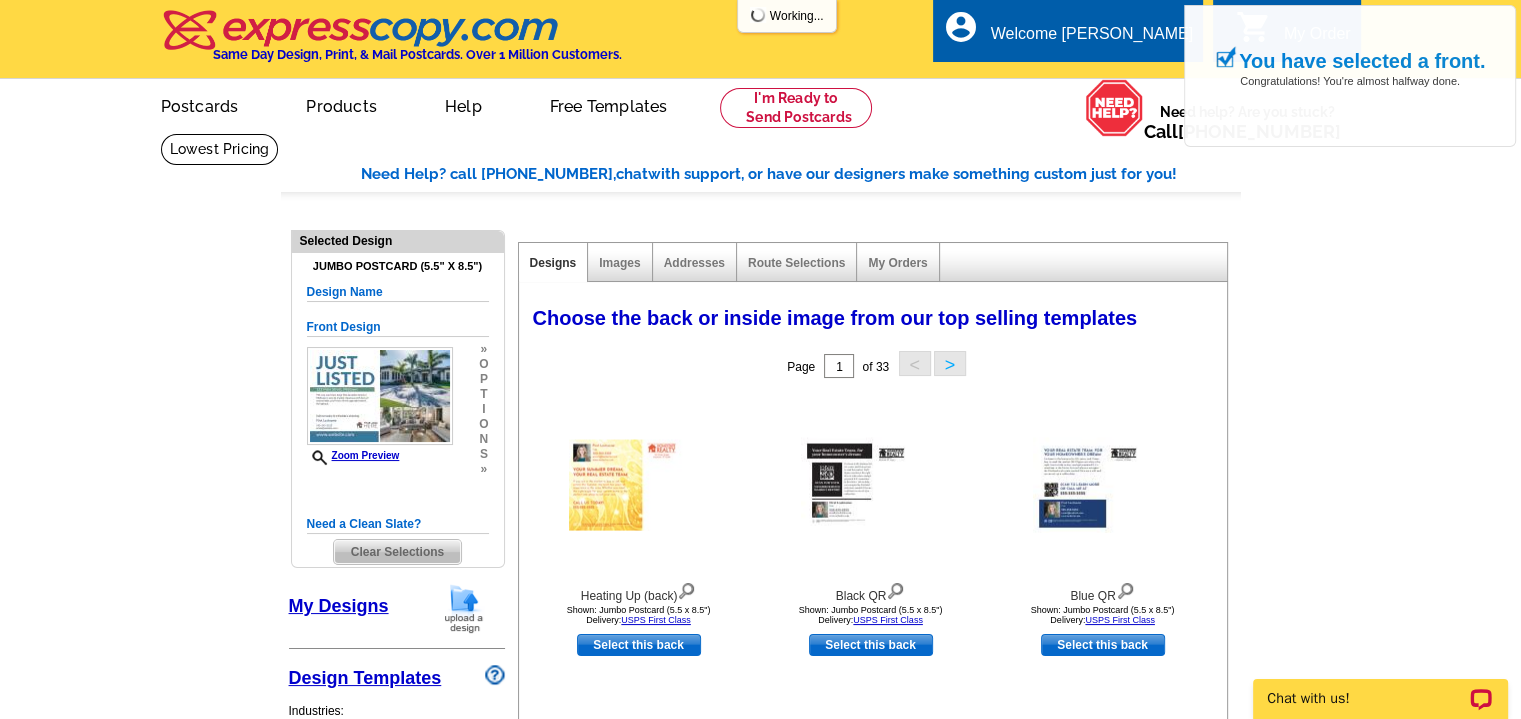 click on "Page
1 of 33
<
>" at bounding box center (877, 366) 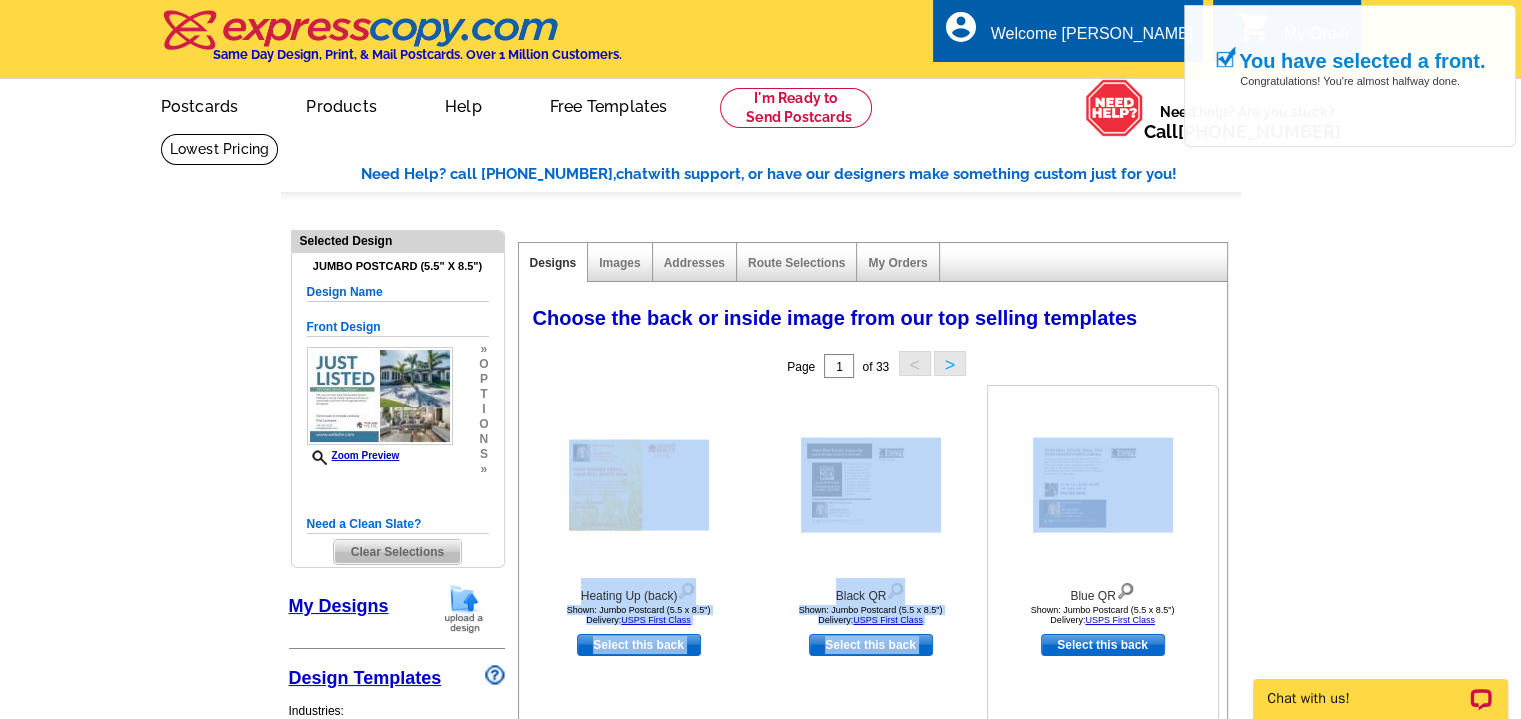 drag, startPoint x: 1084, startPoint y: 354, endPoint x: 1092, endPoint y: 507, distance: 153.20901 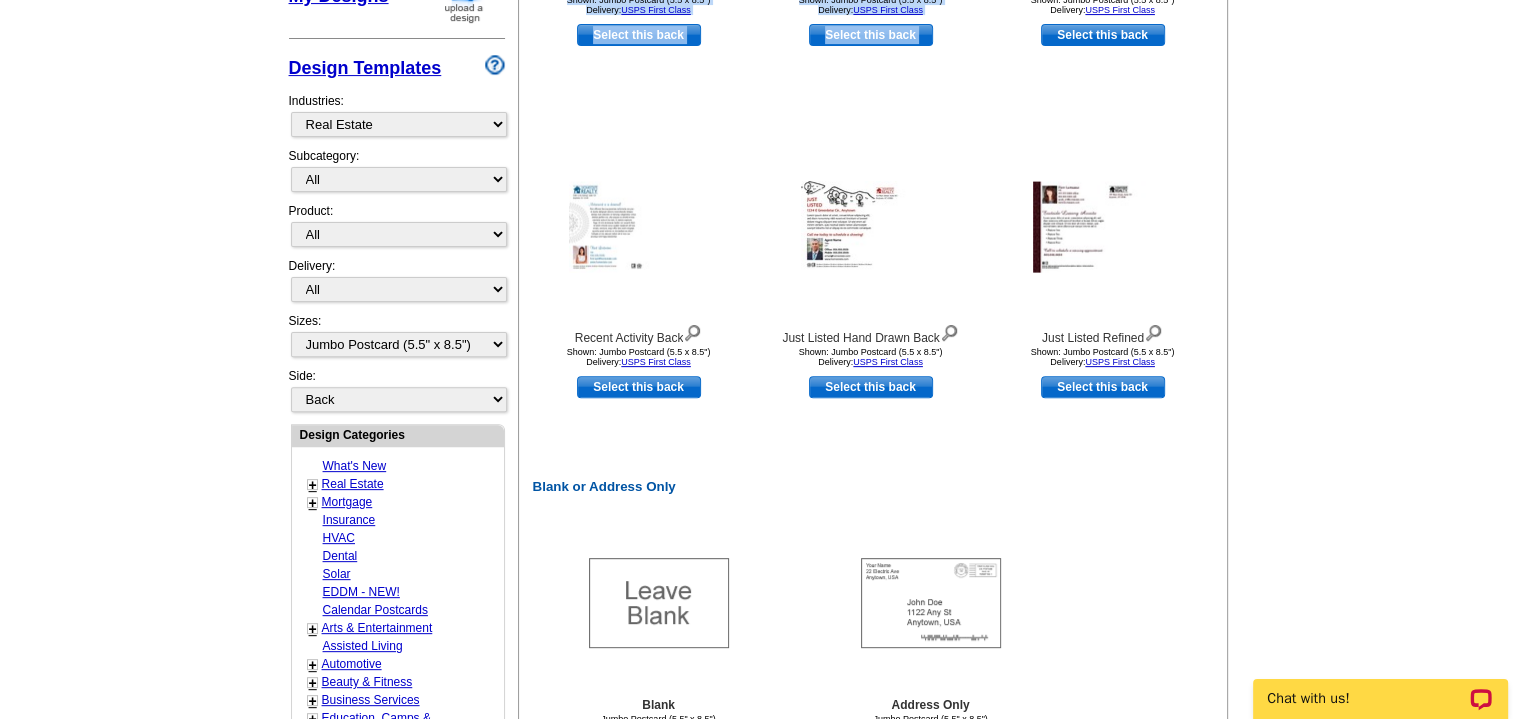 scroll, scrollTop: 644, scrollLeft: 0, axis: vertical 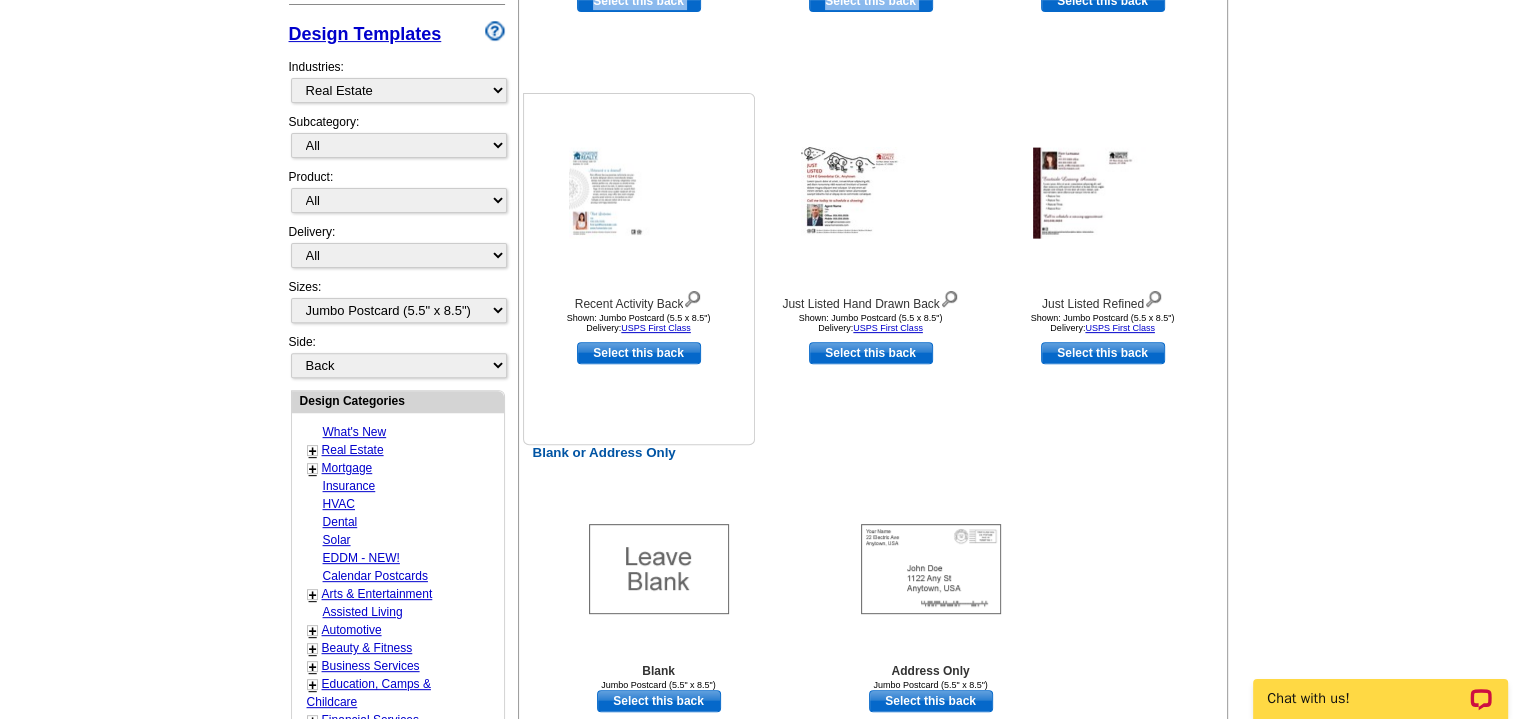 click at bounding box center (639, 193) 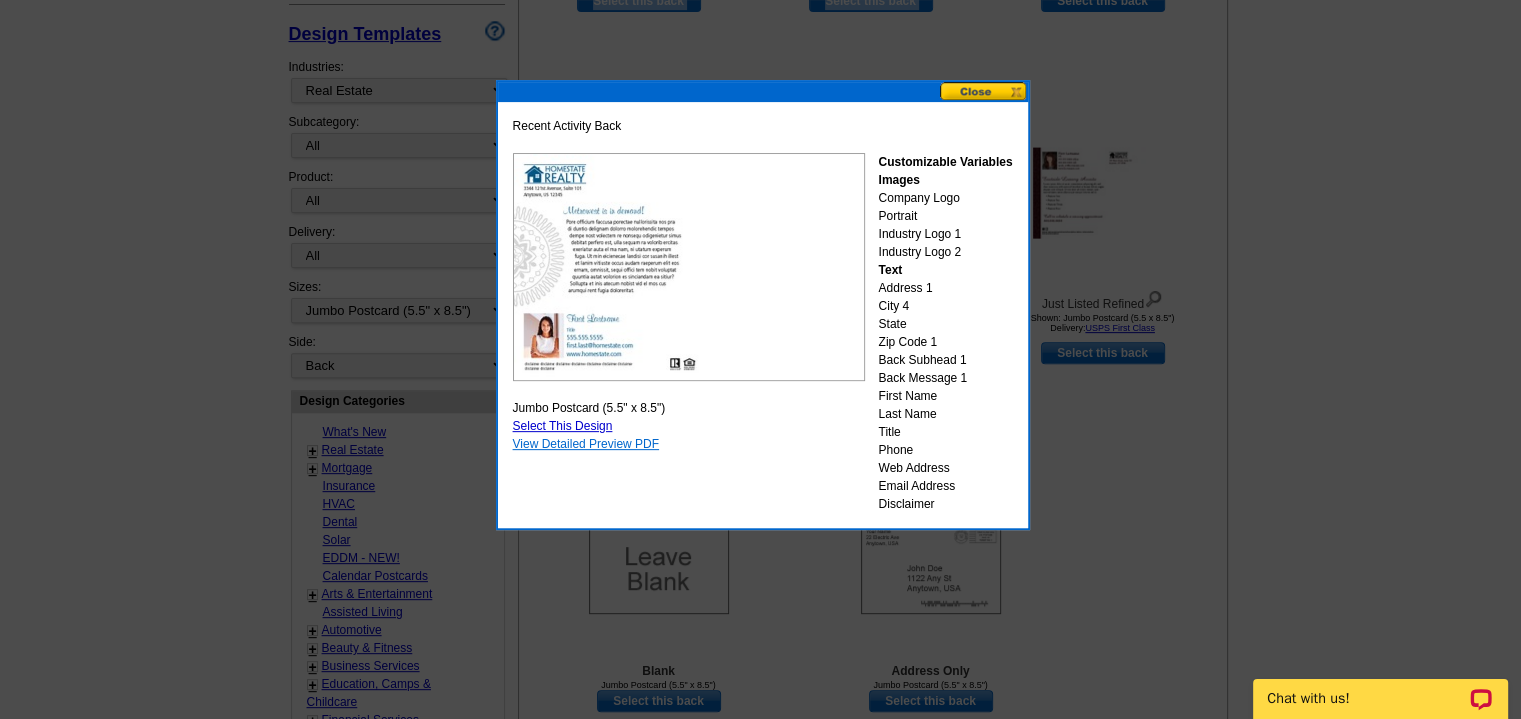click on "View Detailed Preview PDF" at bounding box center [586, 444] 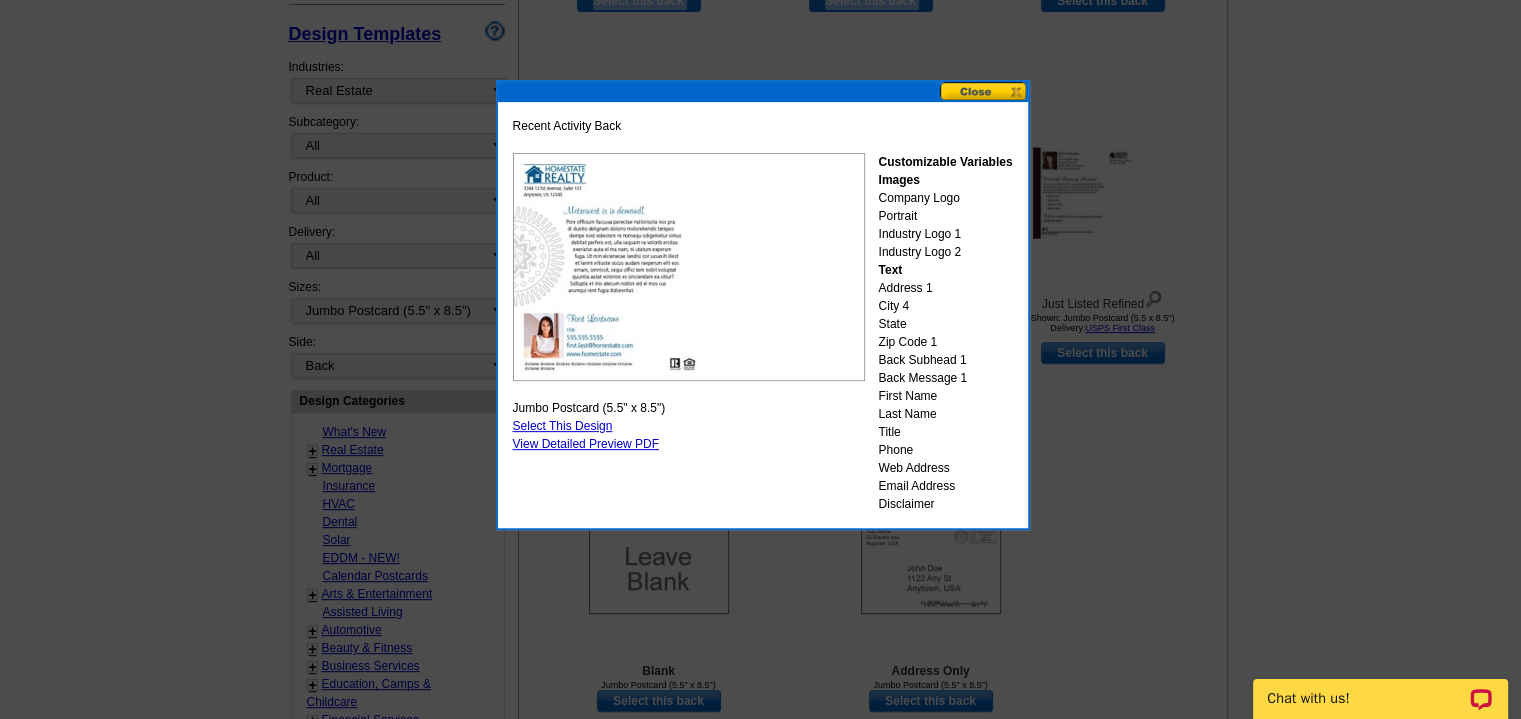click at bounding box center (984, 91) 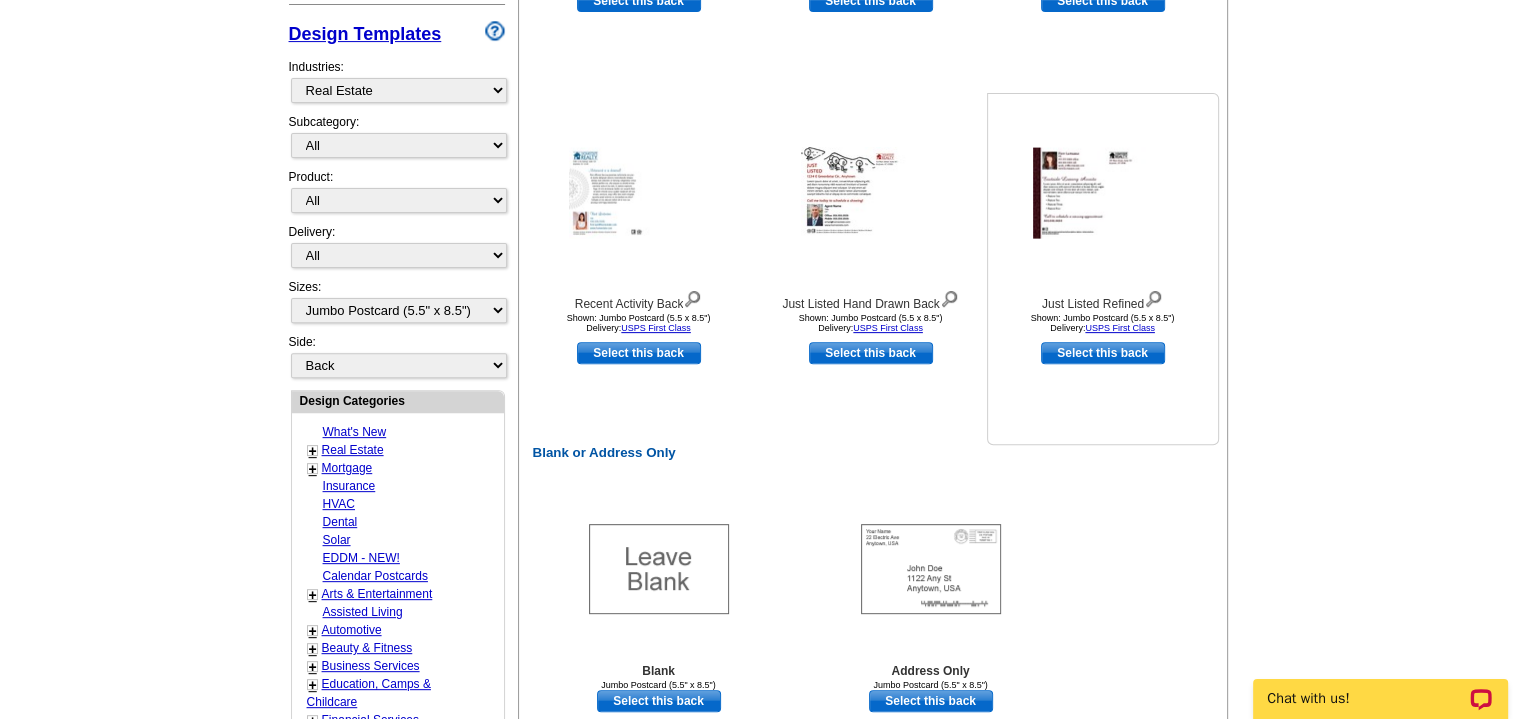 click at bounding box center [1103, 193] 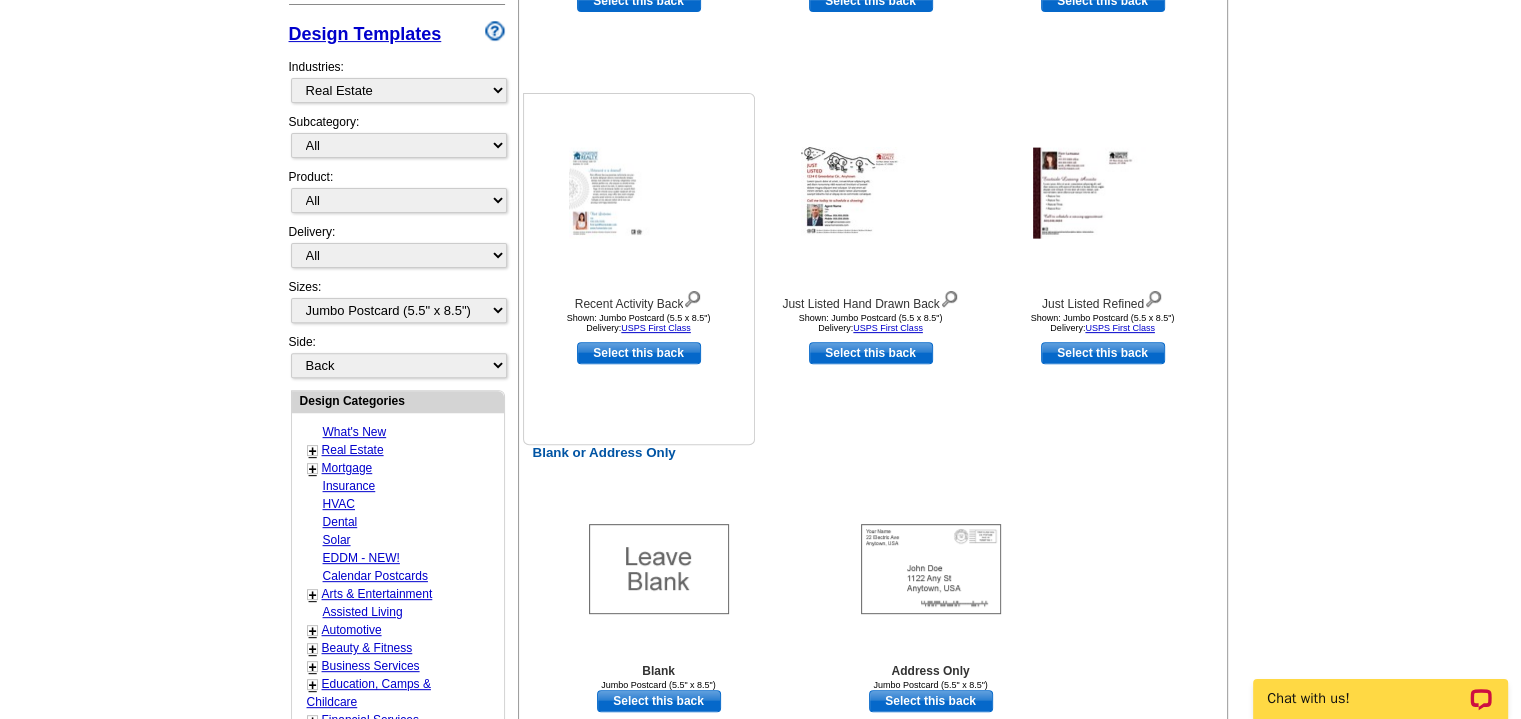 click on "Select this back" at bounding box center (639, 353) 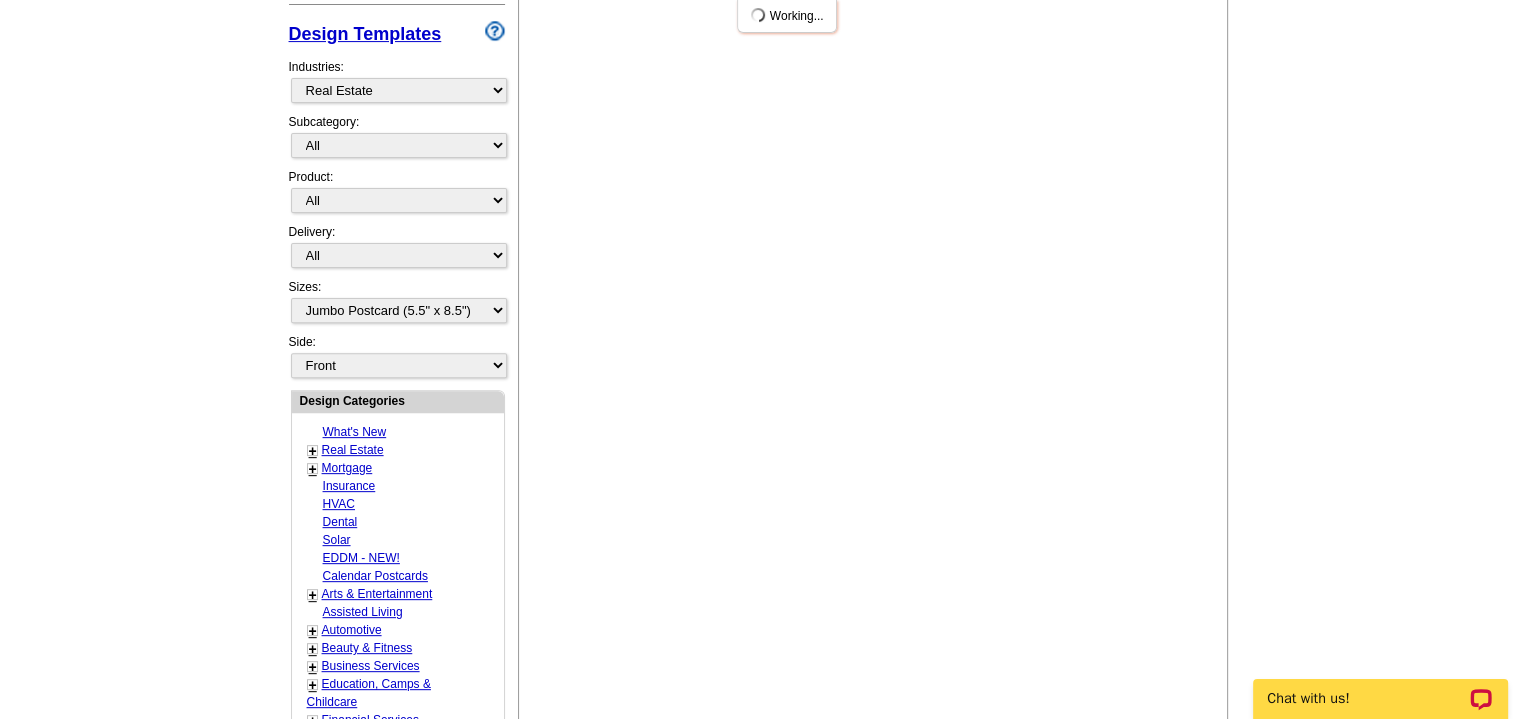 scroll, scrollTop: 852, scrollLeft: 0, axis: vertical 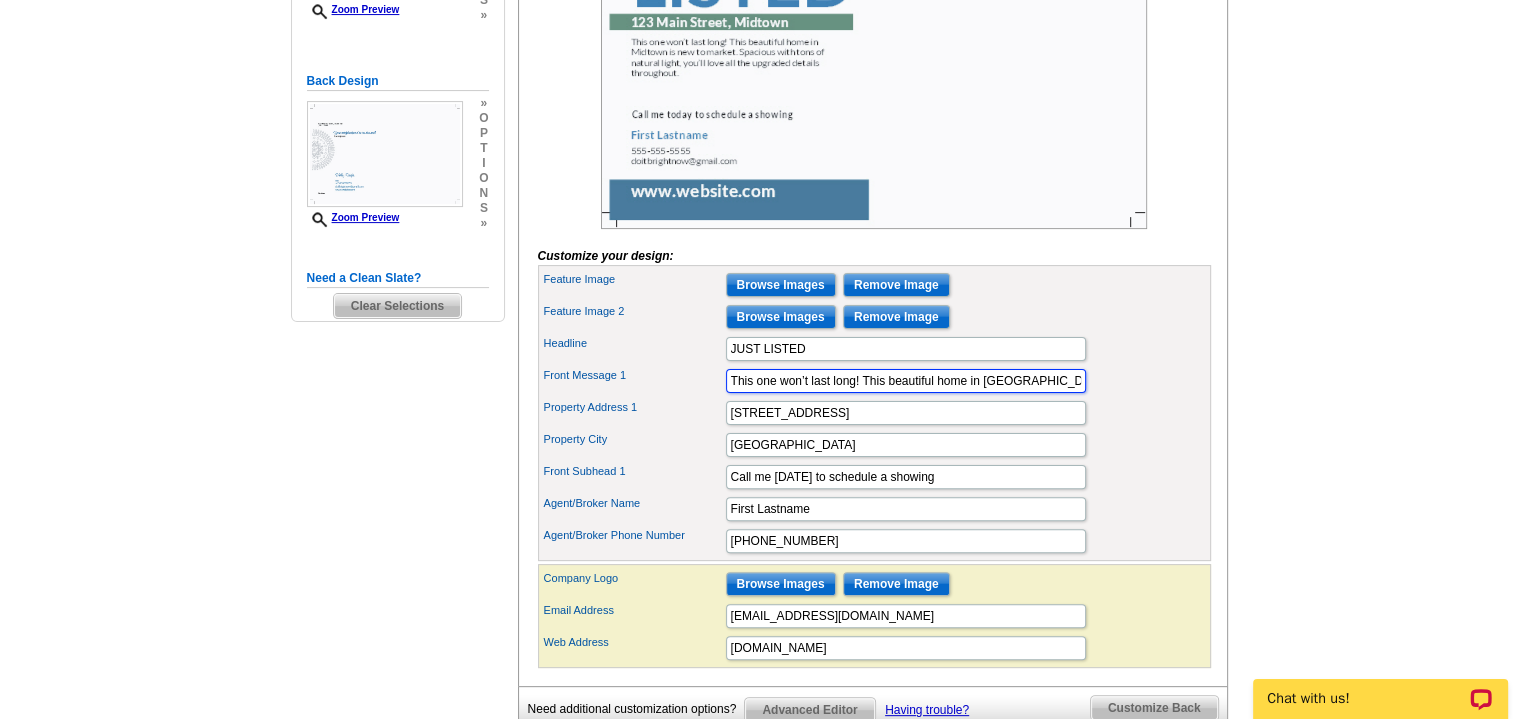 click on "This one won’t last long! This beautiful home in Midtown is new to market. Spacious with tons of natural light, you’ll love all the upgraded details throughout." at bounding box center (906, 381) 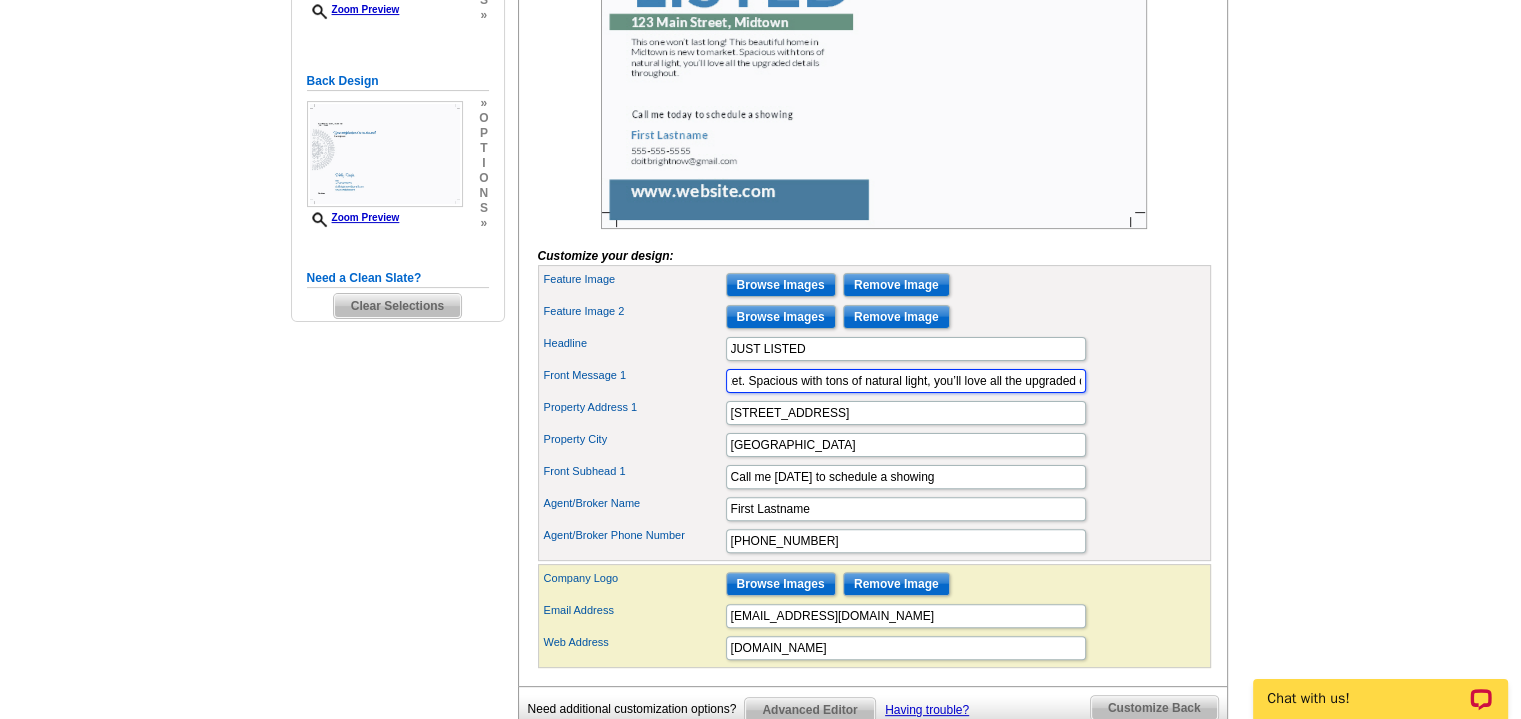 scroll, scrollTop: 0, scrollLeft: 466, axis: horizontal 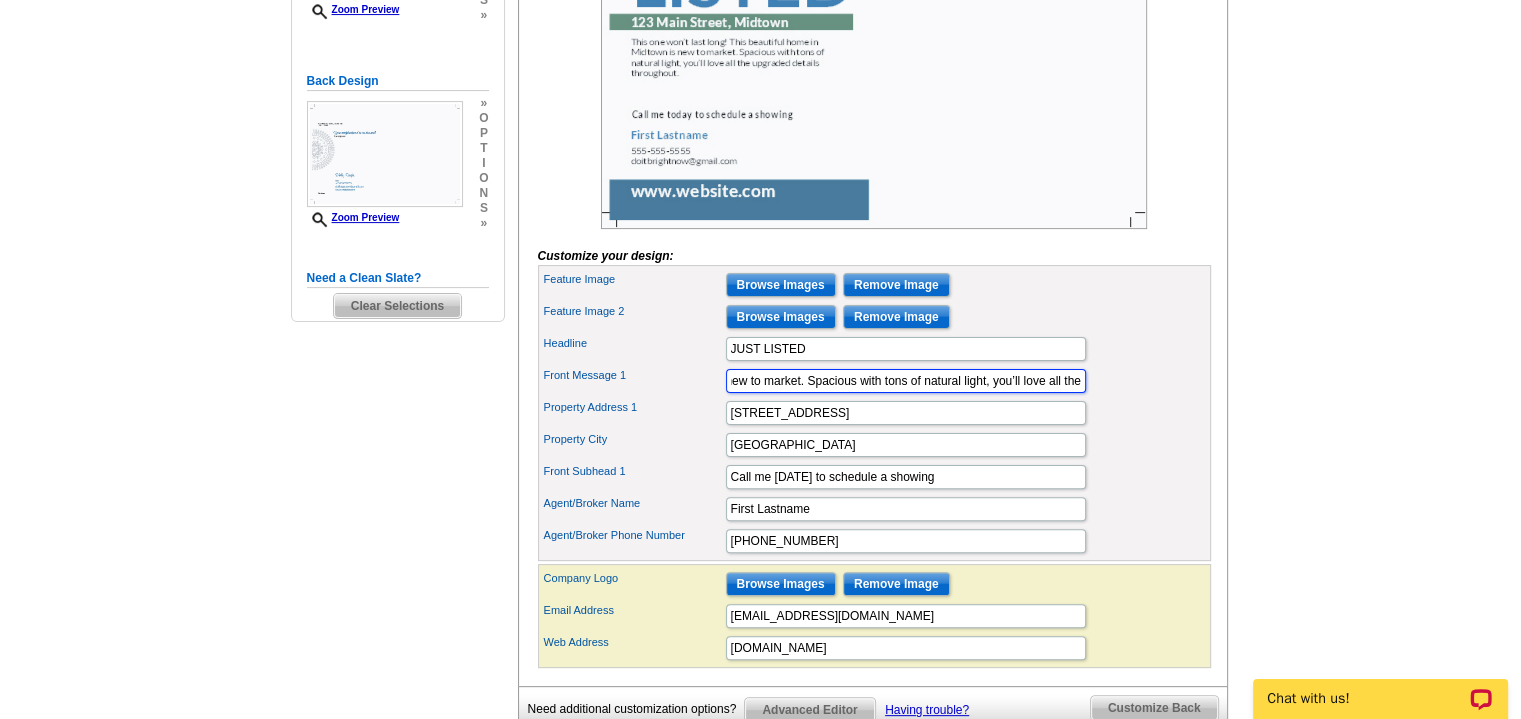 drag, startPoint x: 1064, startPoint y: 411, endPoint x: 735, endPoint y: 464, distance: 333.24167 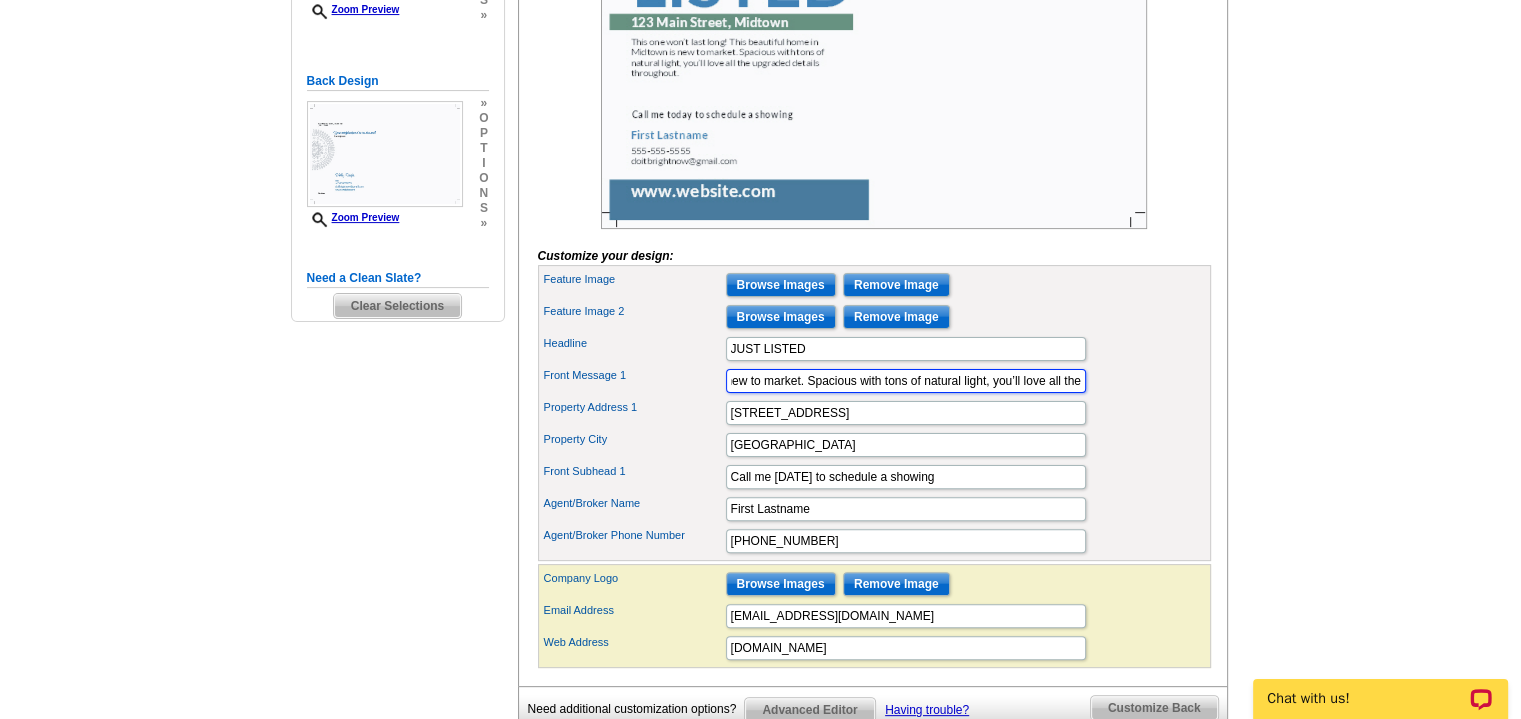 click on "Feature Image
Browse Images
Remove Image
Feature Image 2
Browse Images
Remove Image
Headline JUST LISTED" at bounding box center [874, 413] 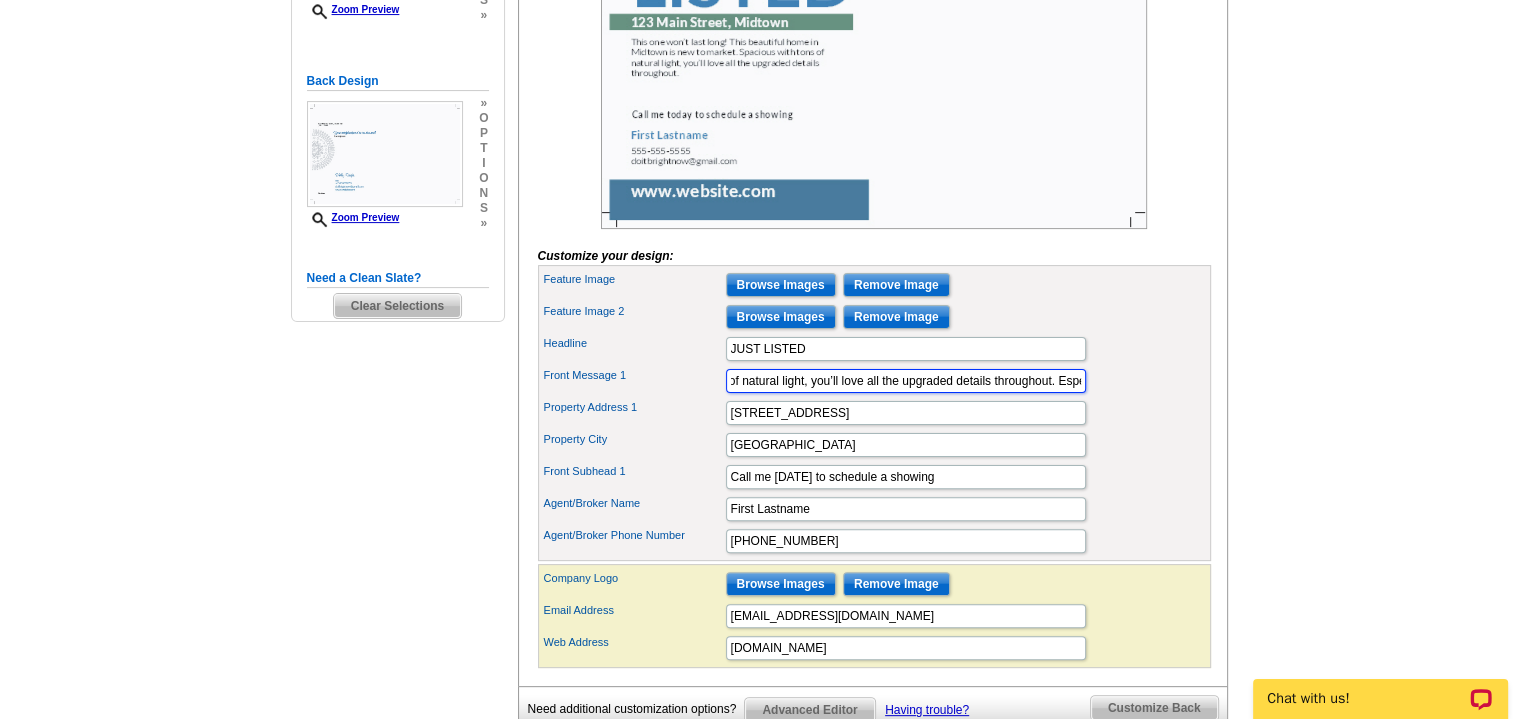 scroll, scrollTop: 0, scrollLeft: 584, axis: horizontal 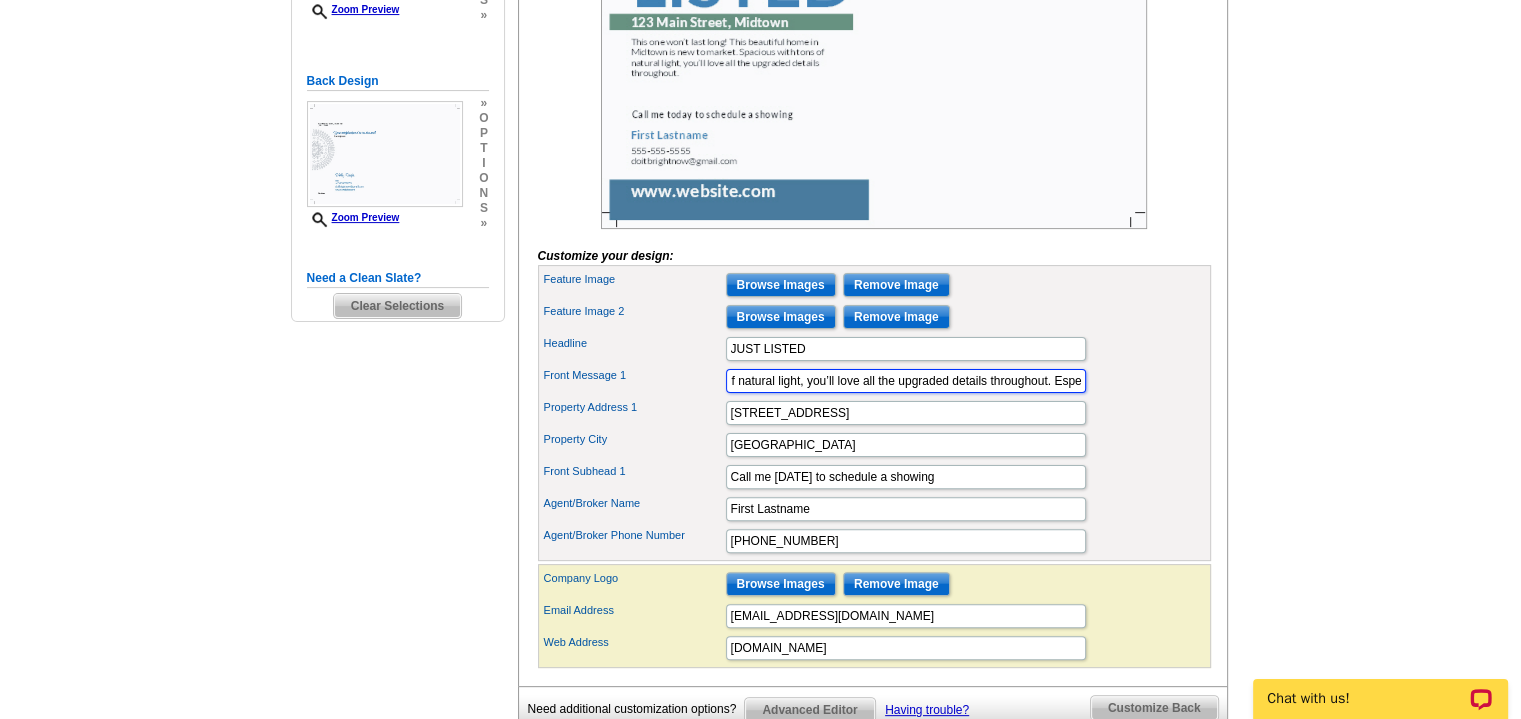 click on "This one won’t last long! This beautiful home in Mather is new to market. Spacious with tons of natural light, you’ll love all the upgraded details throughout. Especially the POOL!" at bounding box center (906, 381) 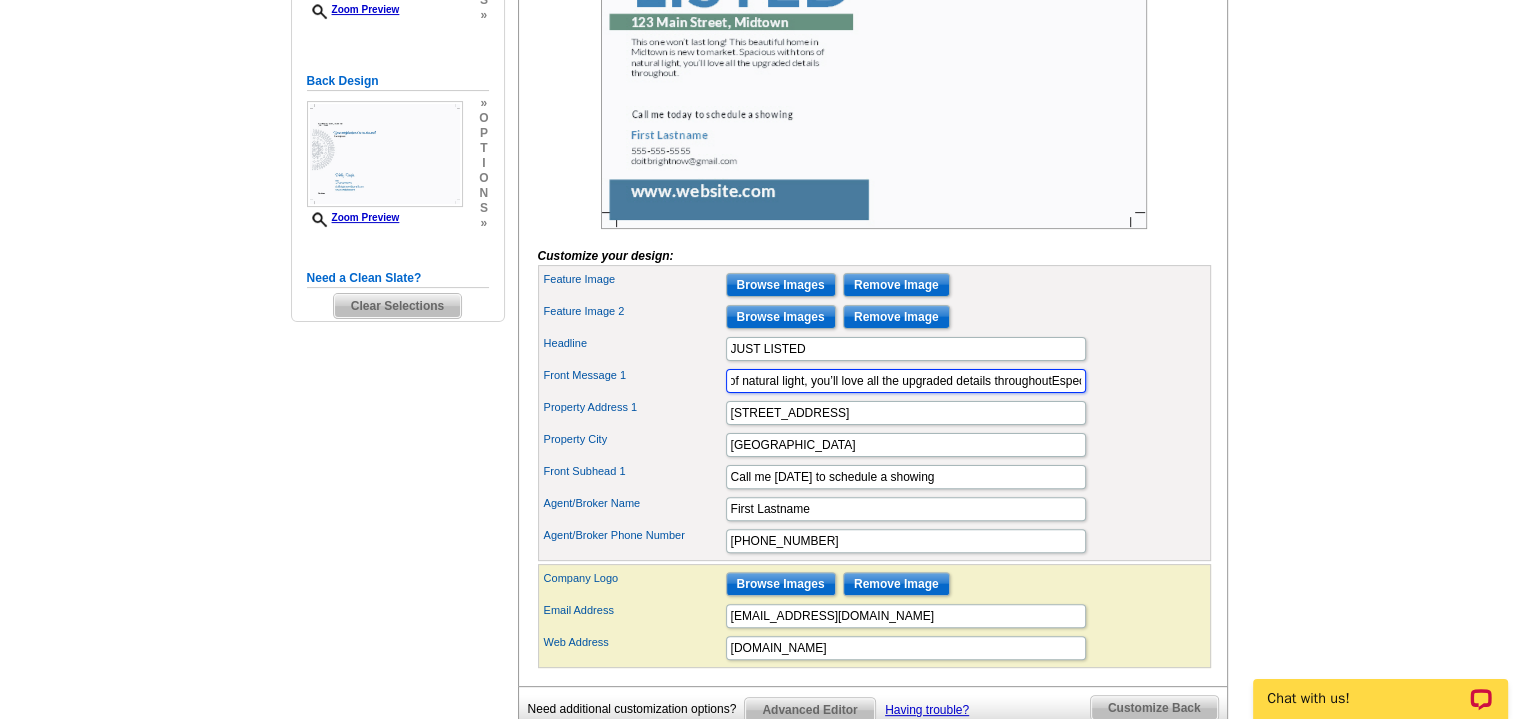 scroll, scrollTop: 0, scrollLeft: 577, axis: horizontal 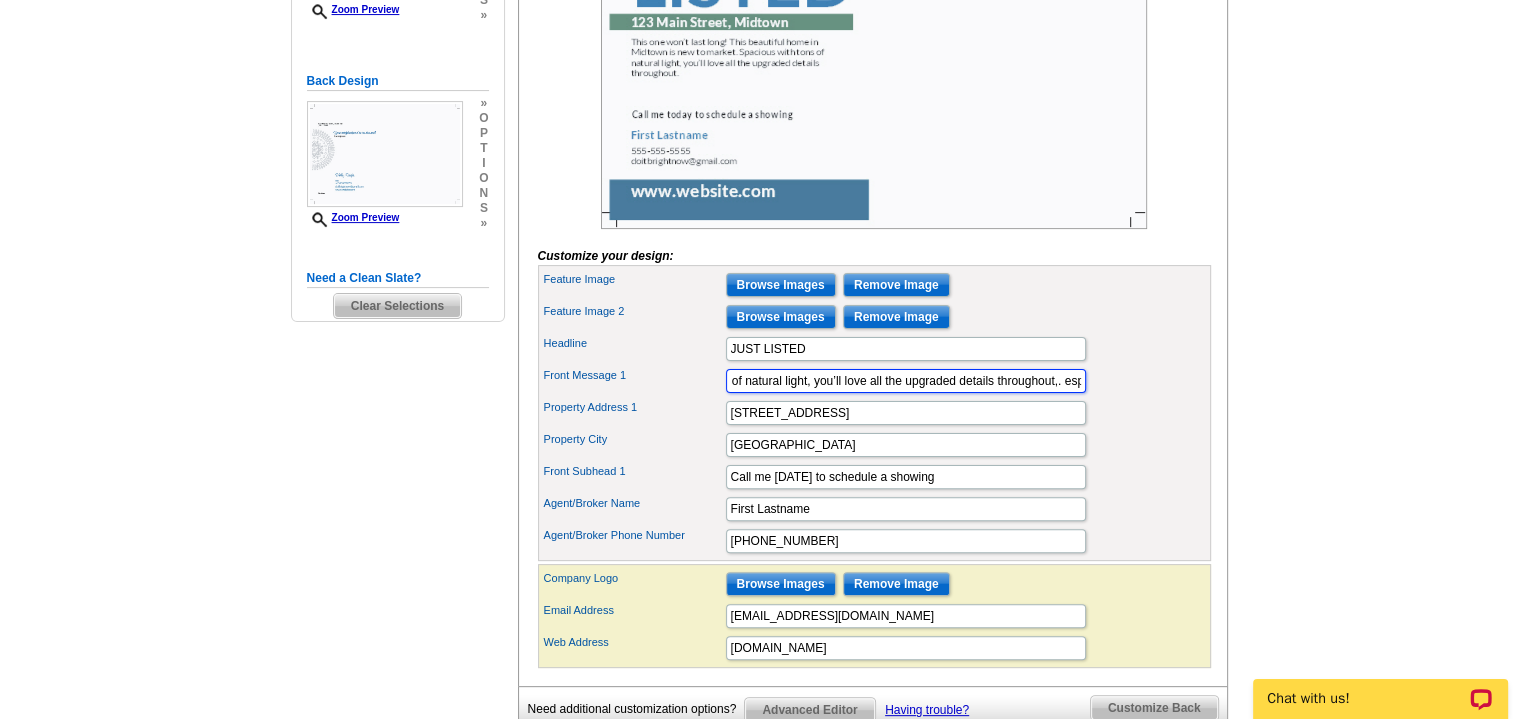 click on "This one won’t last long! This beautiful home in Mather is new to market. Spacious with tons of natural light, you’ll love all the upgraded details throughout,. especially the POOL!" at bounding box center (906, 381) 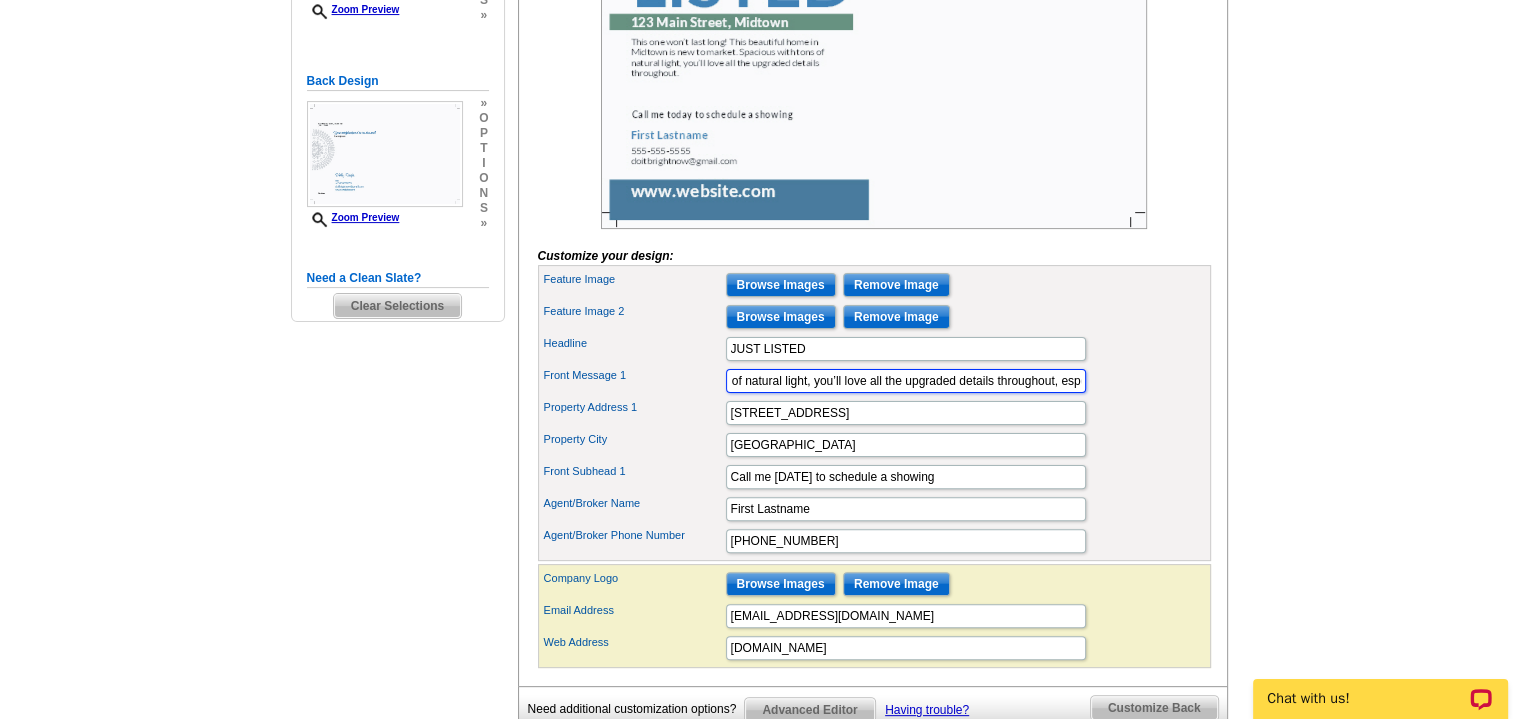 type on "This one won’t last long! This beautiful home in Mather is new to market. Spacious with tons of natural light, you’ll love all the upgraded details throughout, especially the POOL!" 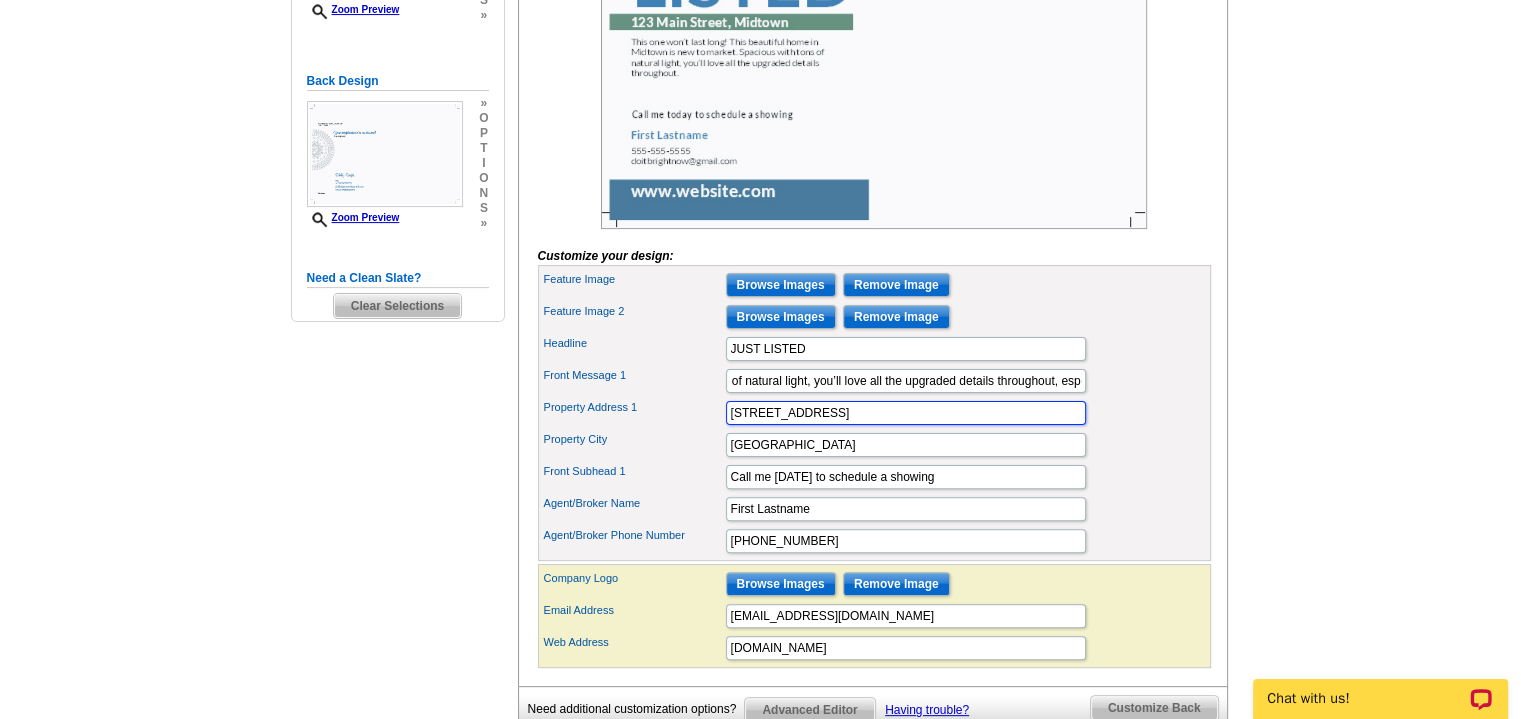 scroll, scrollTop: 0, scrollLeft: 0, axis: both 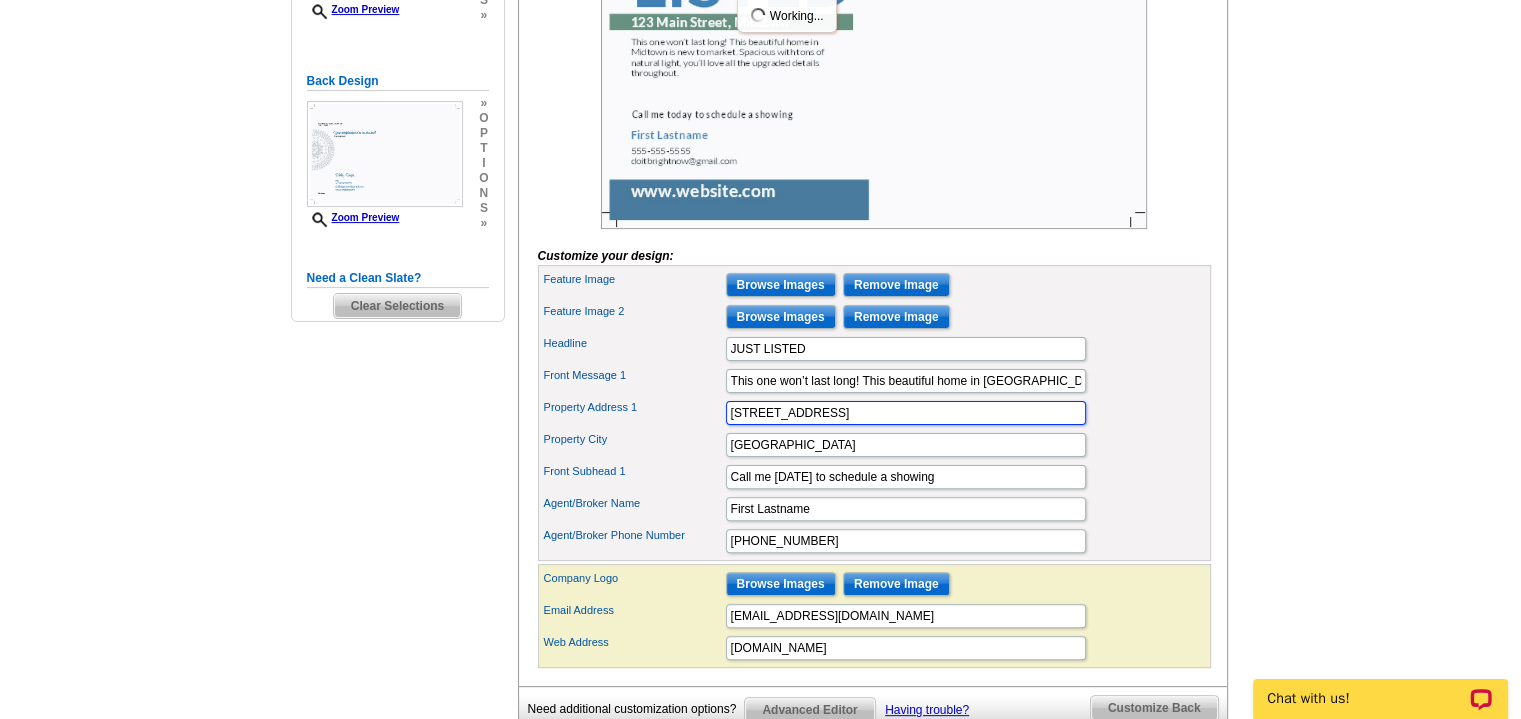 drag, startPoint x: 848, startPoint y: 443, endPoint x: 601, endPoint y: 476, distance: 249.1947 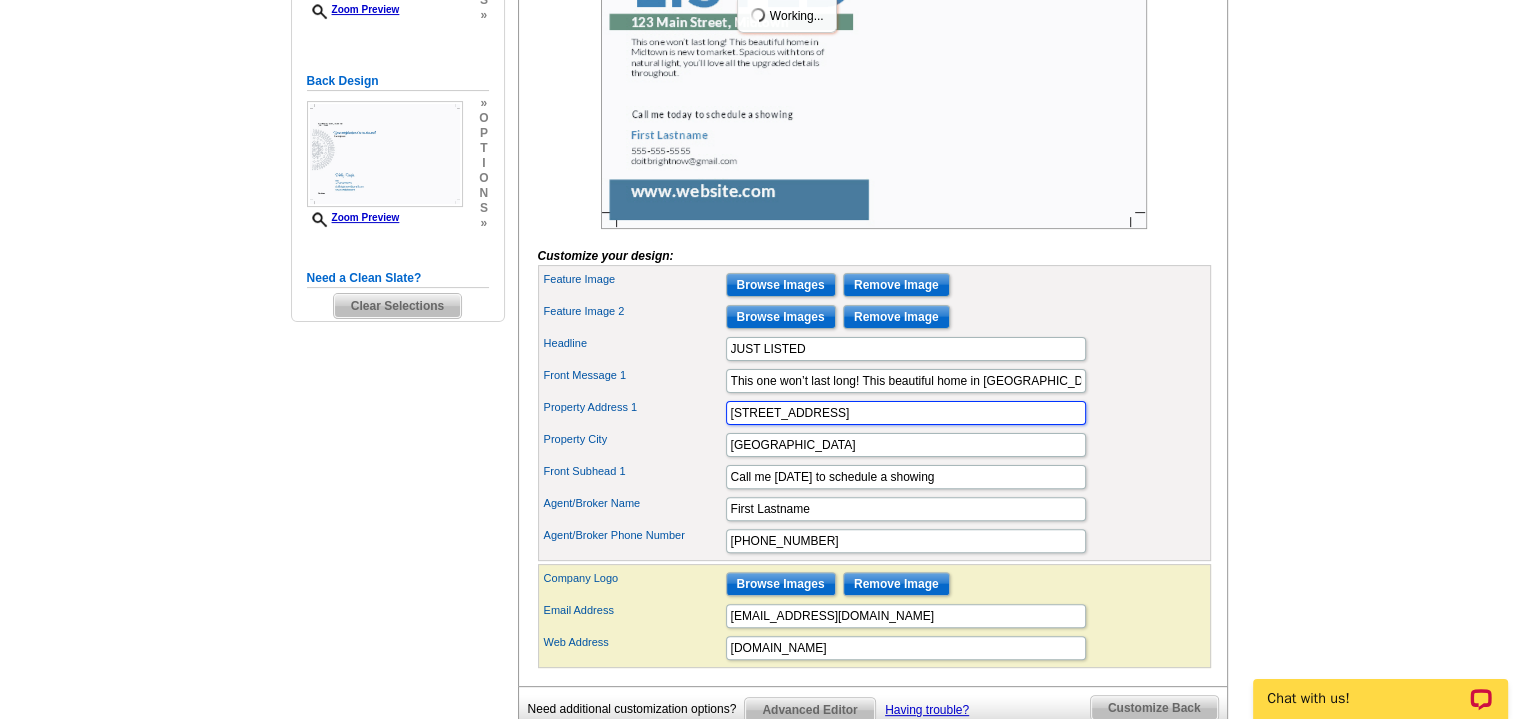 click on "Feature Image
Browse Images
Remove Image
Feature Image 2
Browse Images
Remove Image
Headline JUST LISTED" at bounding box center (874, 413) 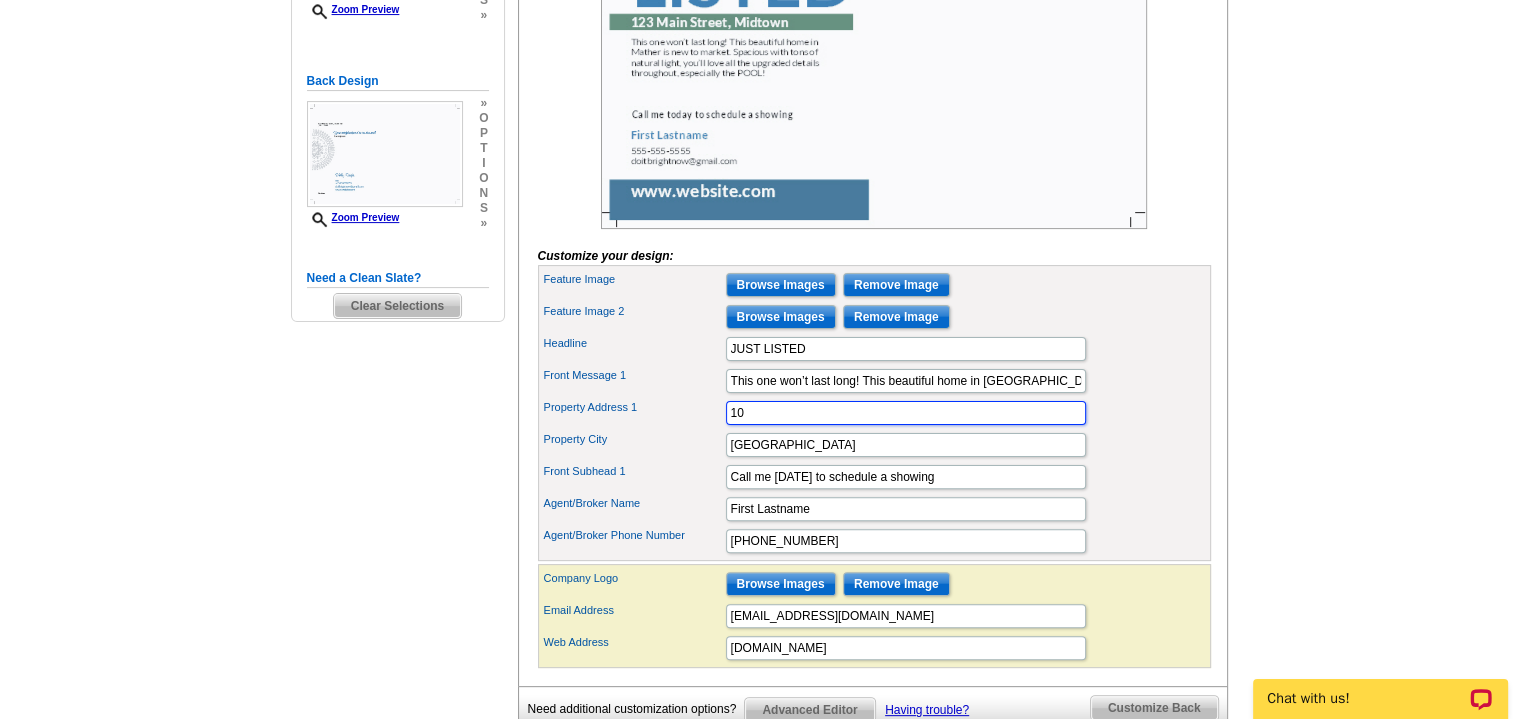 type on "10" 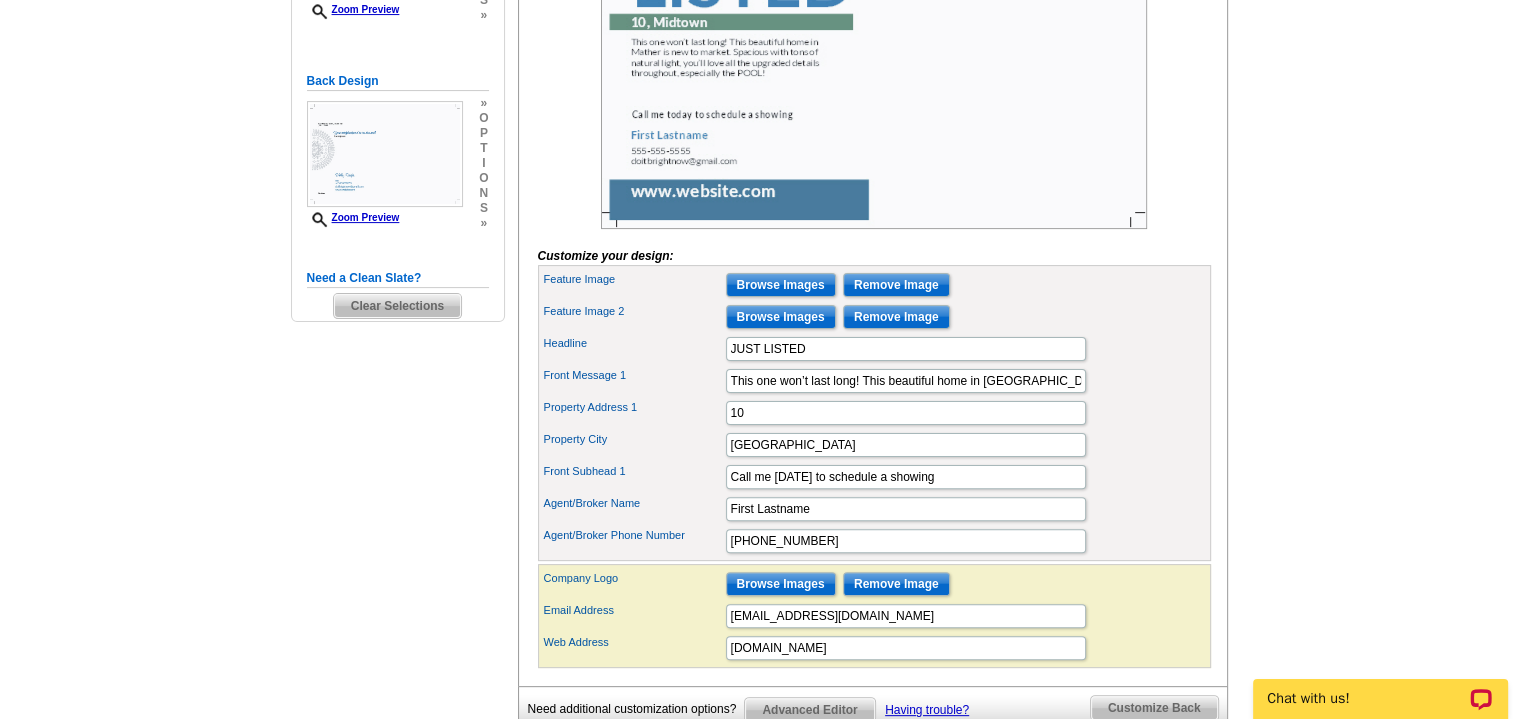 click on "Need Help? call 800-260-5887,  chat  with support, or have our designers make something custom just for you!
Got it, no need for the selection guide next time.
Show Results
Selected Design
Jumbo Postcard (5.5" x 8.5")
Design Name
JL 2 Pic
Front Design
Zoom Preview
»
o
p
t
i
o
n
s
»
»" at bounding box center [760, 242] 